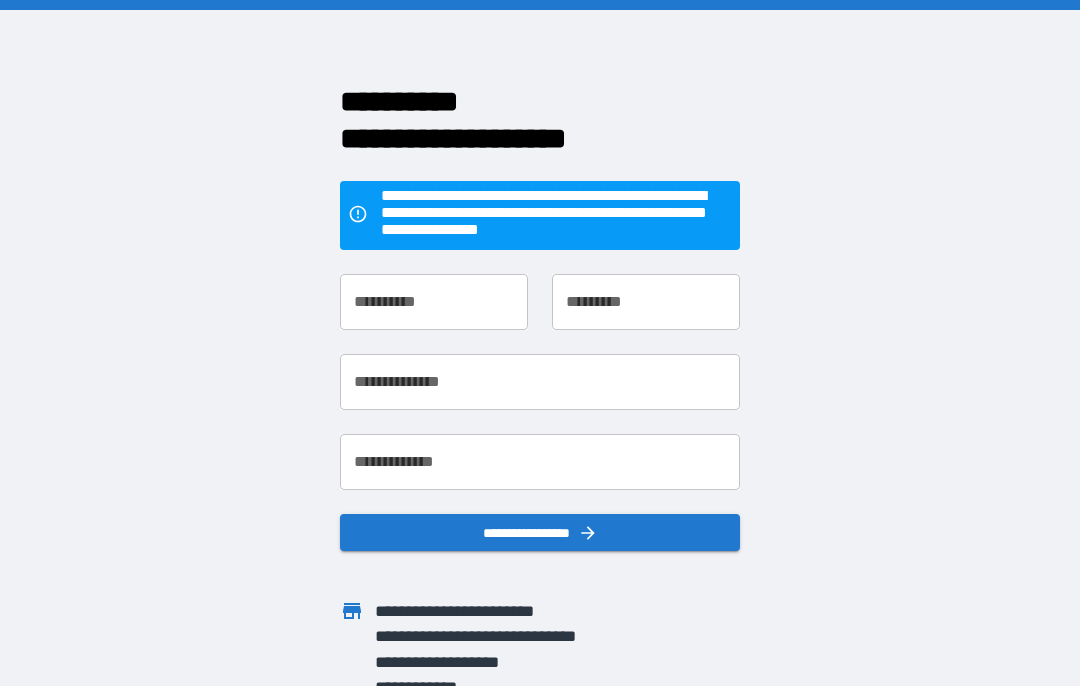scroll, scrollTop: 0, scrollLeft: 0, axis: both 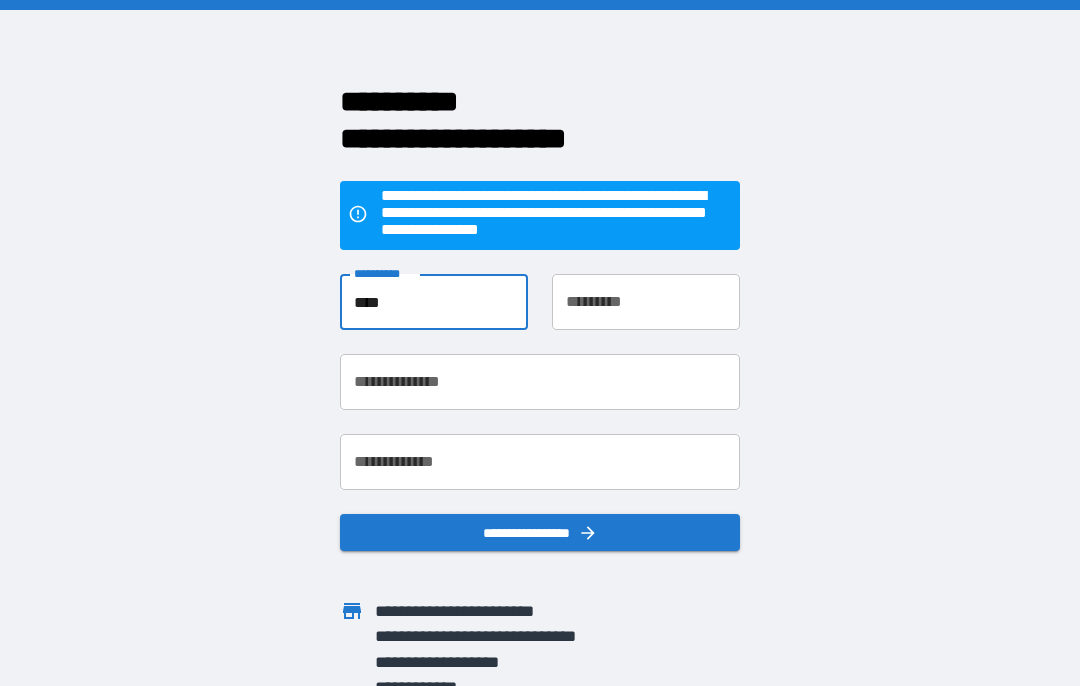 type on "****" 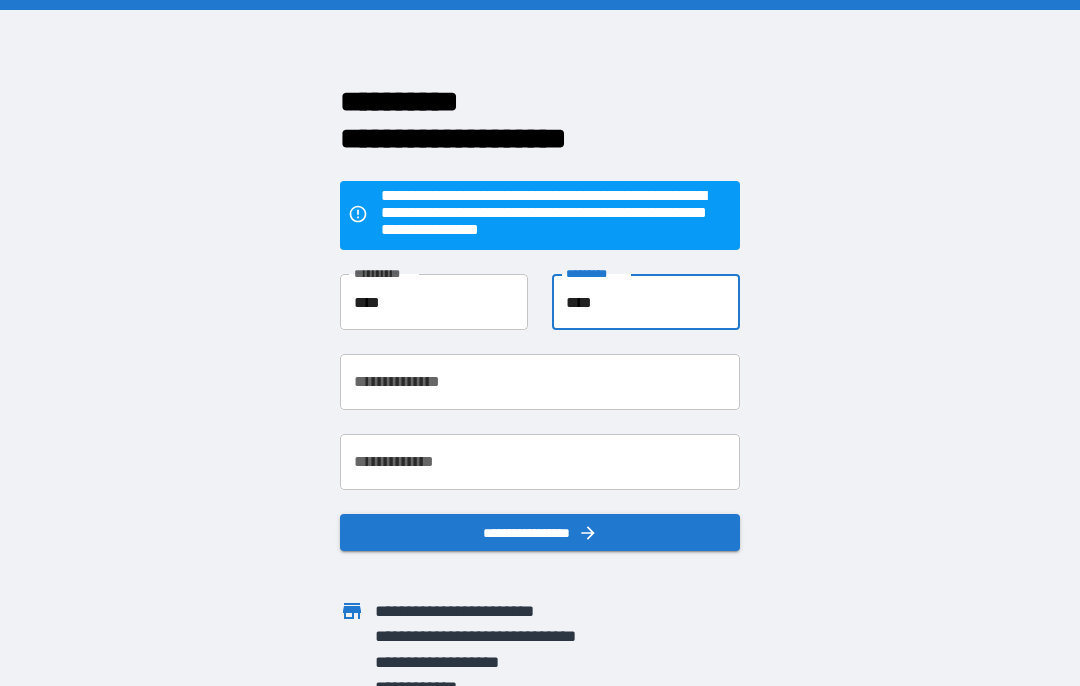 type on "****" 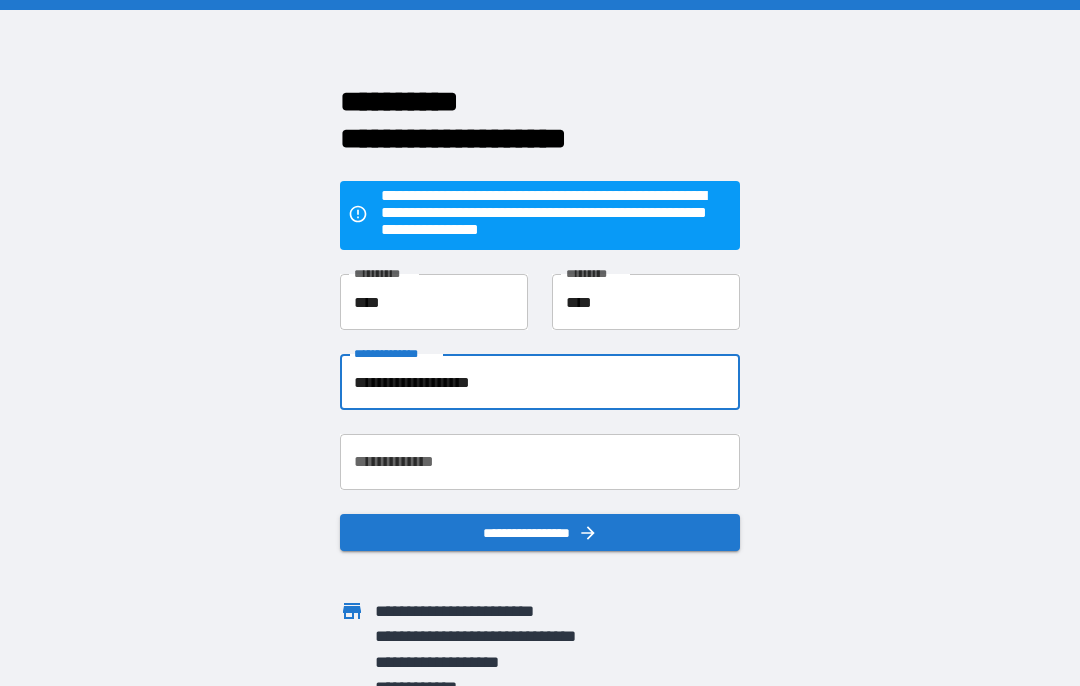 type on "**********" 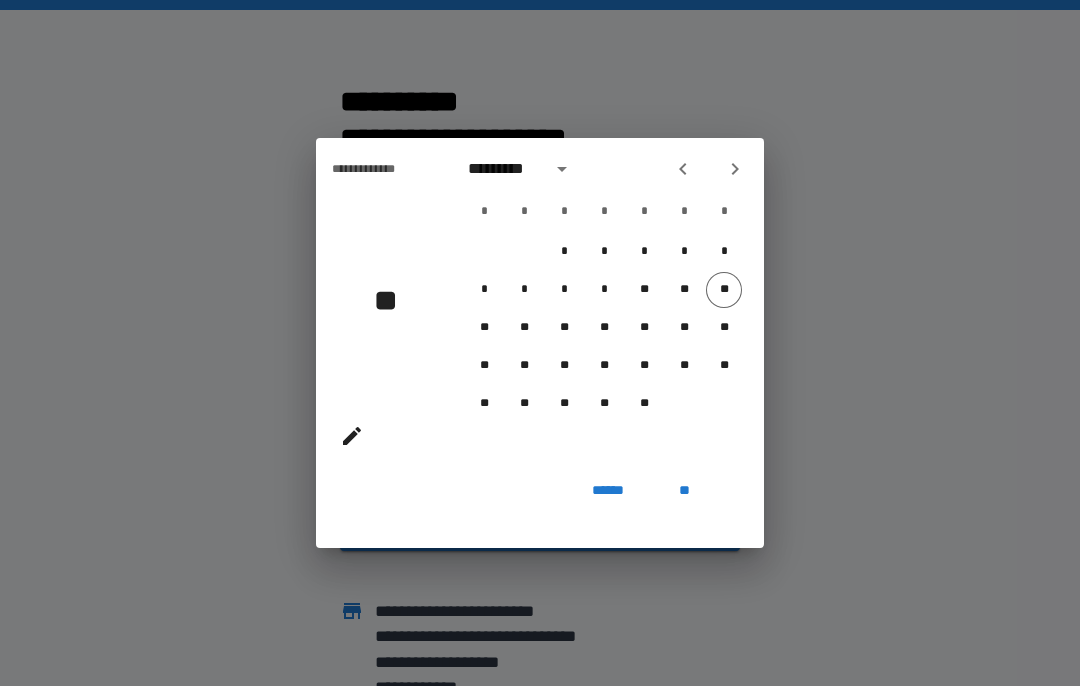 click 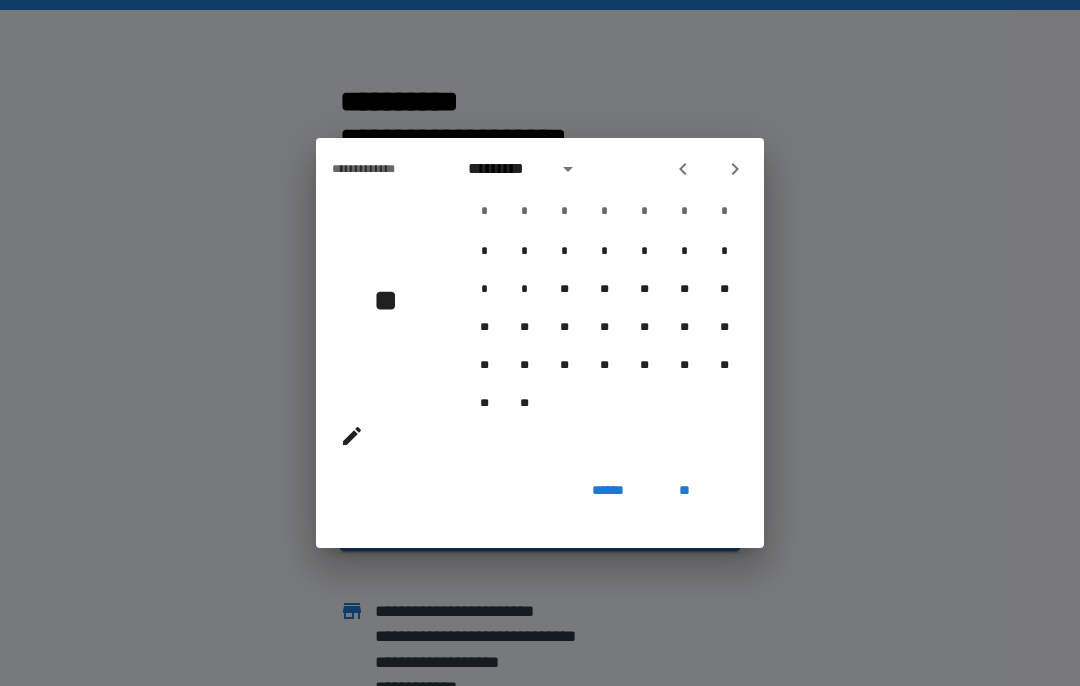 click at bounding box center [683, 169] 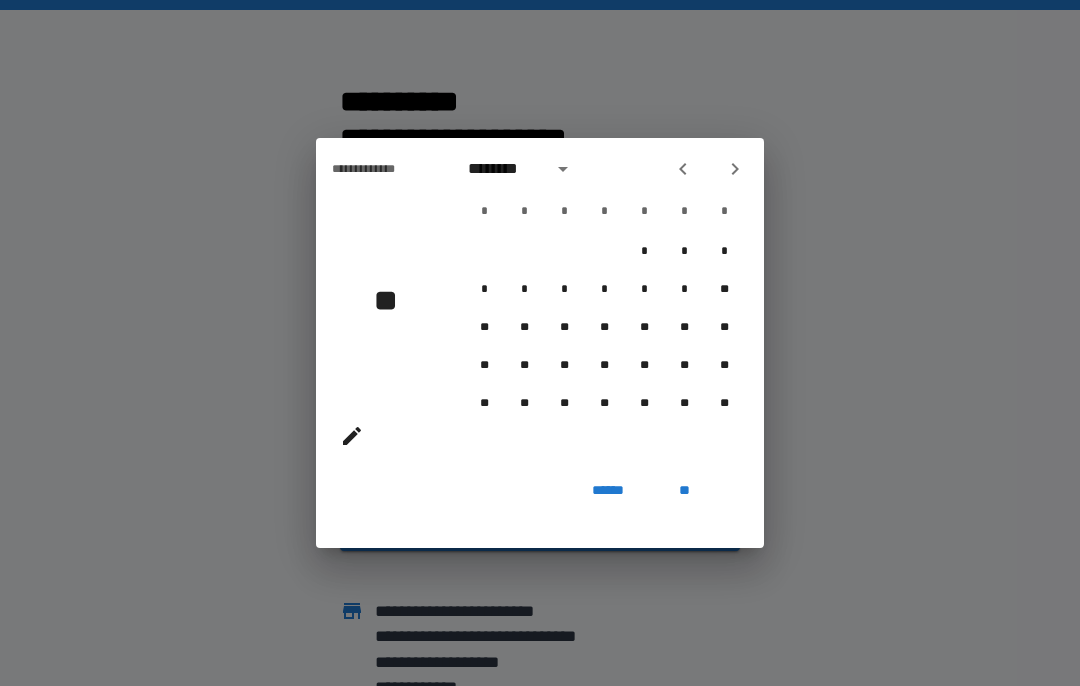 click 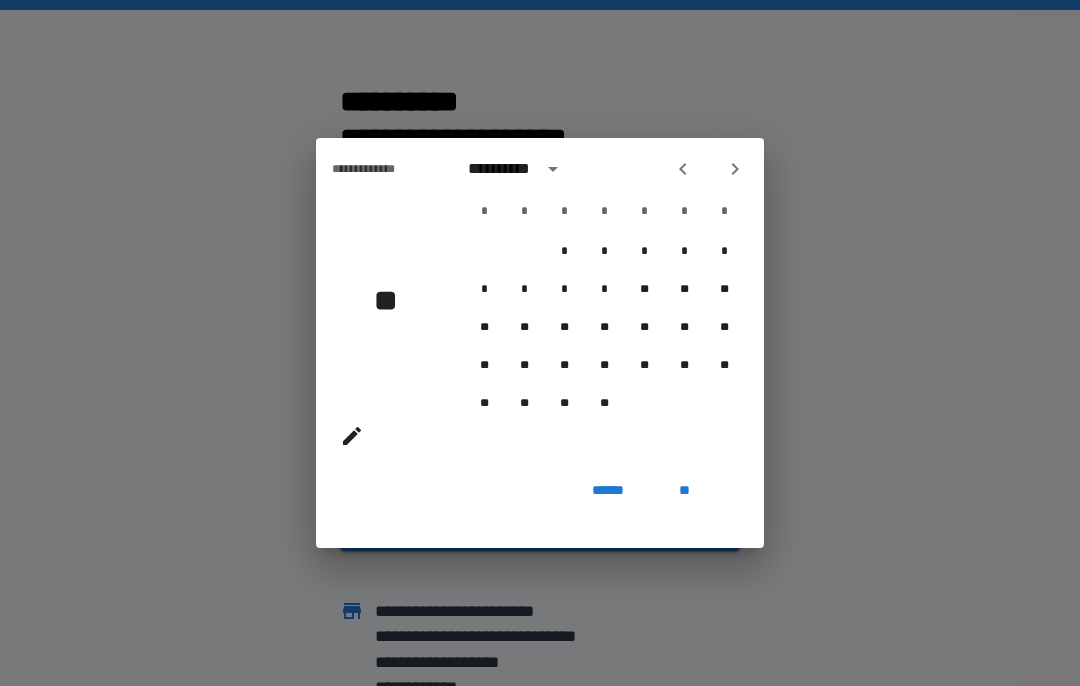 click 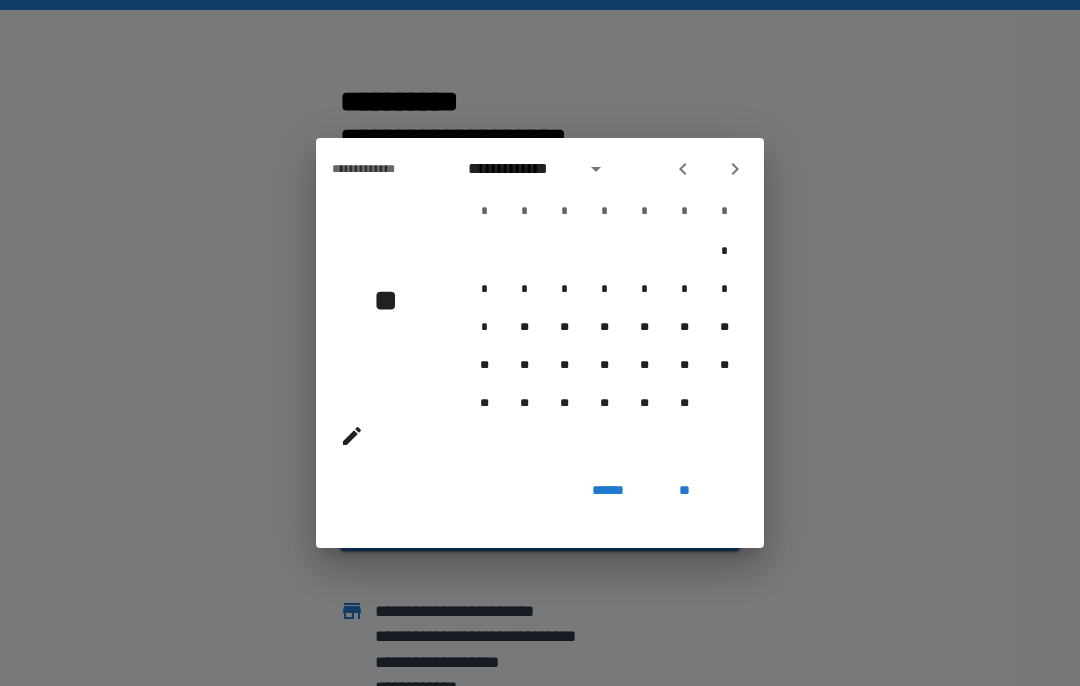 click 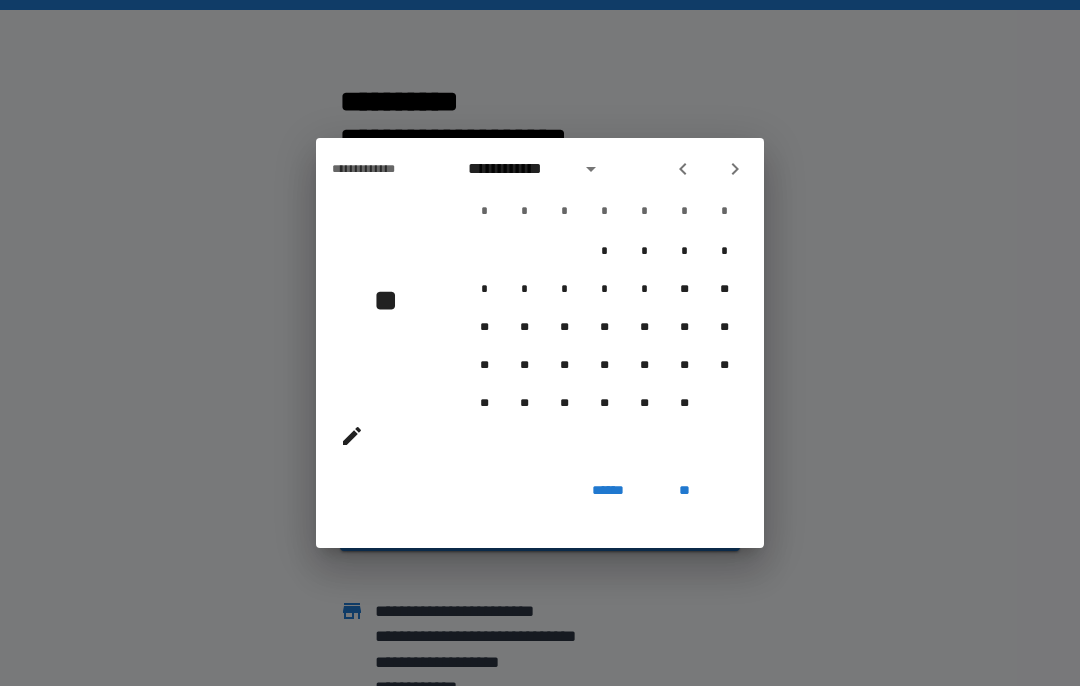 click 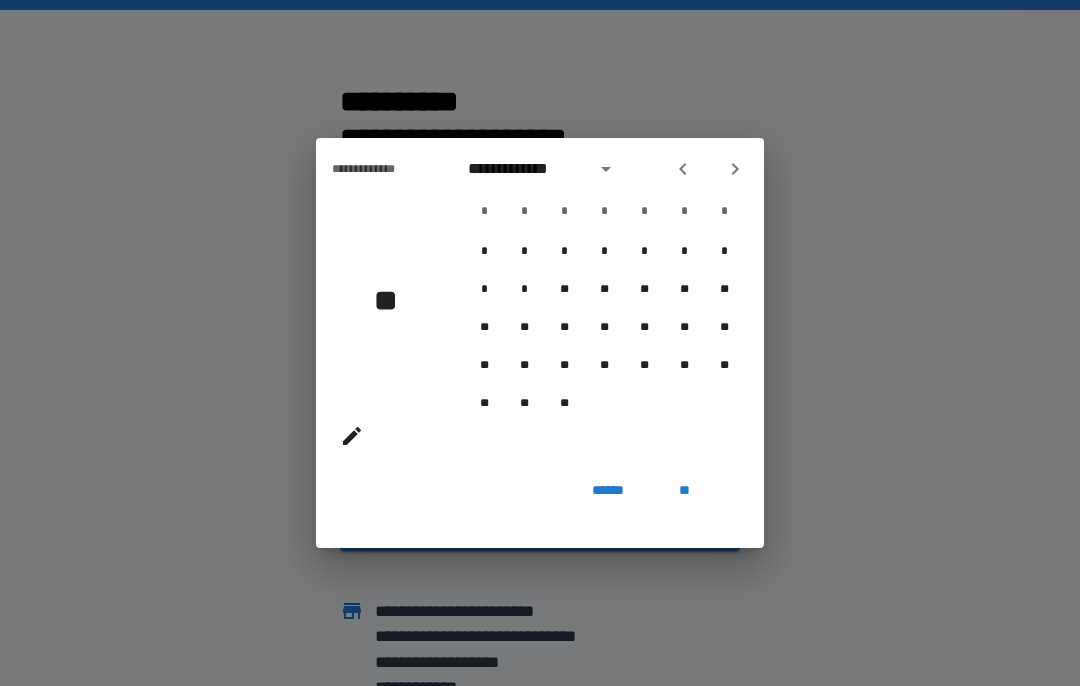 click 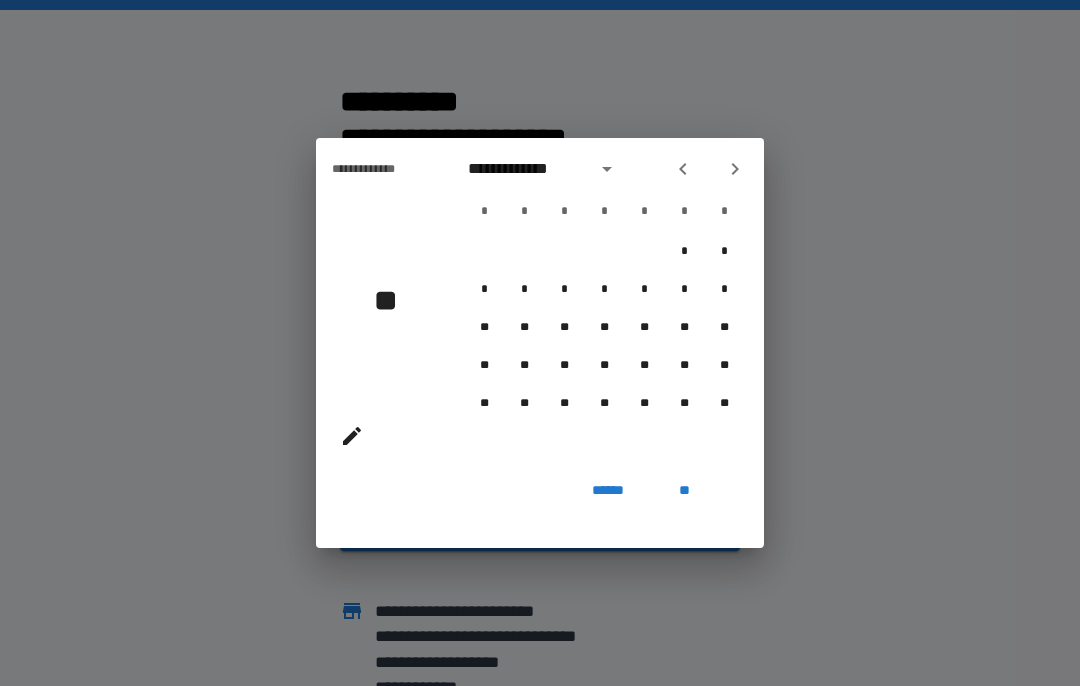 click 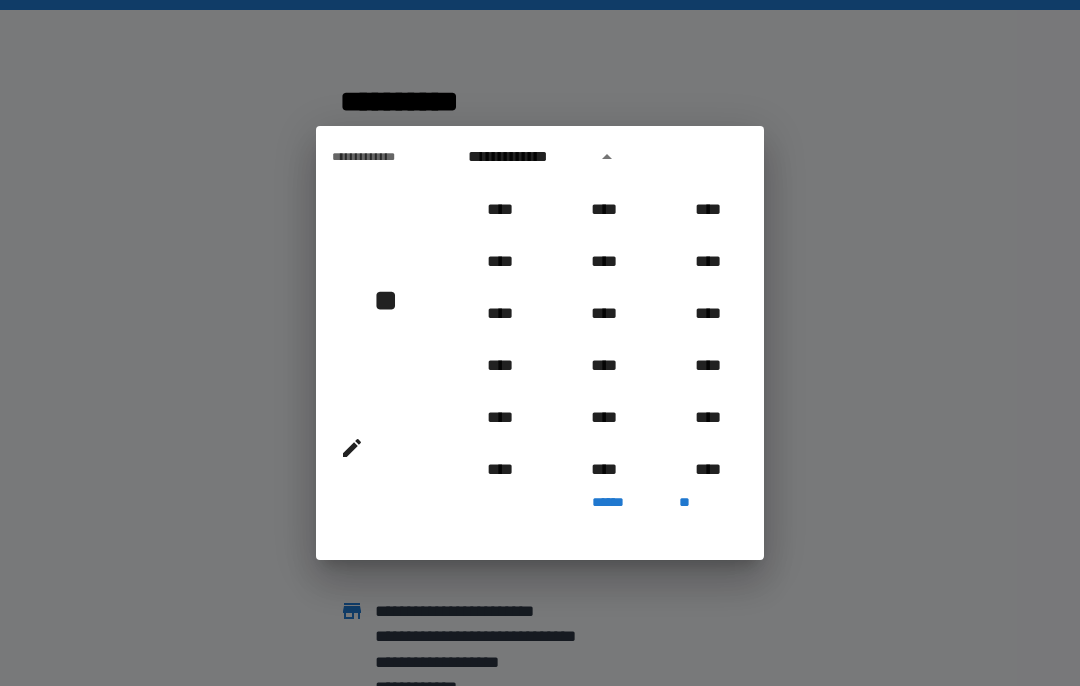scroll, scrollTop: 881, scrollLeft: 0, axis: vertical 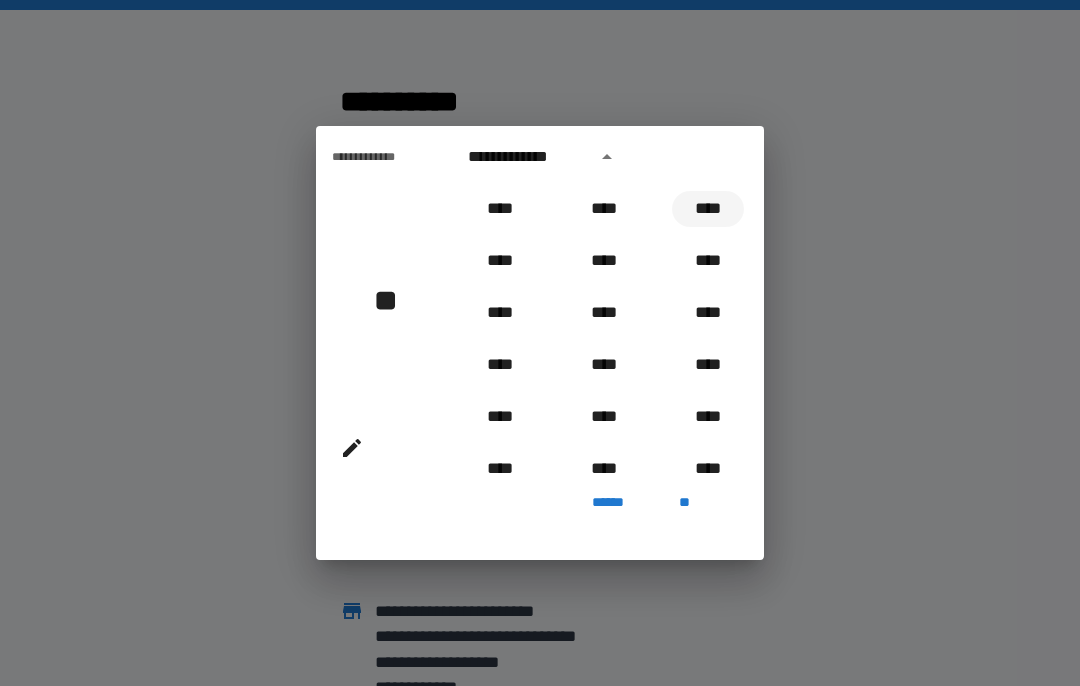 click on "****" at bounding box center (708, 209) 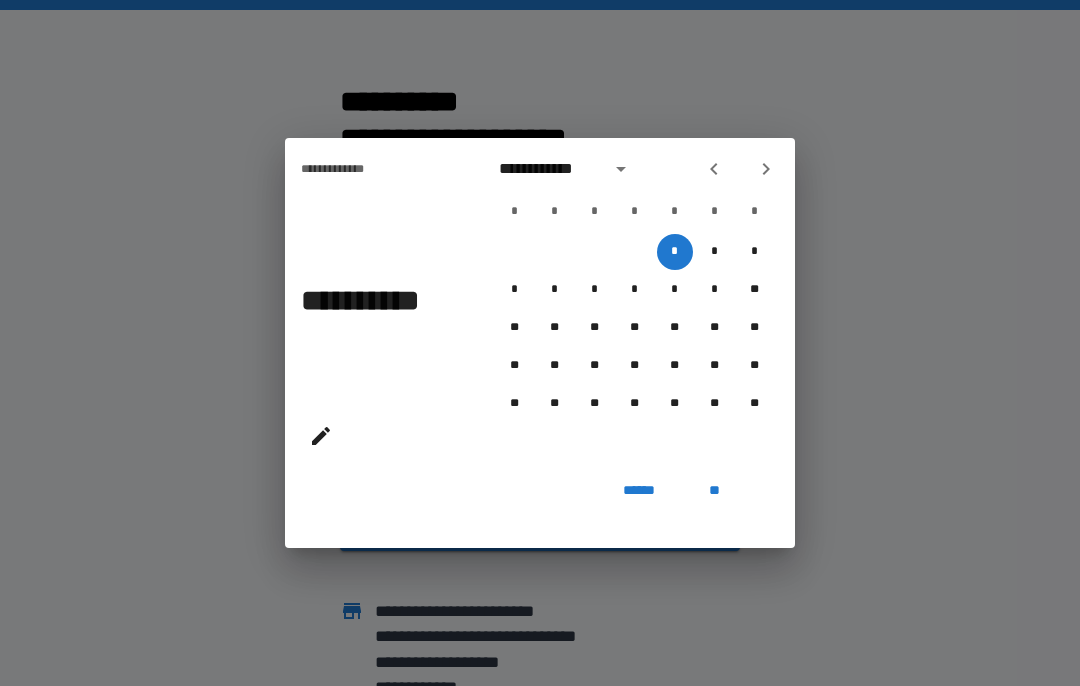 click on "**********" at bounding box center [371, 300] 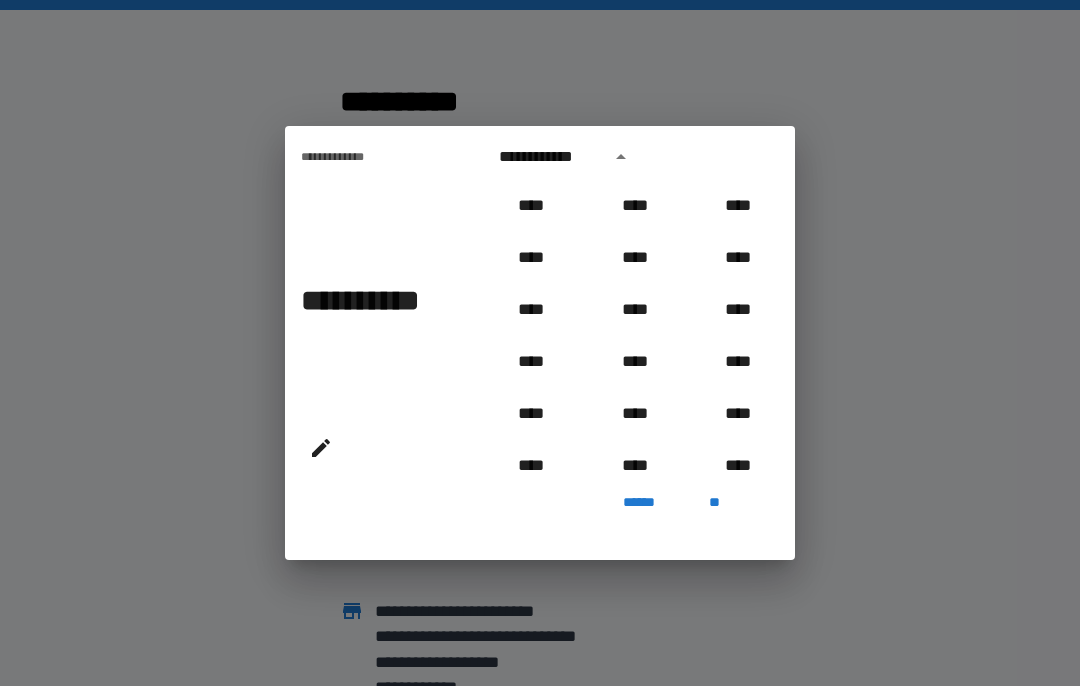 scroll, scrollTop: 758, scrollLeft: 0, axis: vertical 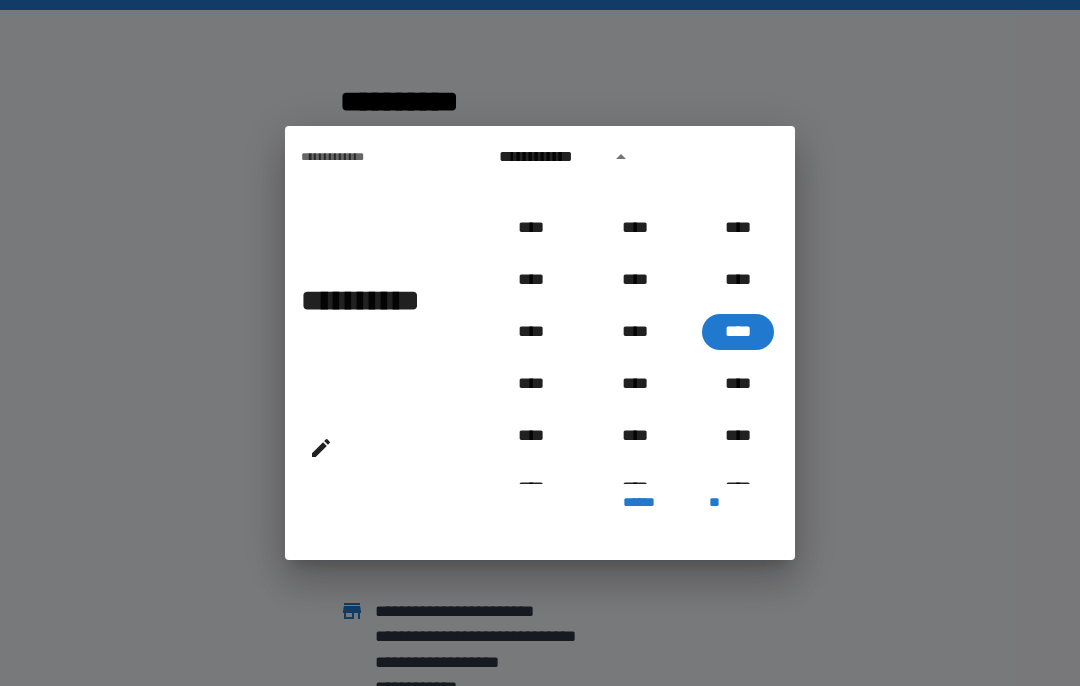 click on "****" at bounding box center [738, 332] 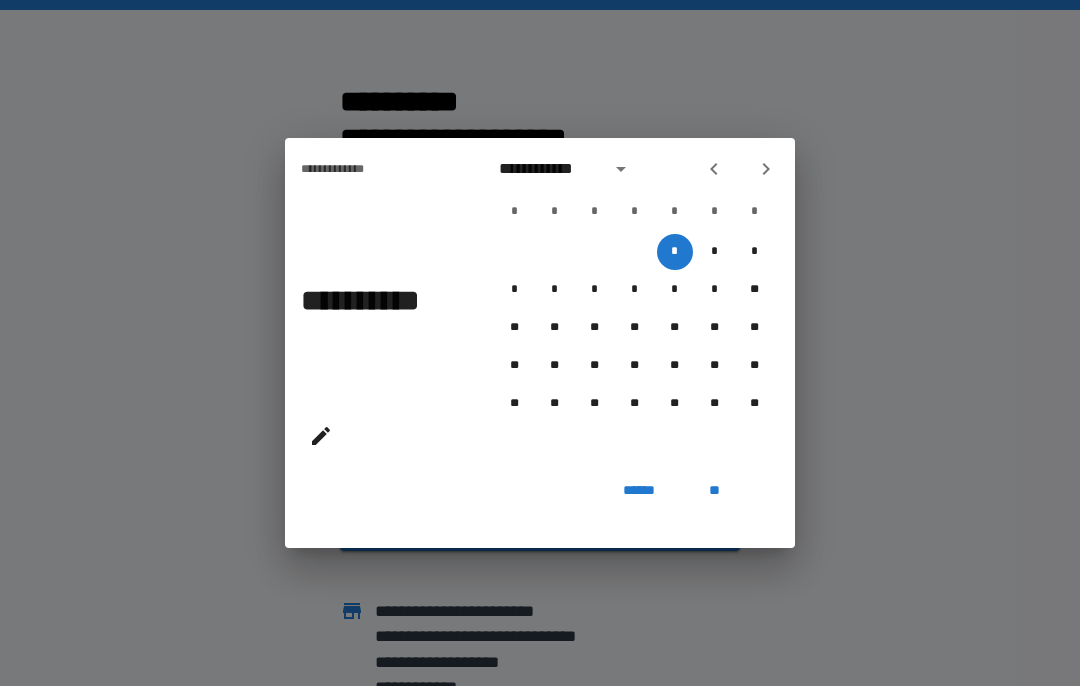 click at bounding box center [766, 169] 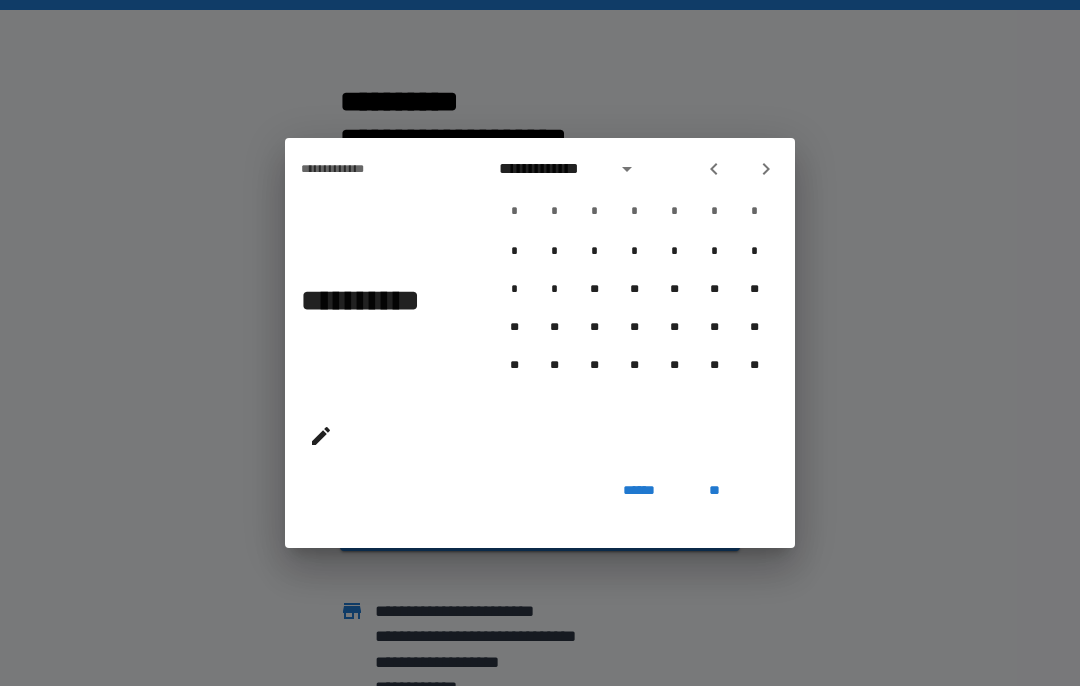 click 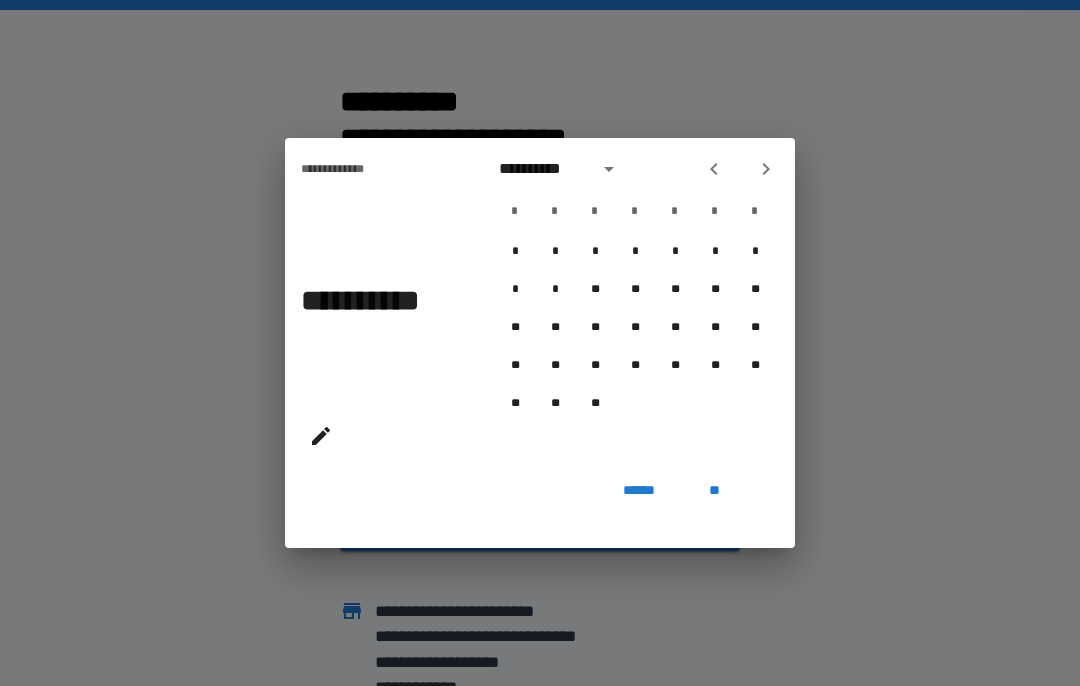 click 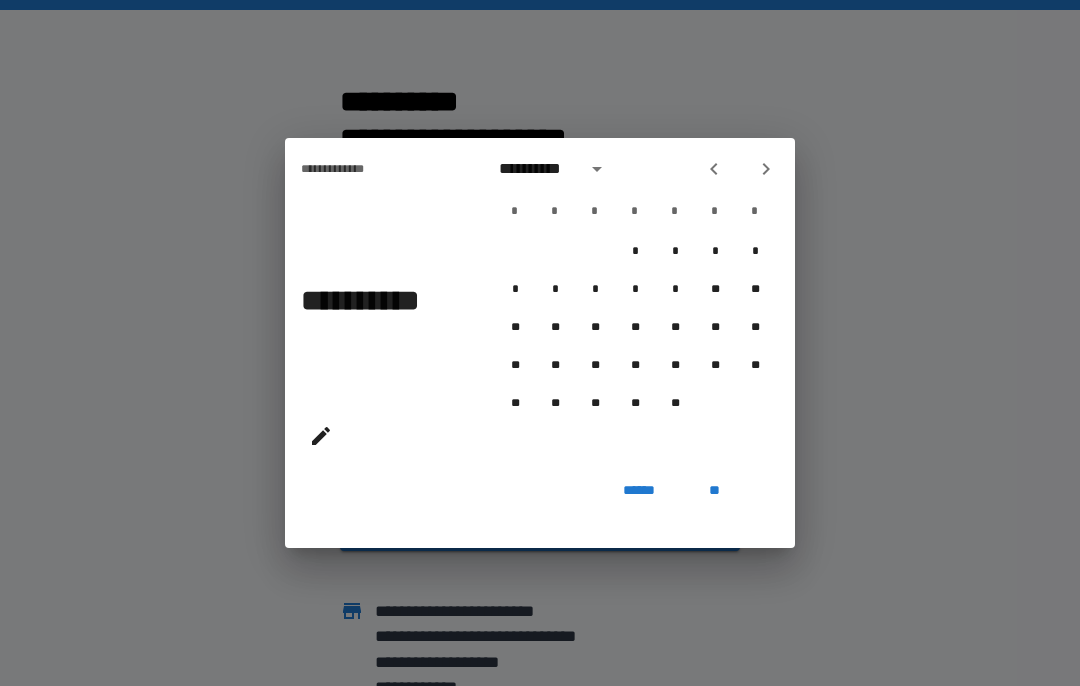 click 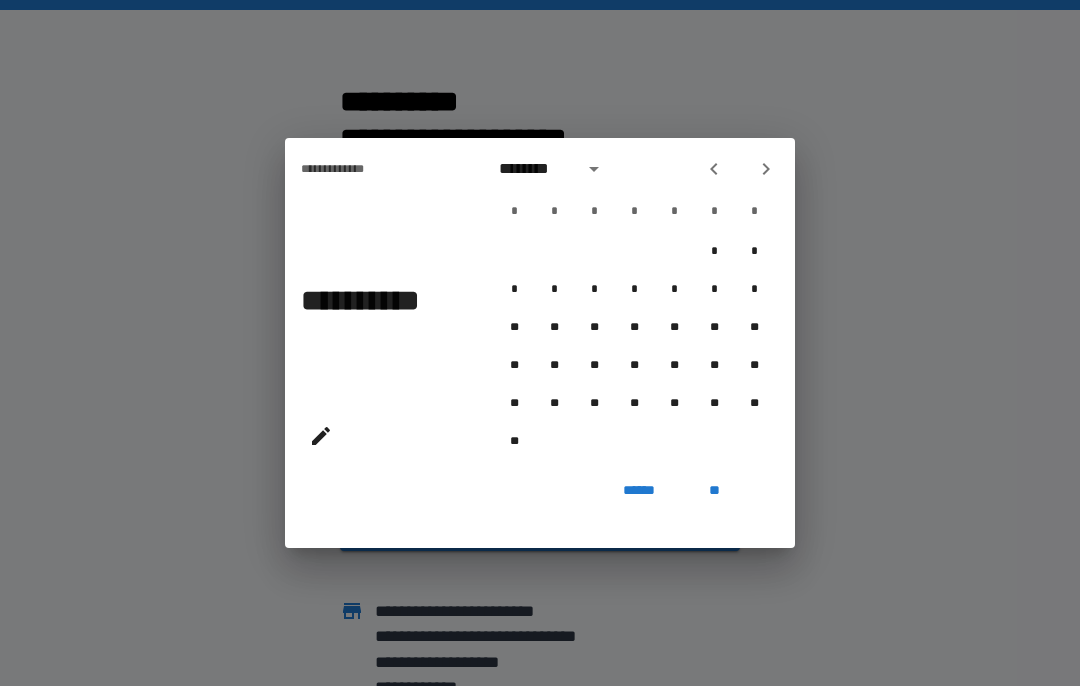 click 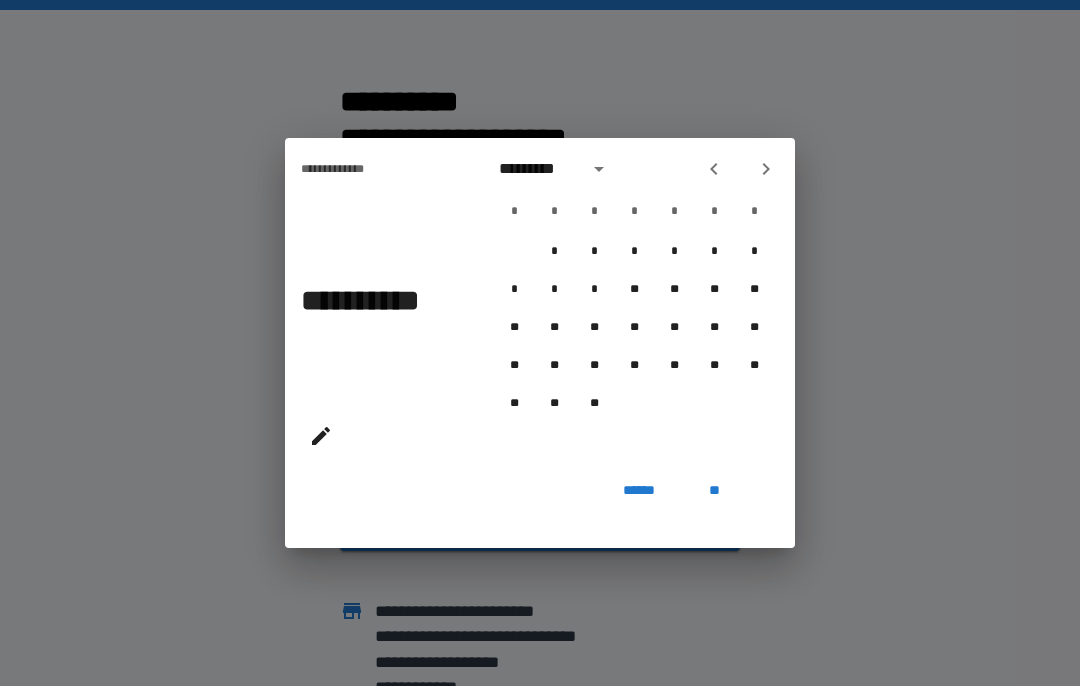 click 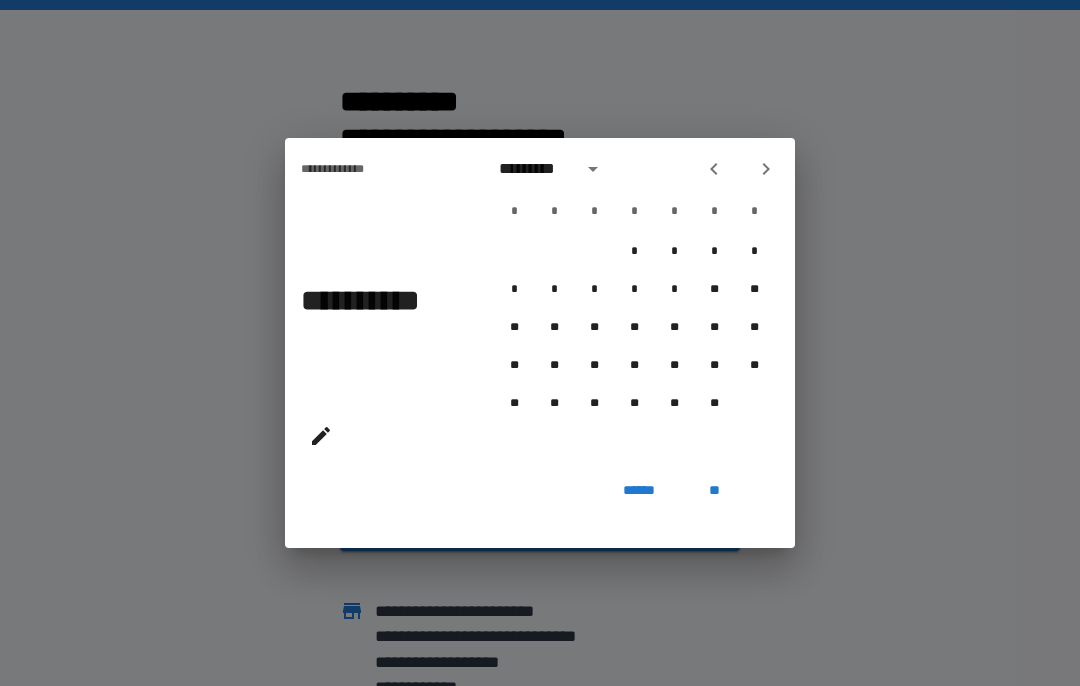 click at bounding box center [766, 169] 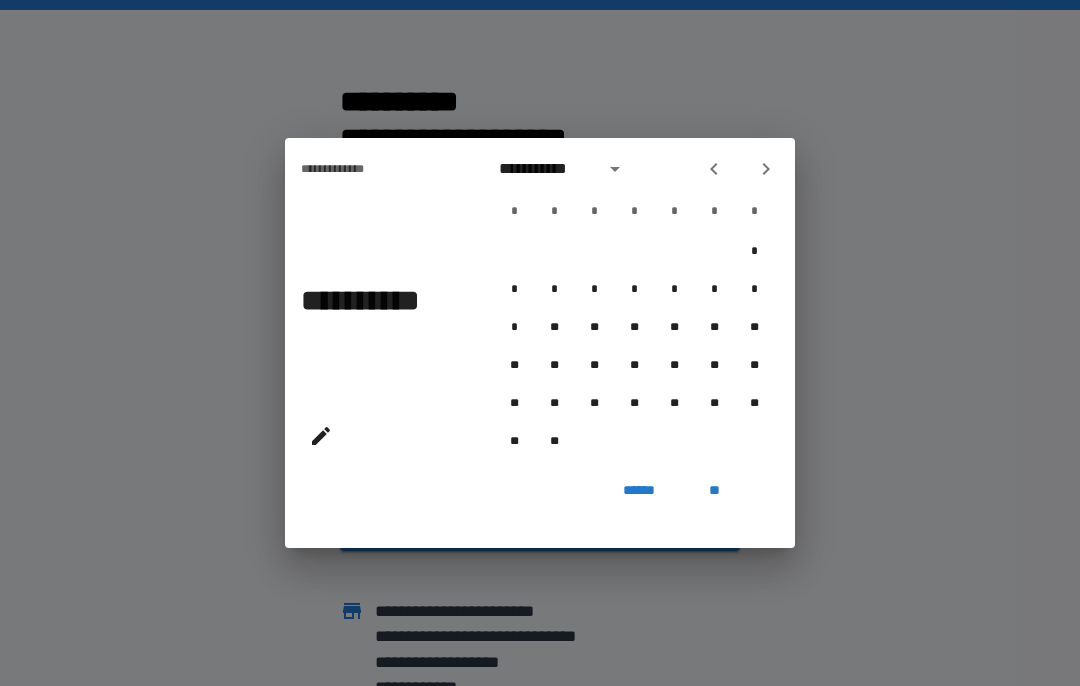 click at bounding box center [766, 169] 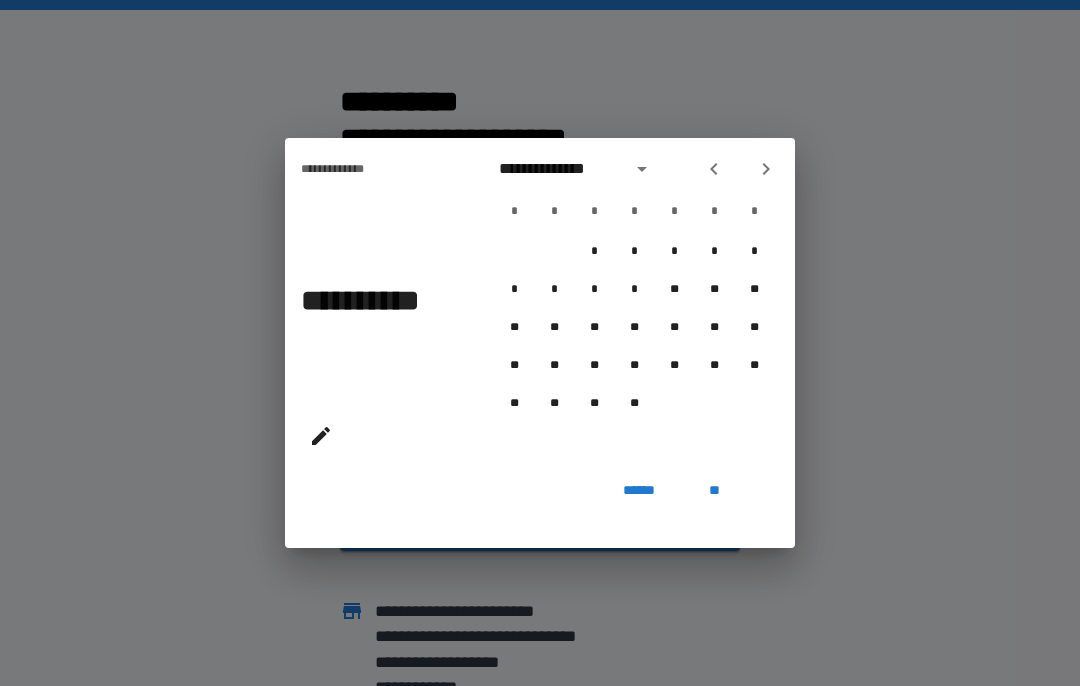 click 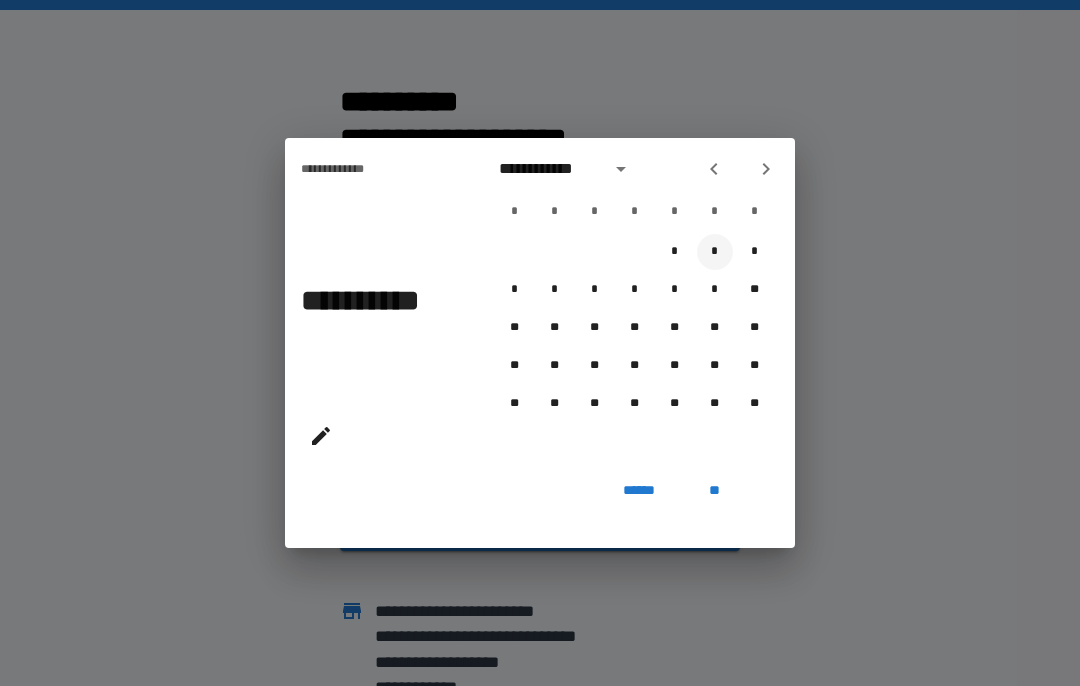 click on "*" at bounding box center [715, 252] 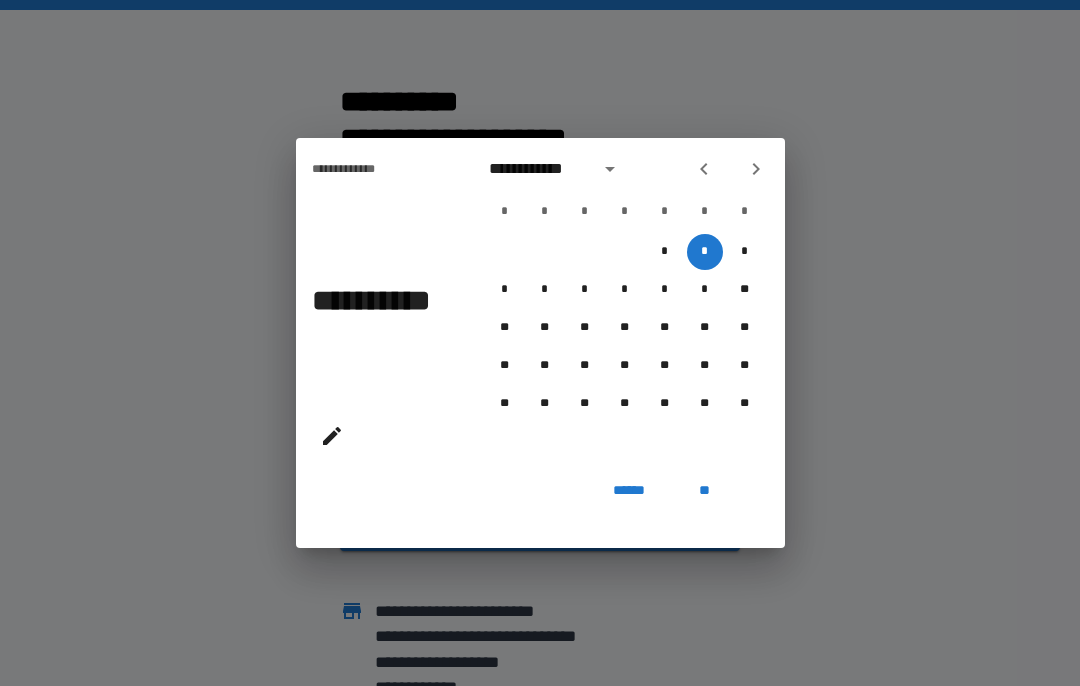 click on "**" at bounding box center (705, 490) 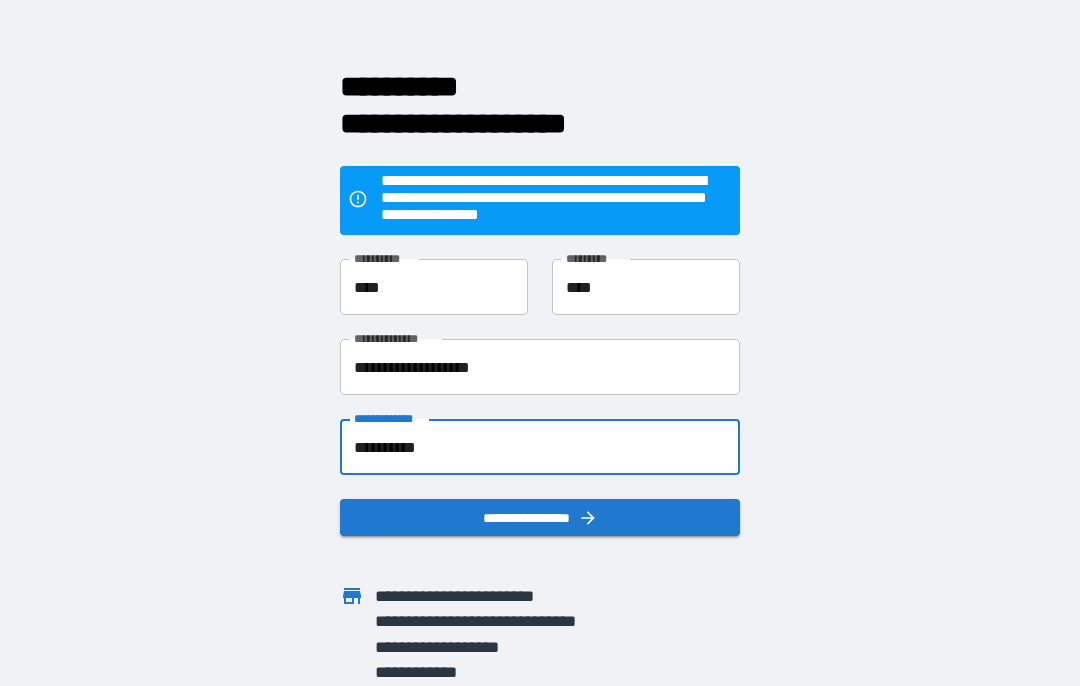 scroll, scrollTop: 13, scrollLeft: 0, axis: vertical 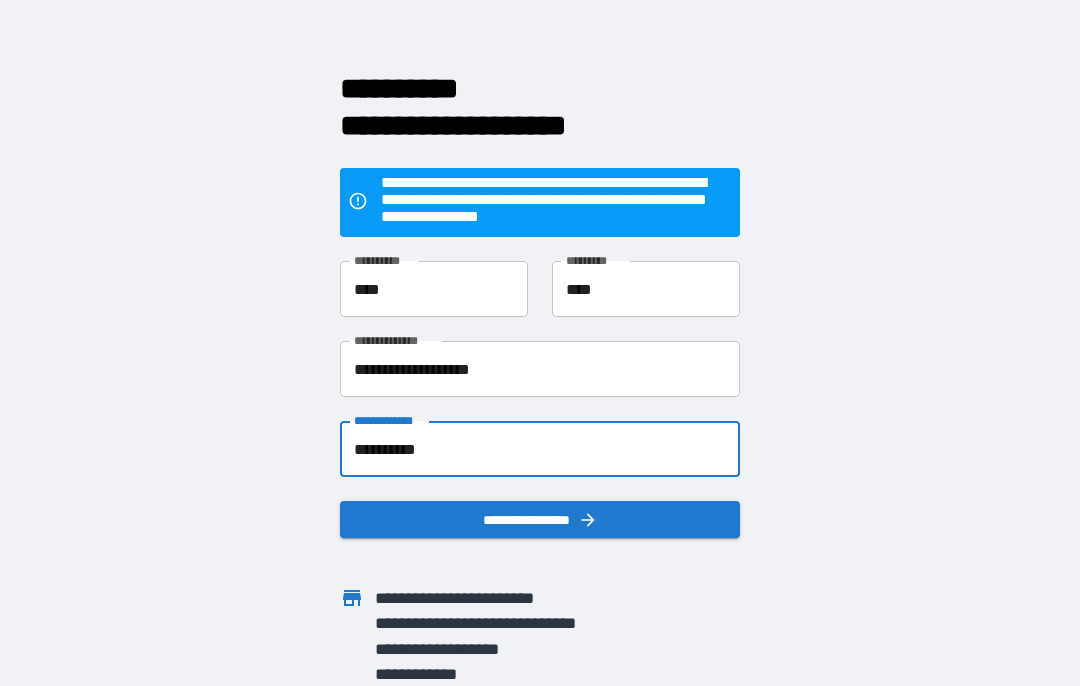 click on "**********" at bounding box center [540, 519] 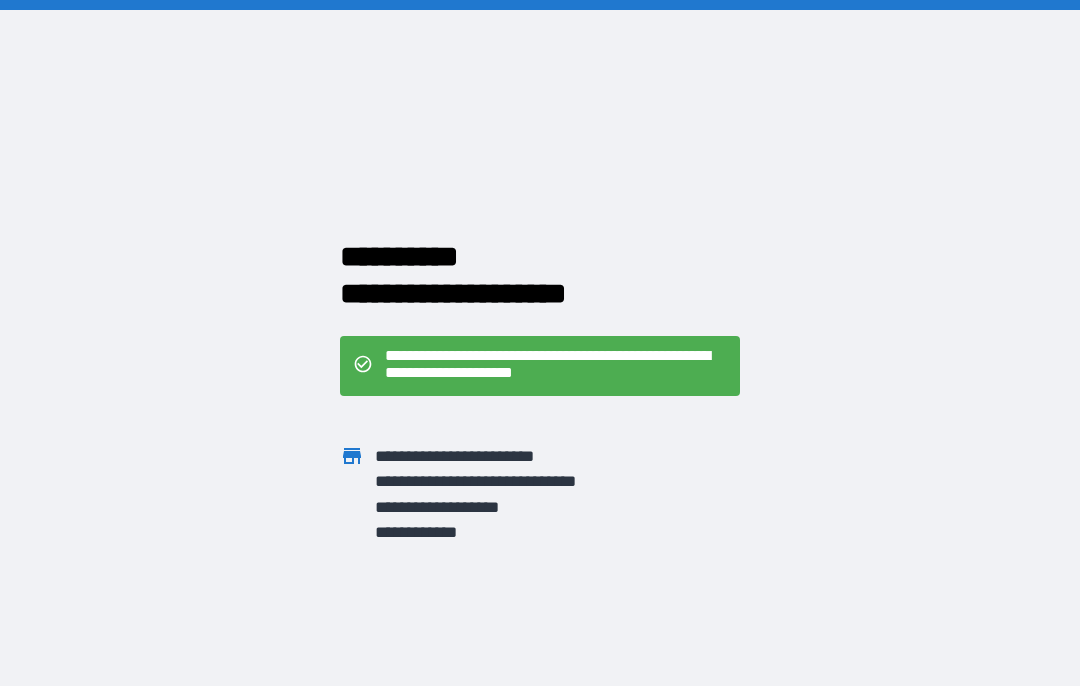 scroll, scrollTop: 0, scrollLeft: 0, axis: both 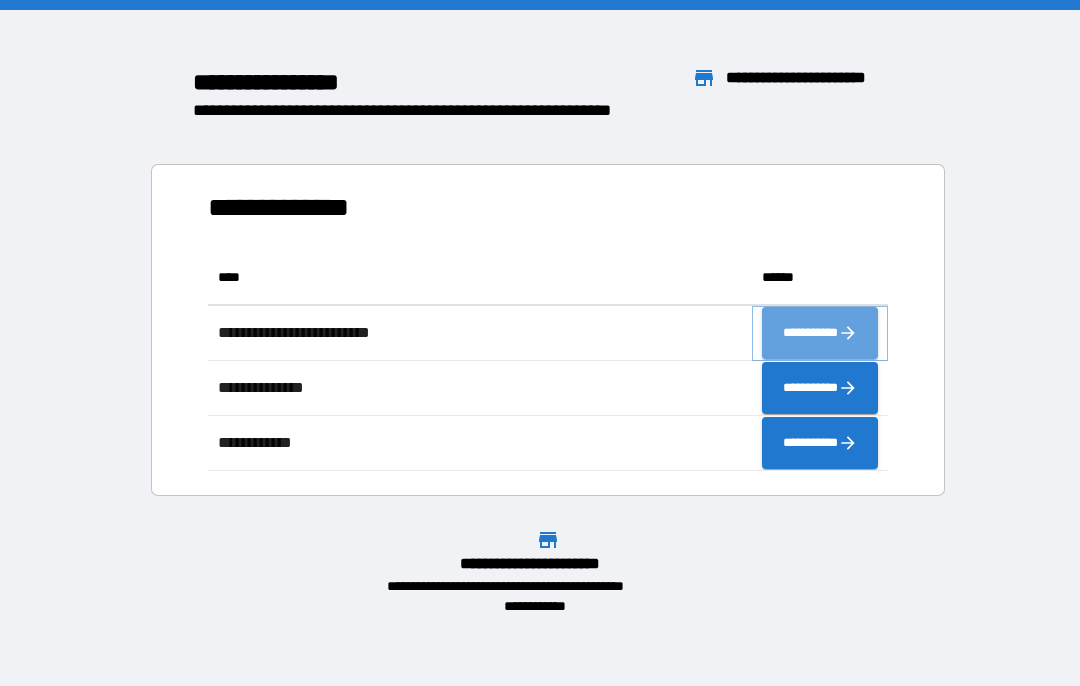 click on "**********" at bounding box center [820, 333] 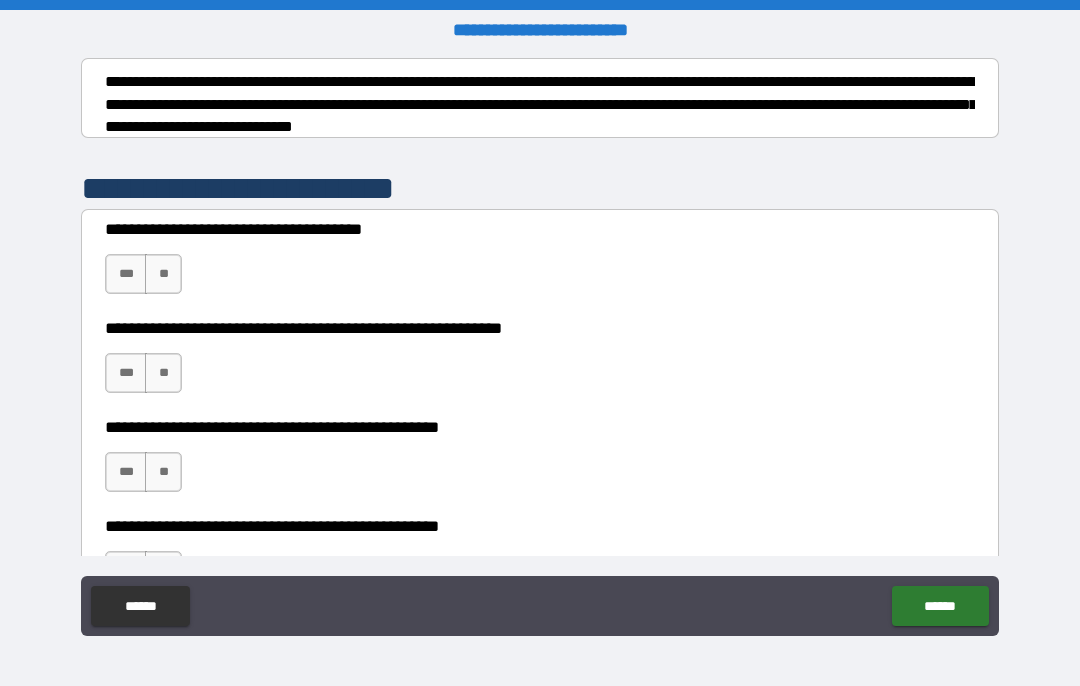 scroll, scrollTop: 310, scrollLeft: 0, axis: vertical 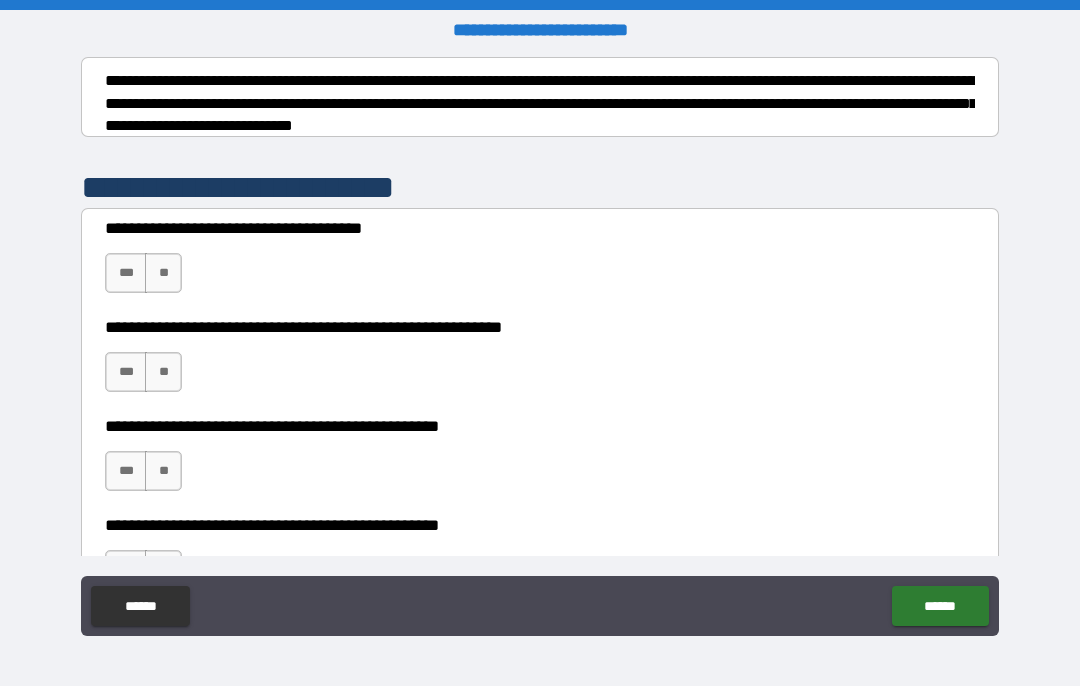 click on "**" at bounding box center (163, 273) 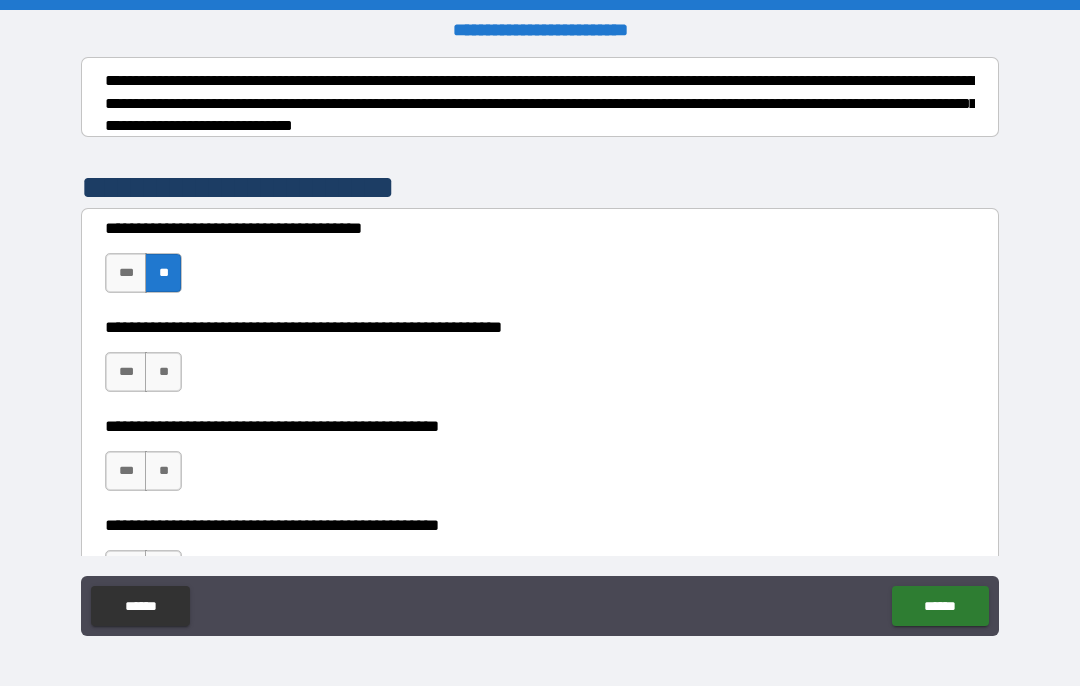 click on "***" at bounding box center [126, 372] 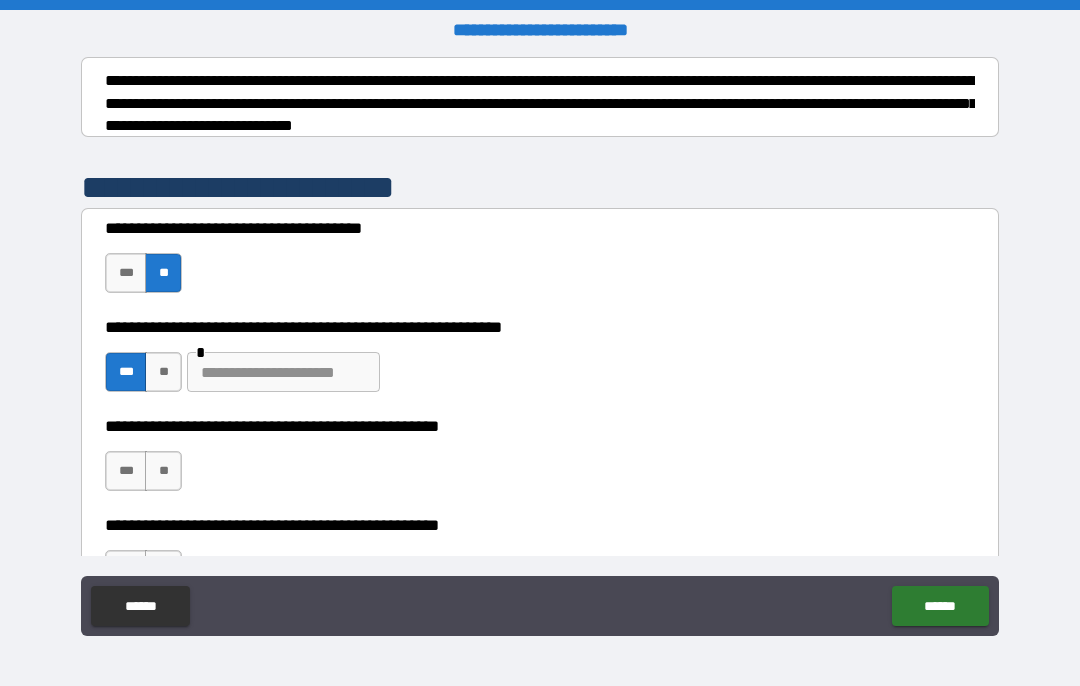 click at bounding box center [283, 372] 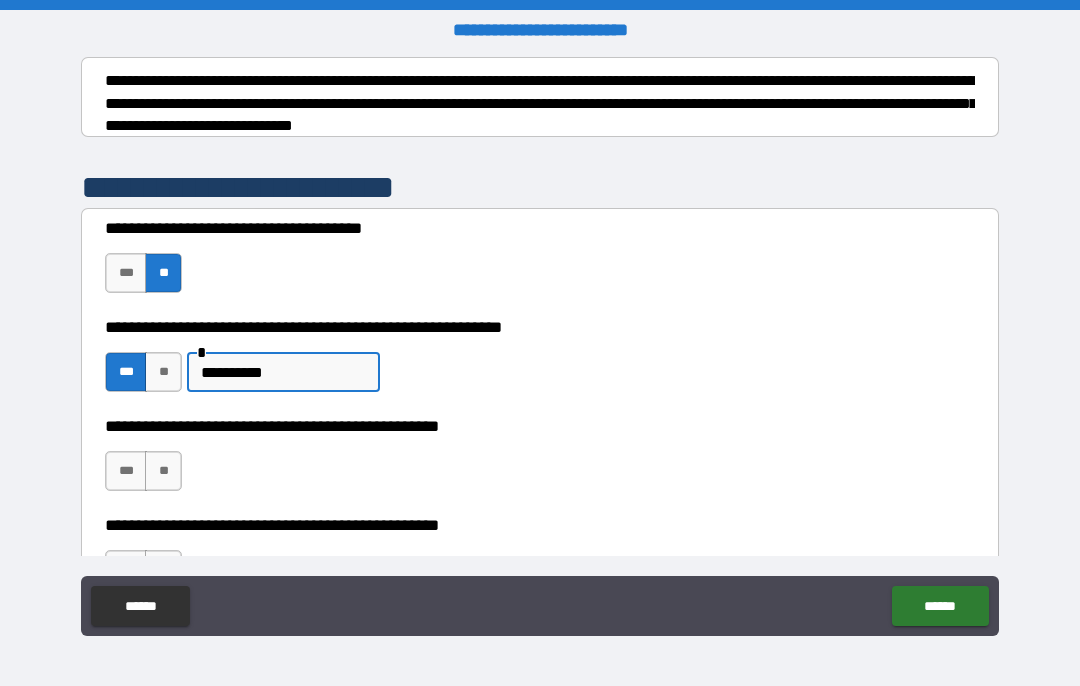 click on "**********" at bounding box center (540, 426) 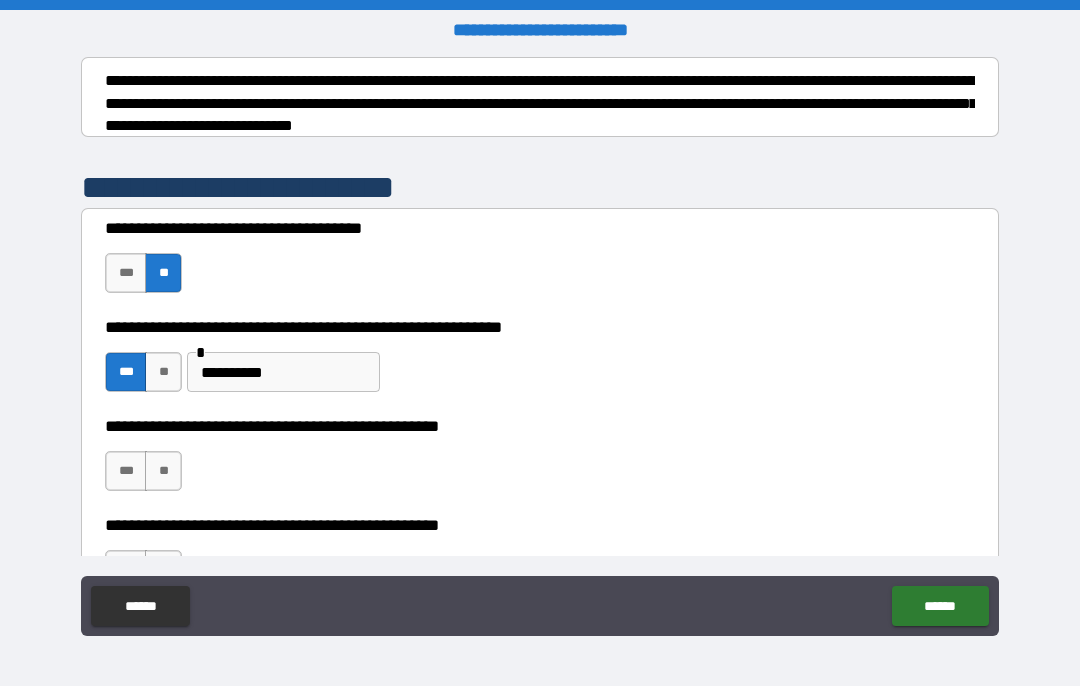 click on "**********" at bounding box center [283, 372] 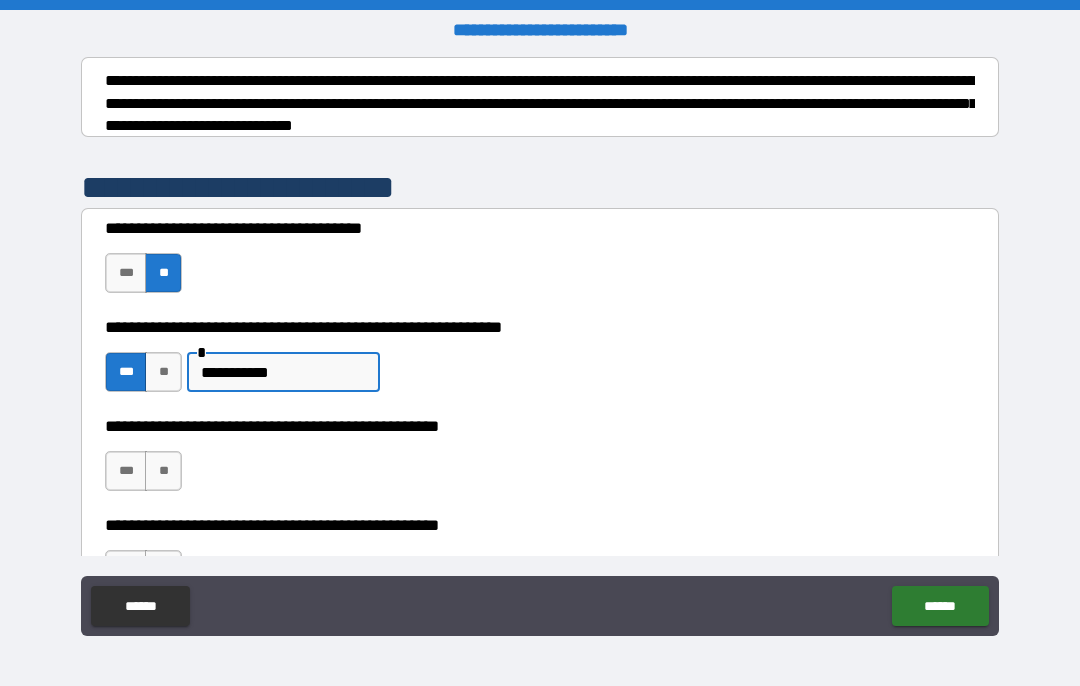 click on "**********" at bounding box center [540, 362] 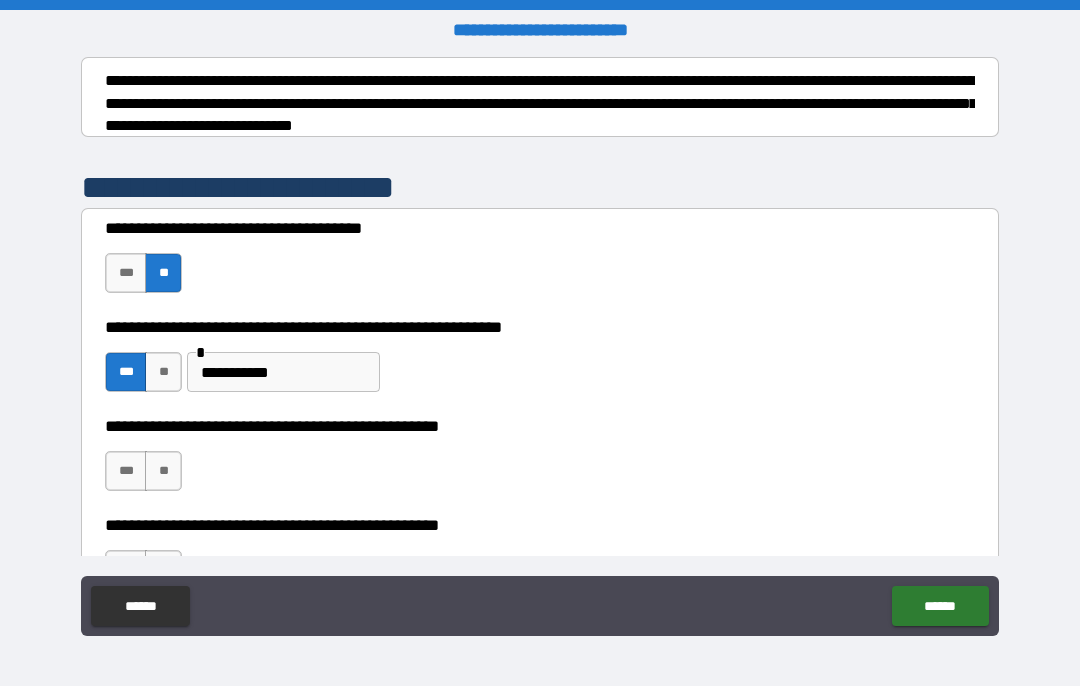 click on "**********" at bounding box center [283, 372] 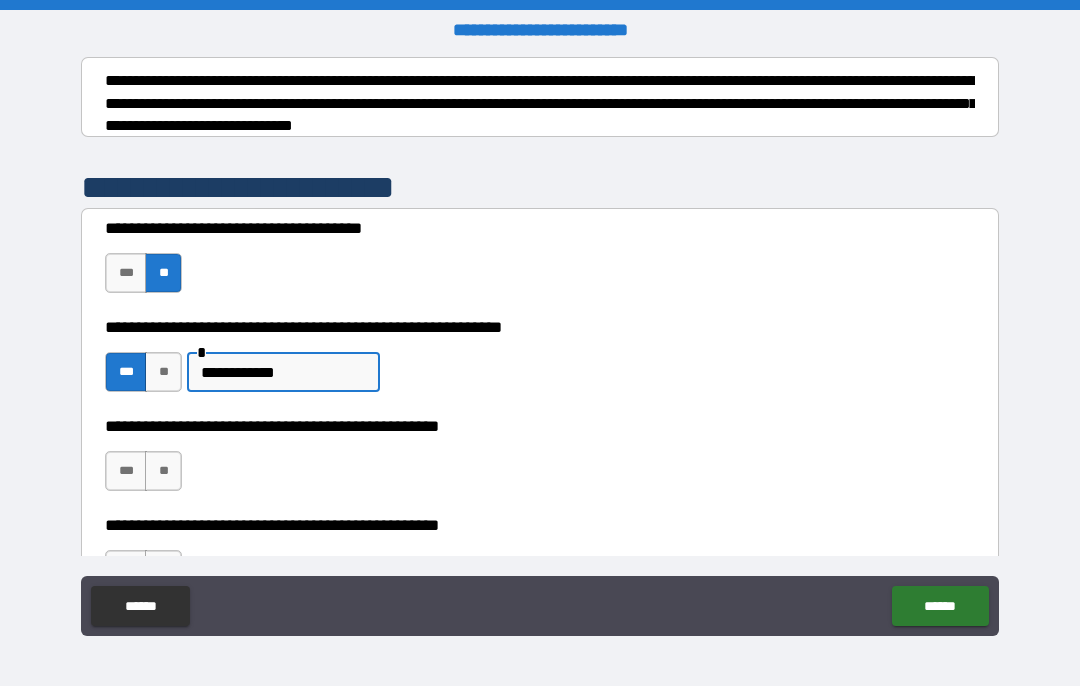 type on "**********" 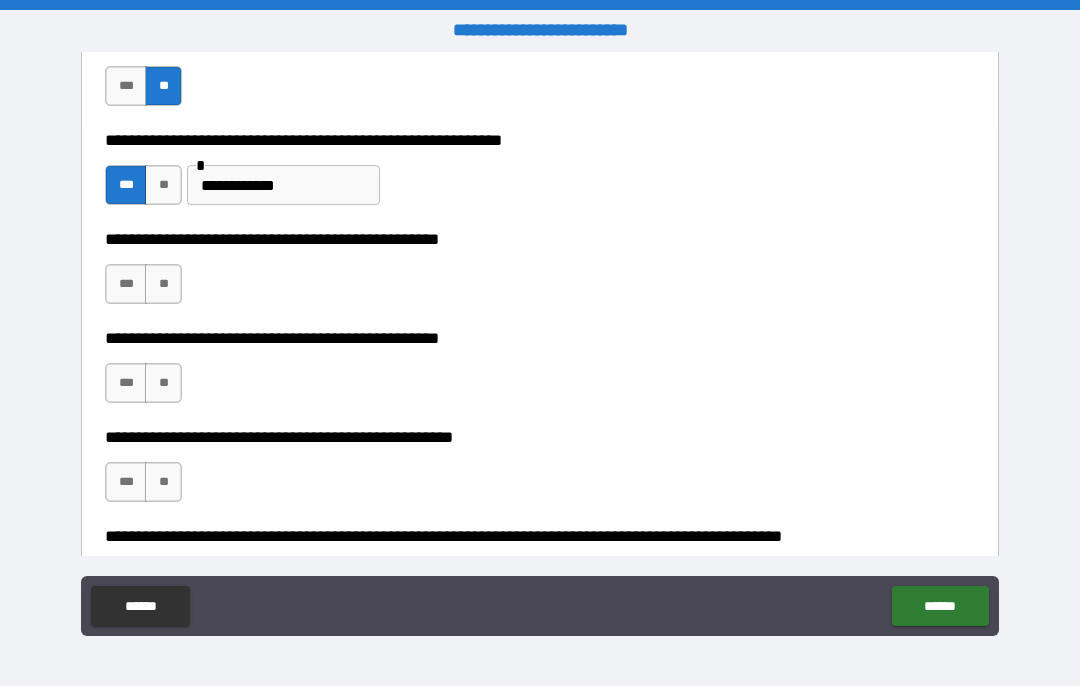 scroll, scrollTop: 520, scrollLeft: 0, axis: vertical 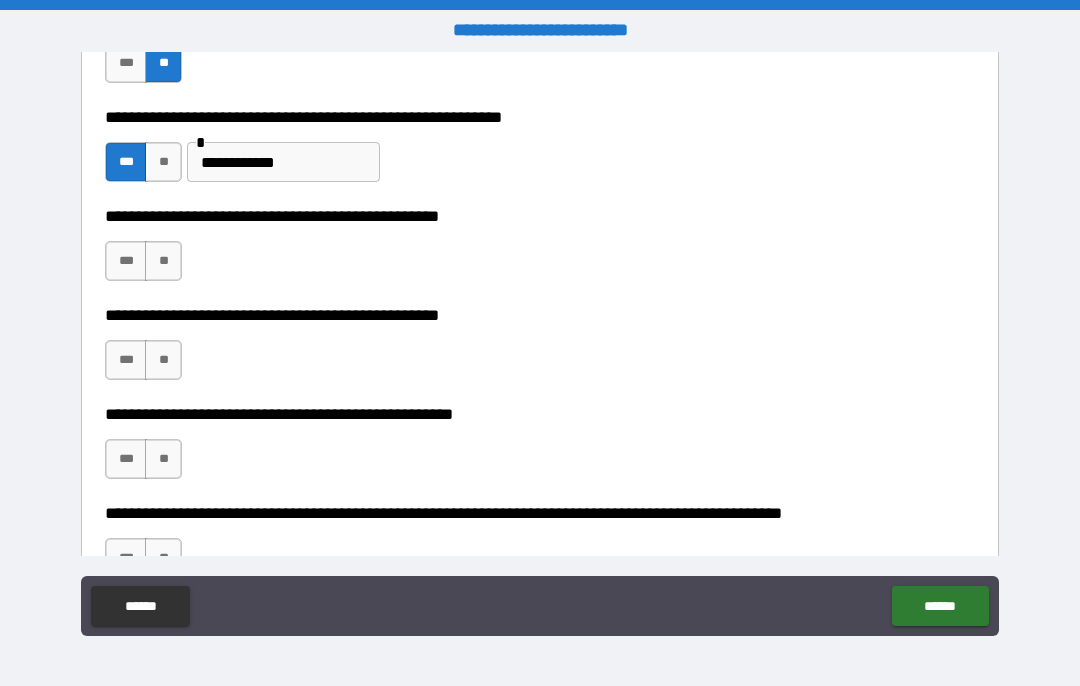 click on "**" at bounding box center [163, 261] 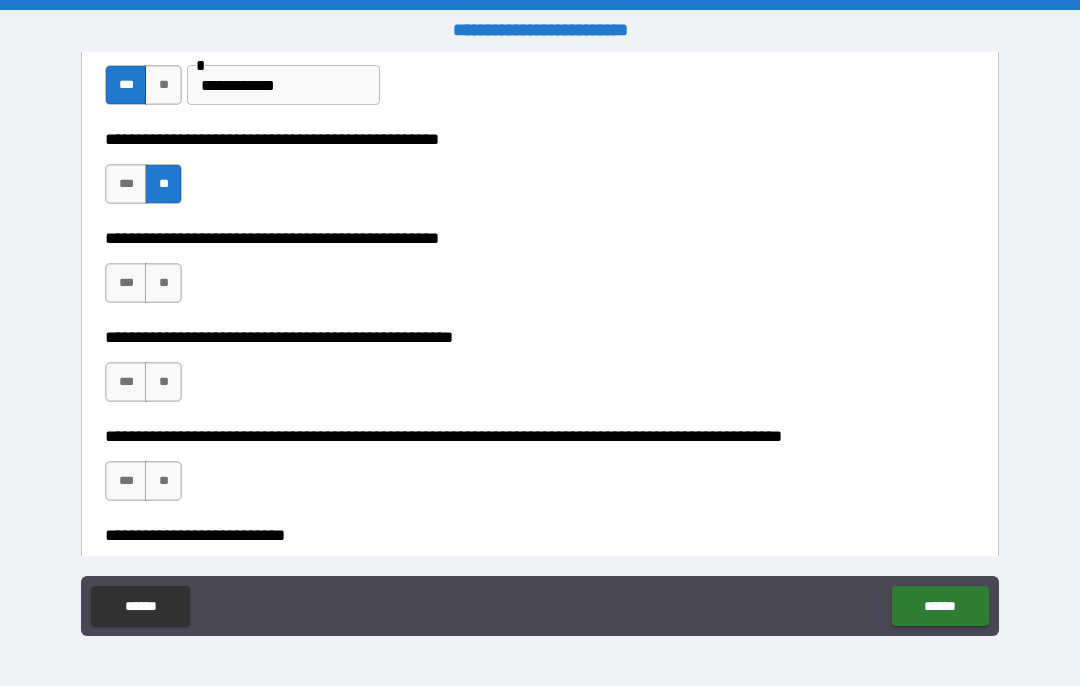 scroll, scrollTop: 629, scrollLeft: 0, axis: vertical 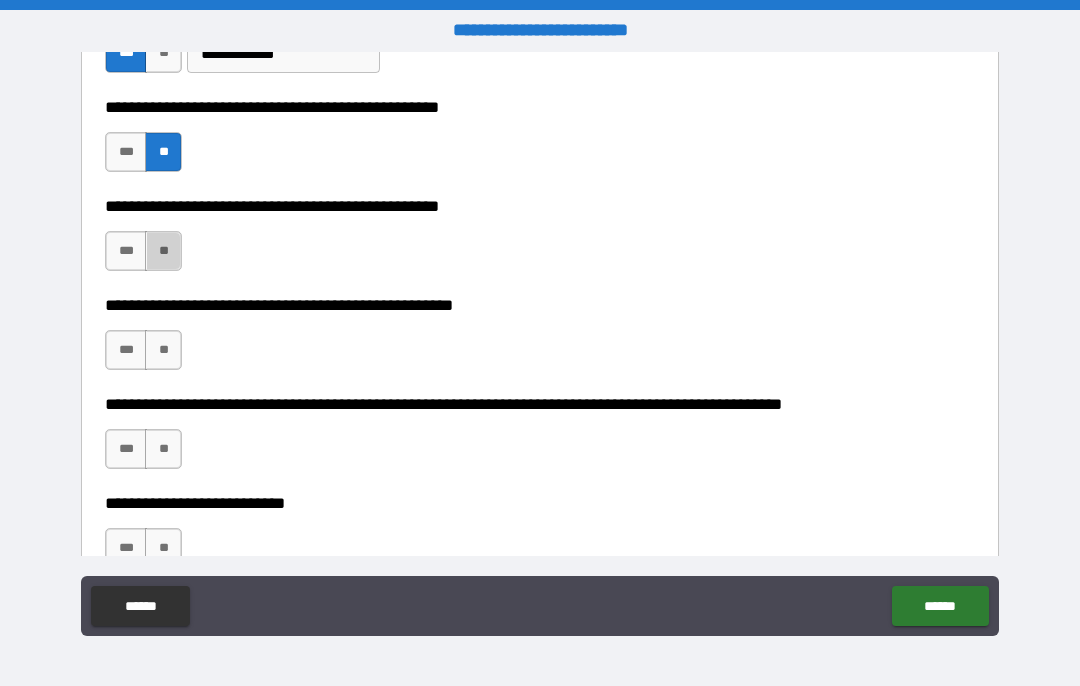 click on "**" at bounding box center [163, 251] 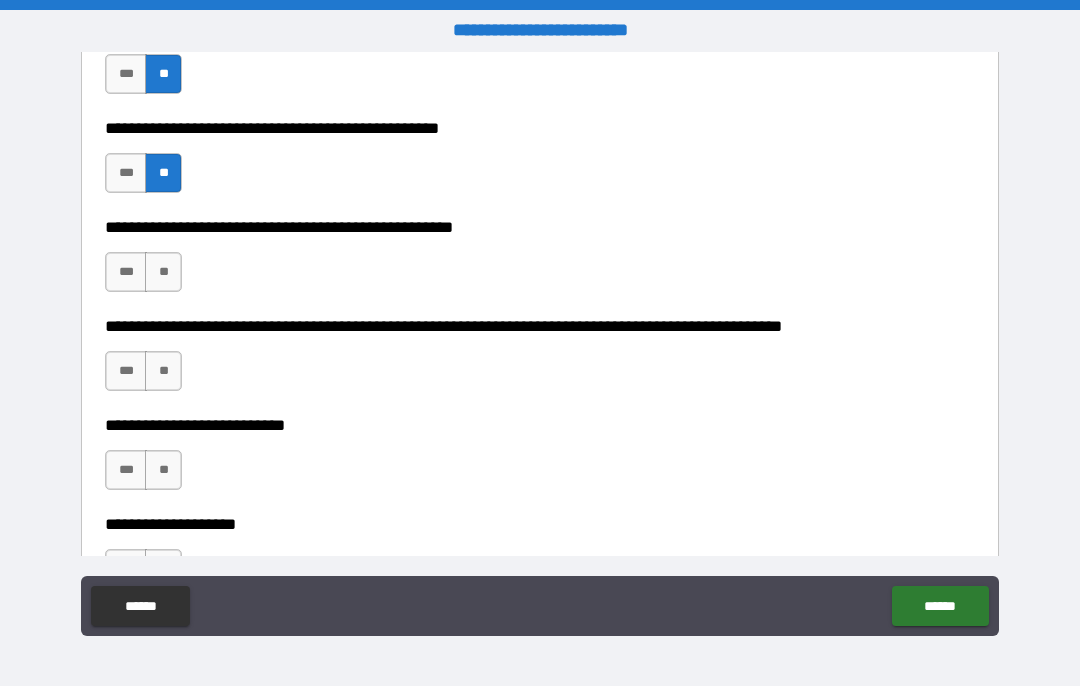 scroll, scrollTop: 708, scrollLeft: 0, axis: vertical 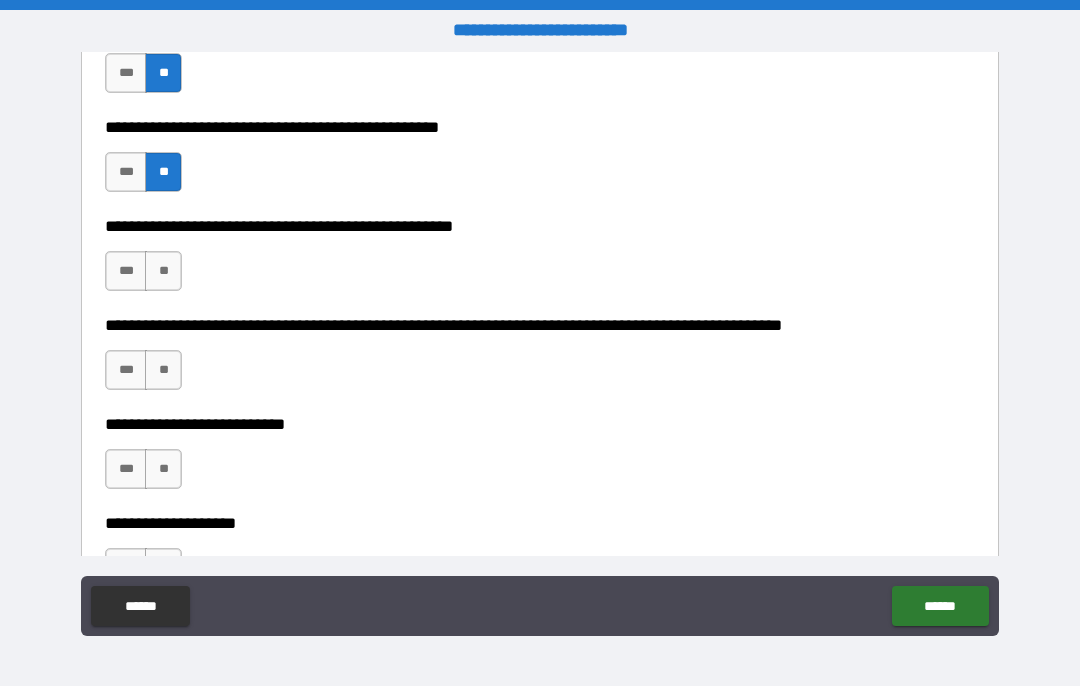 click on "**" at bounding box center (163, 271) 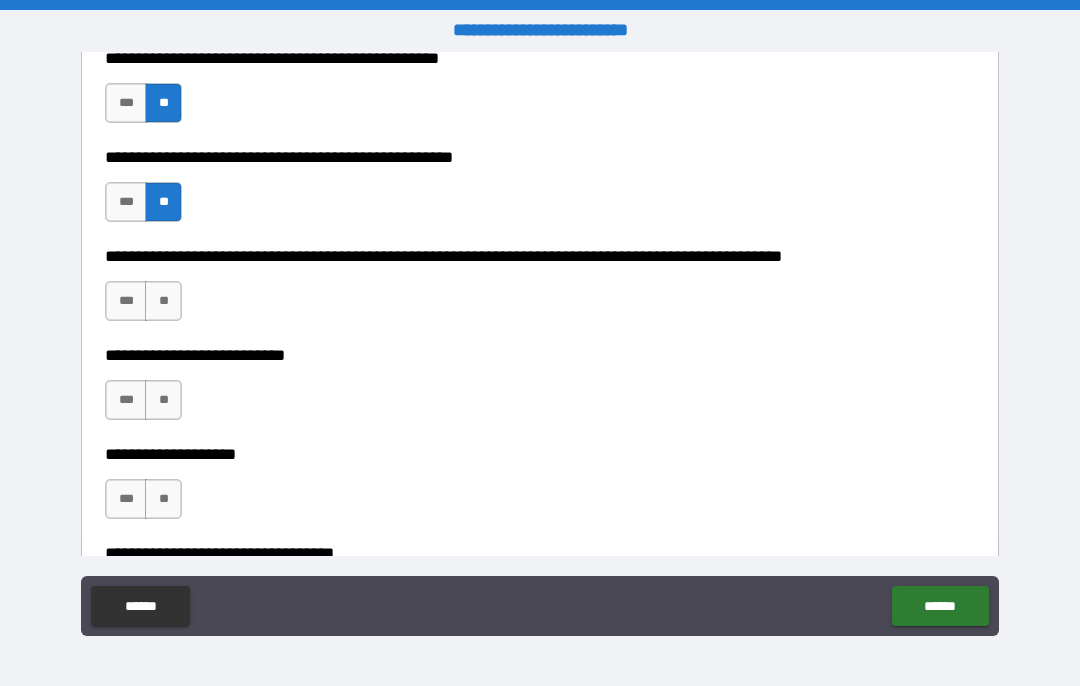 scroll, scrollTop: 794, scrollLeft: 0, axis: vertical 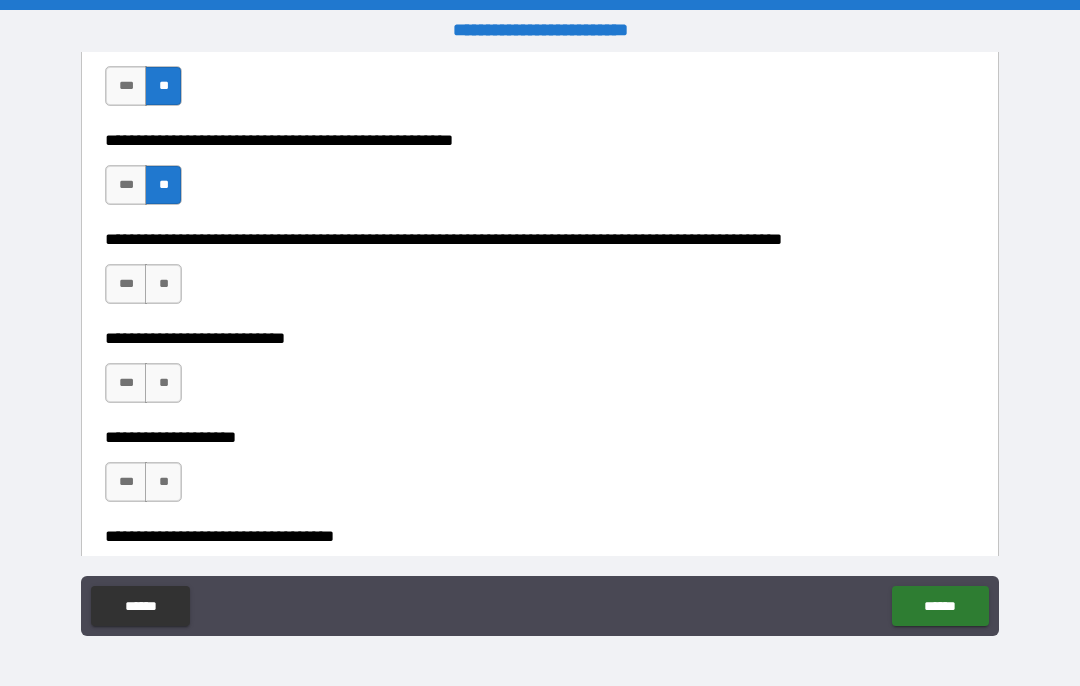 click on "**" at bounding box center [163, 284] 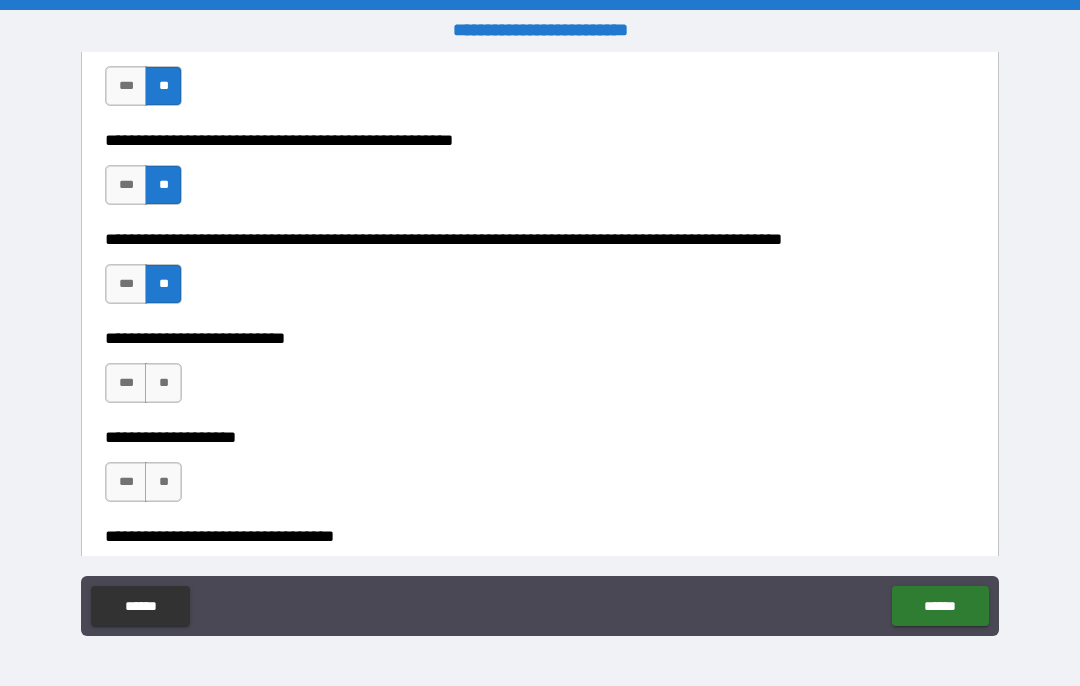 click on "**" at bounding box center [163, 383] 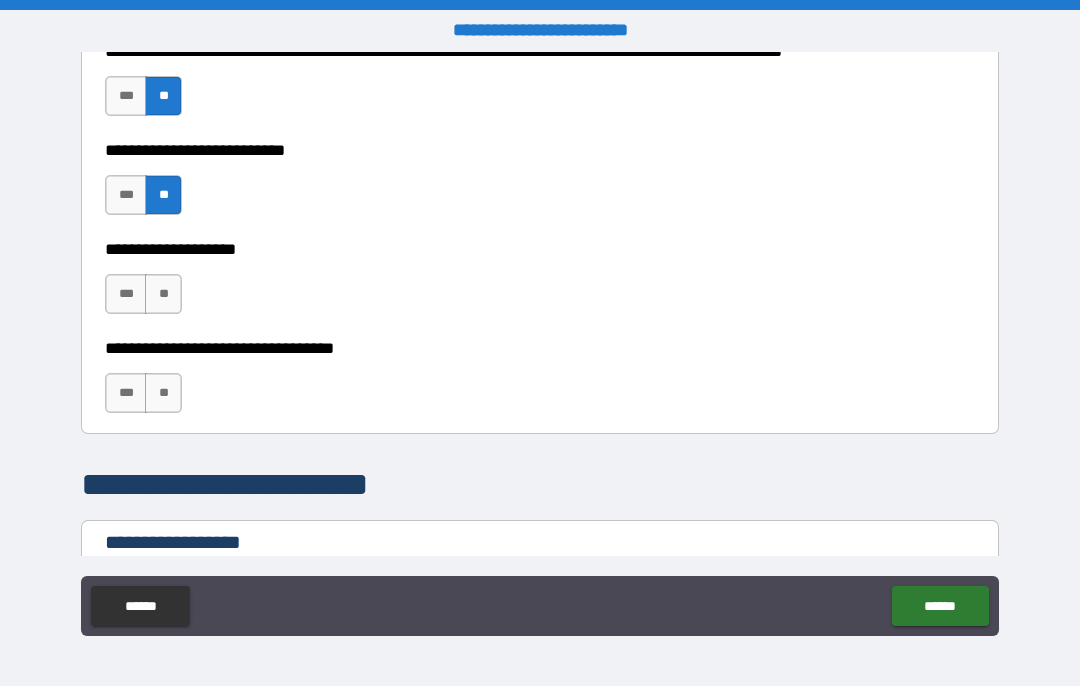 scroll, scrollTop: 990, scrollLeft: 0, axis: vertical 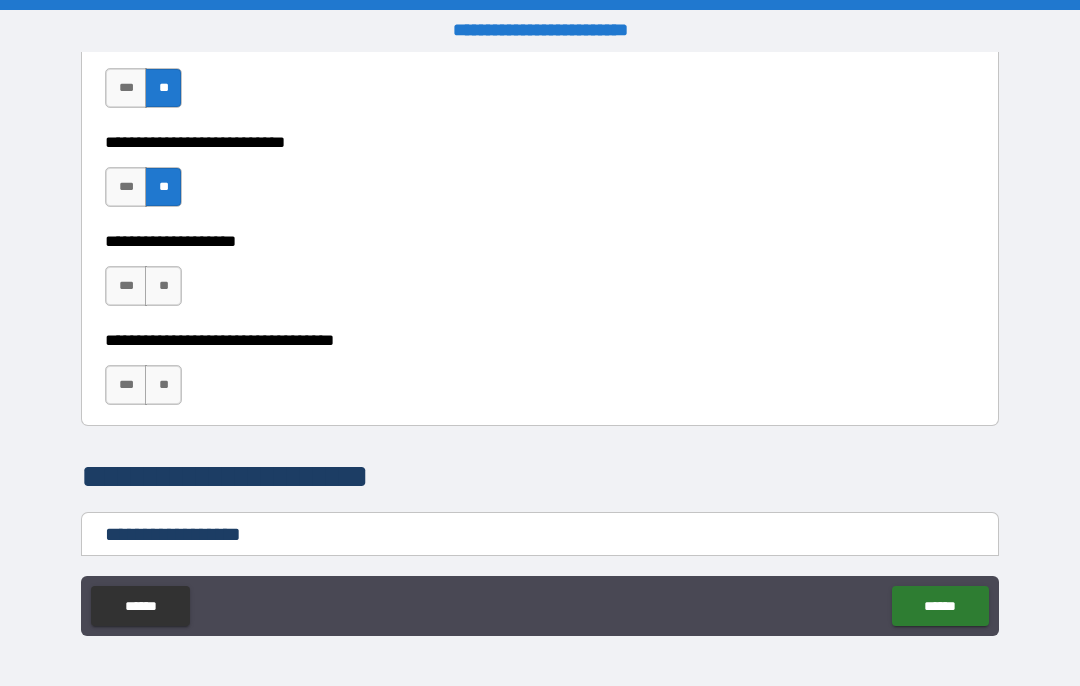 click on "**" at bounding box center [163, 286] 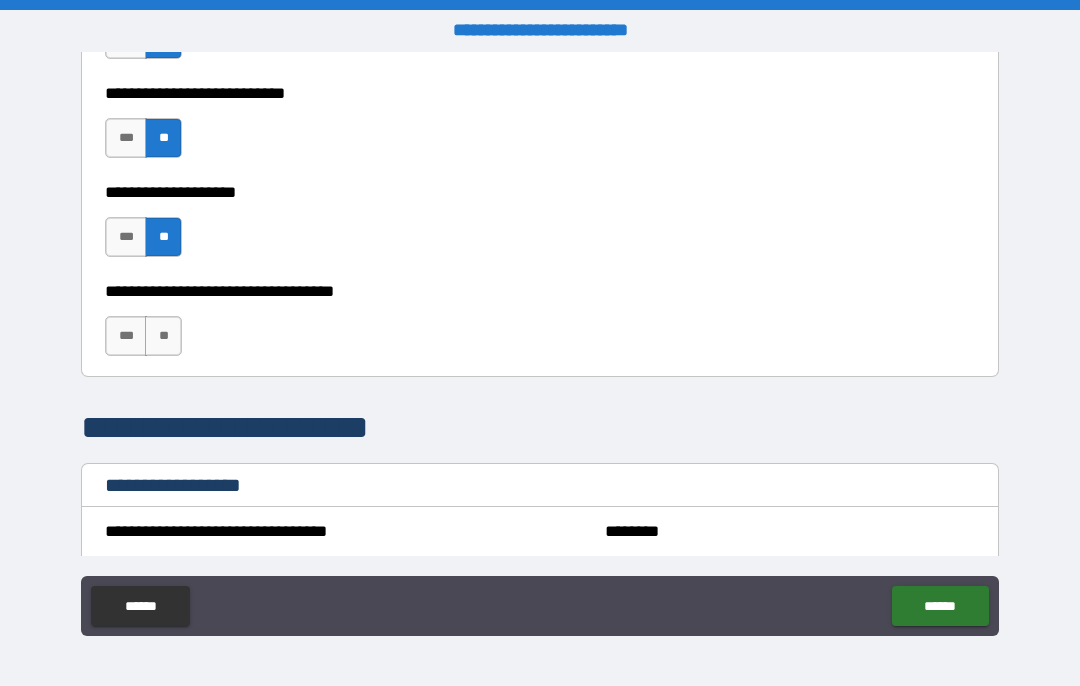 scroll, scrollTop: 1061, scrollLeft: 0, axis: vertical 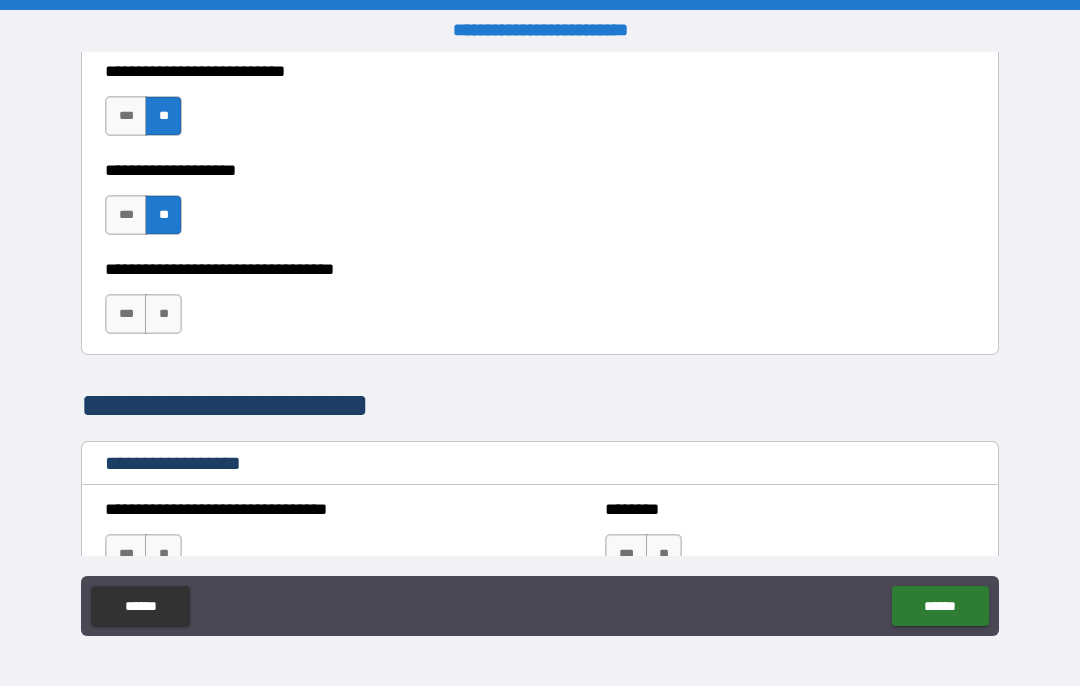 click on "**" at bounding box center (163, 314) 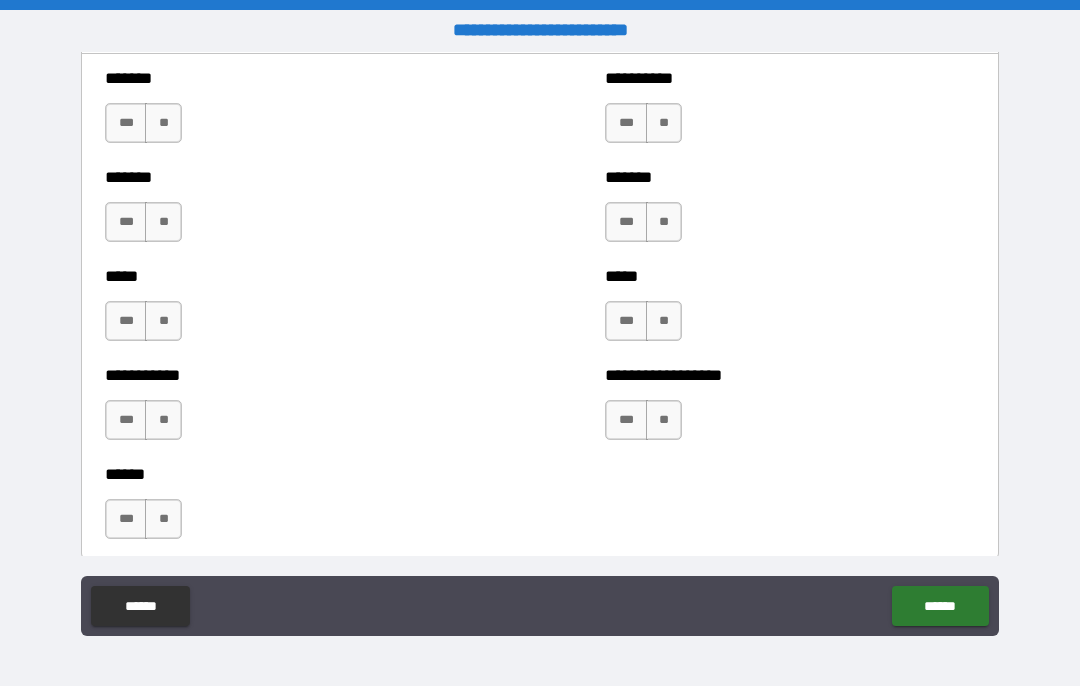 scroll, scrollTop: 1766, scrollLeft: 0, axis: vertical 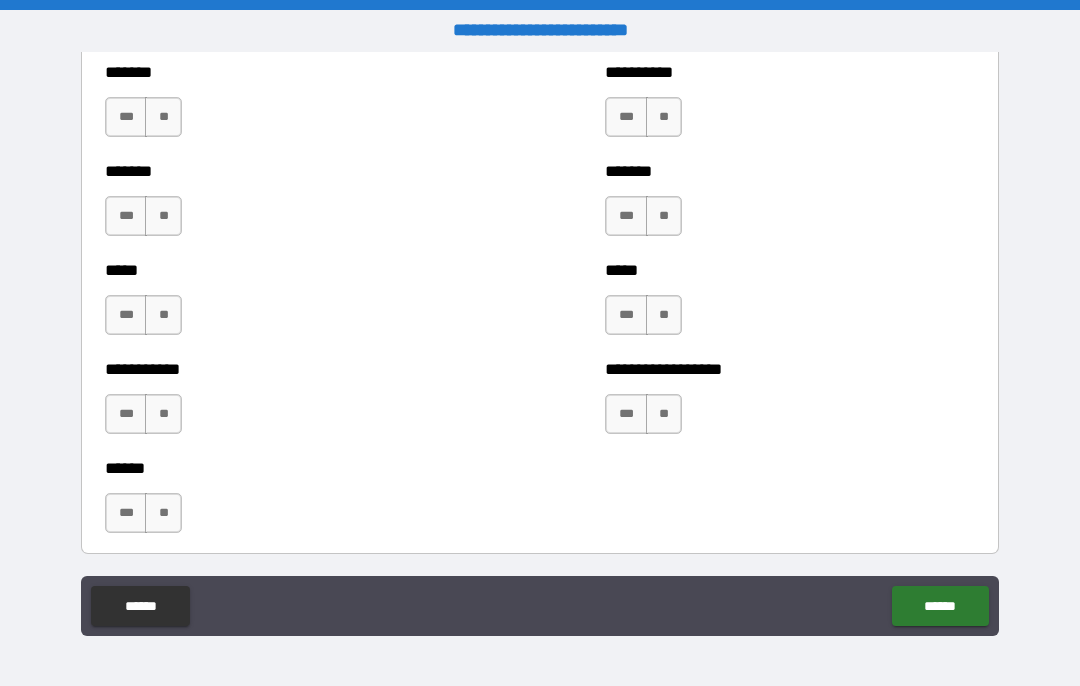 click on "**" at bounding box center (163, 117) 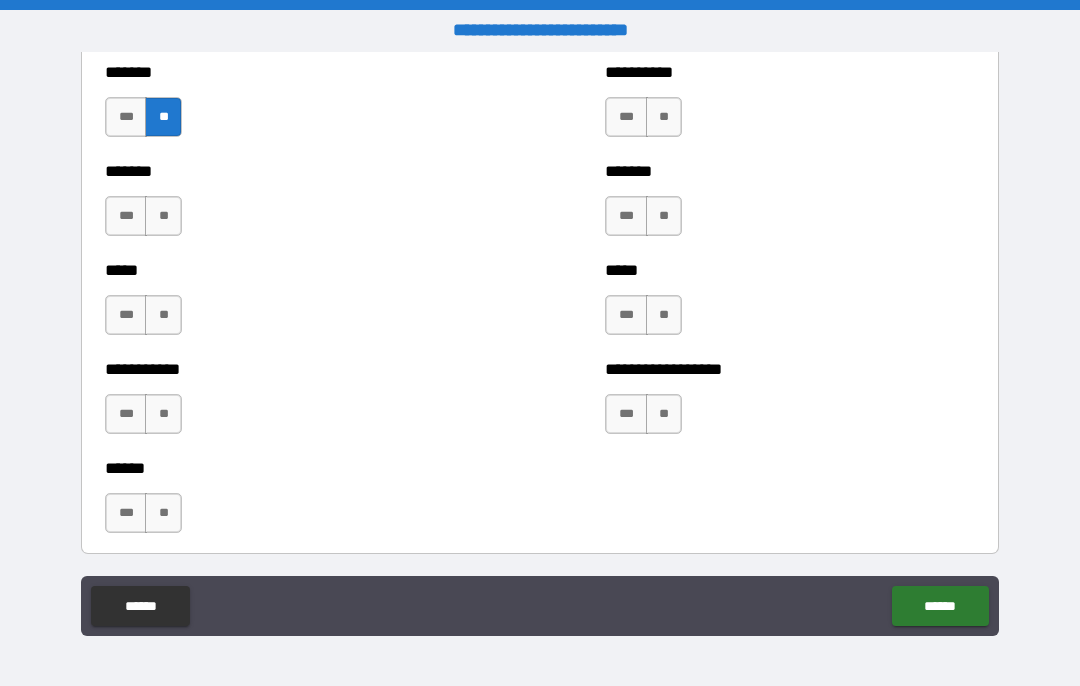 click on "**" at bounding box center [163, 216] 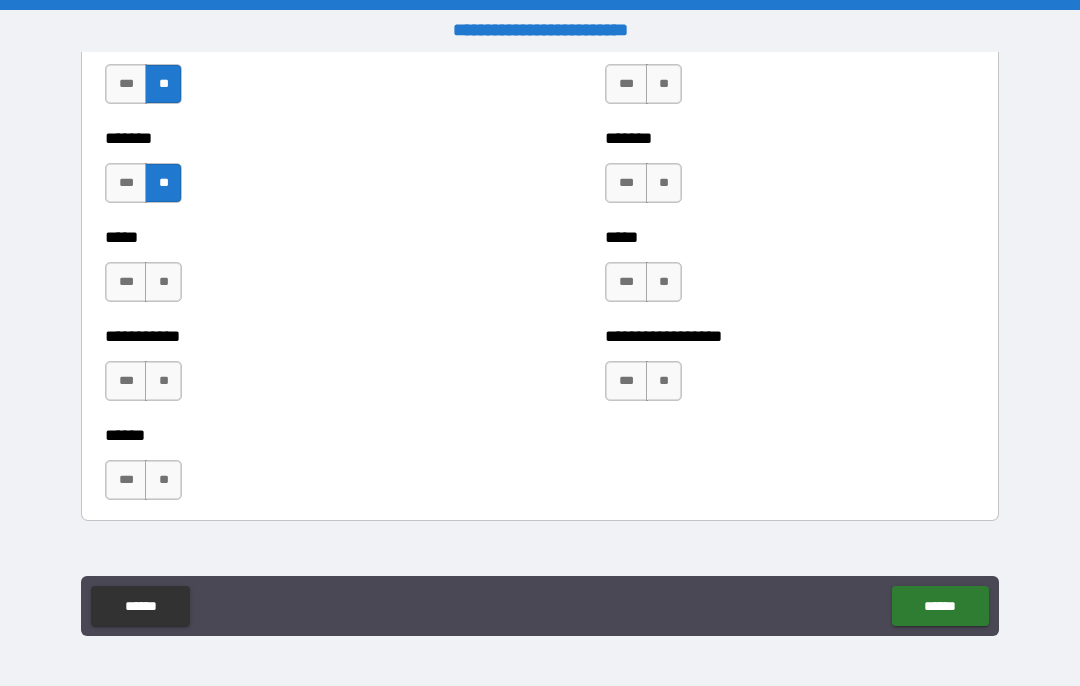 scroll, scrollTop: 1809, scrollLeft: 0, axis: vertical 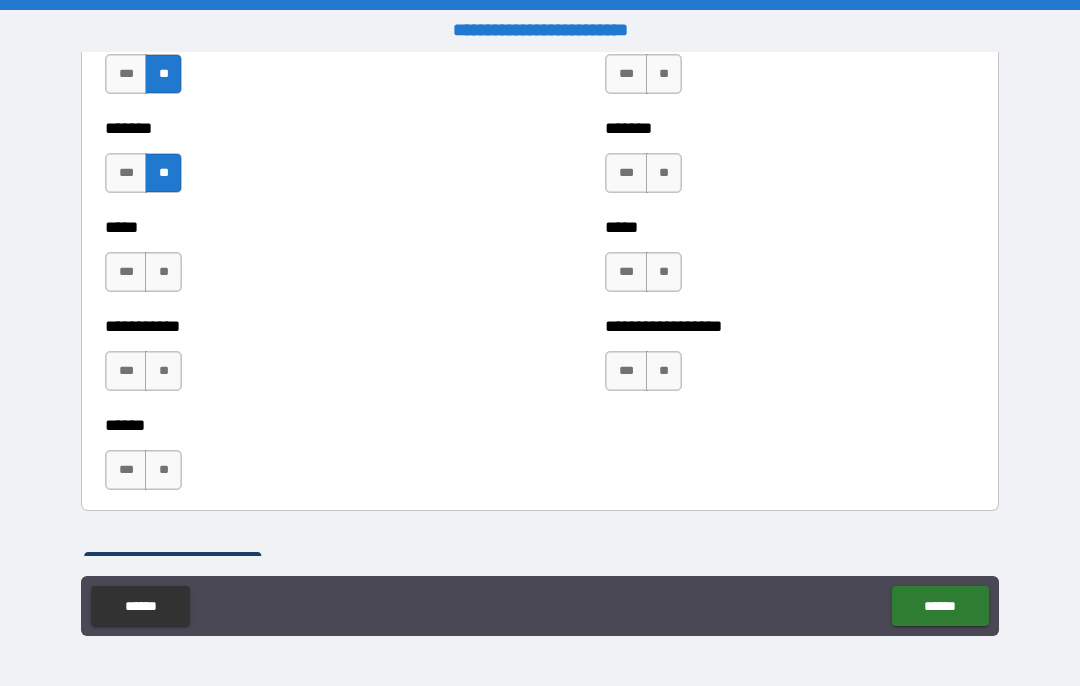 click on "**" at bounding box center (163, 272) 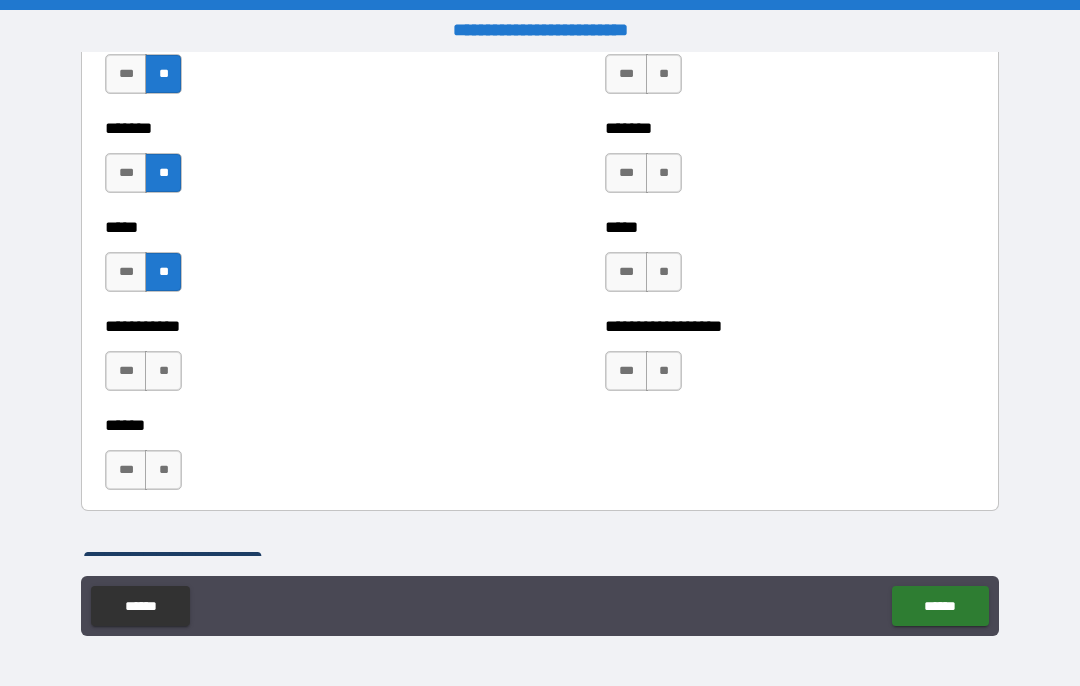 click on "**" at bounding box center [163, 371] 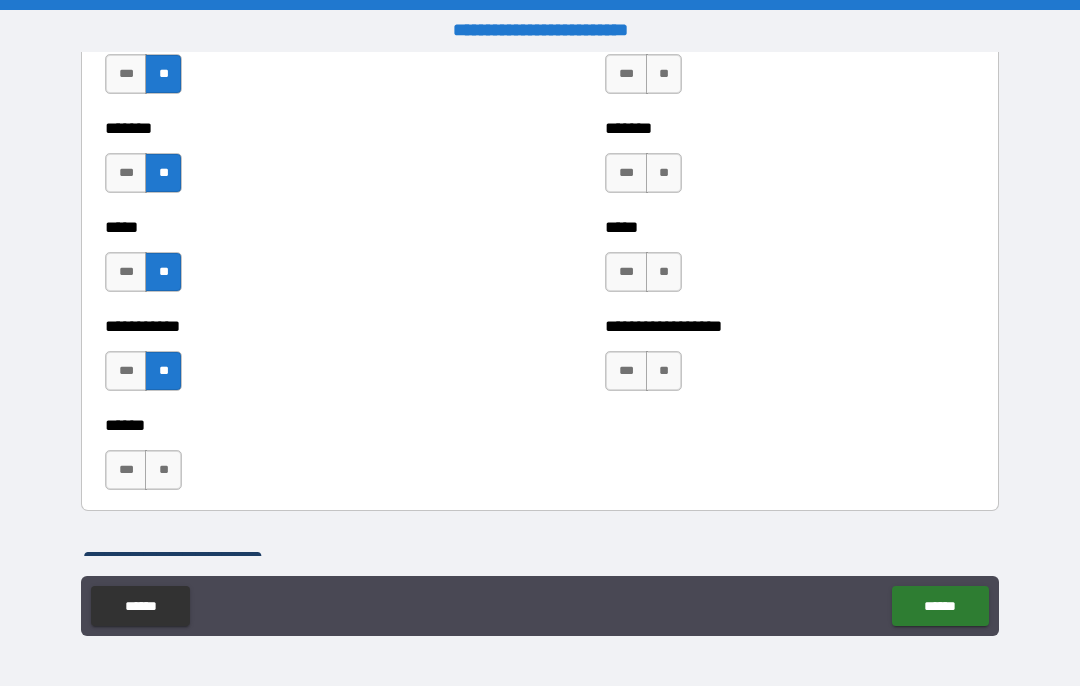 click on "**" at bounding box center [163, 470] 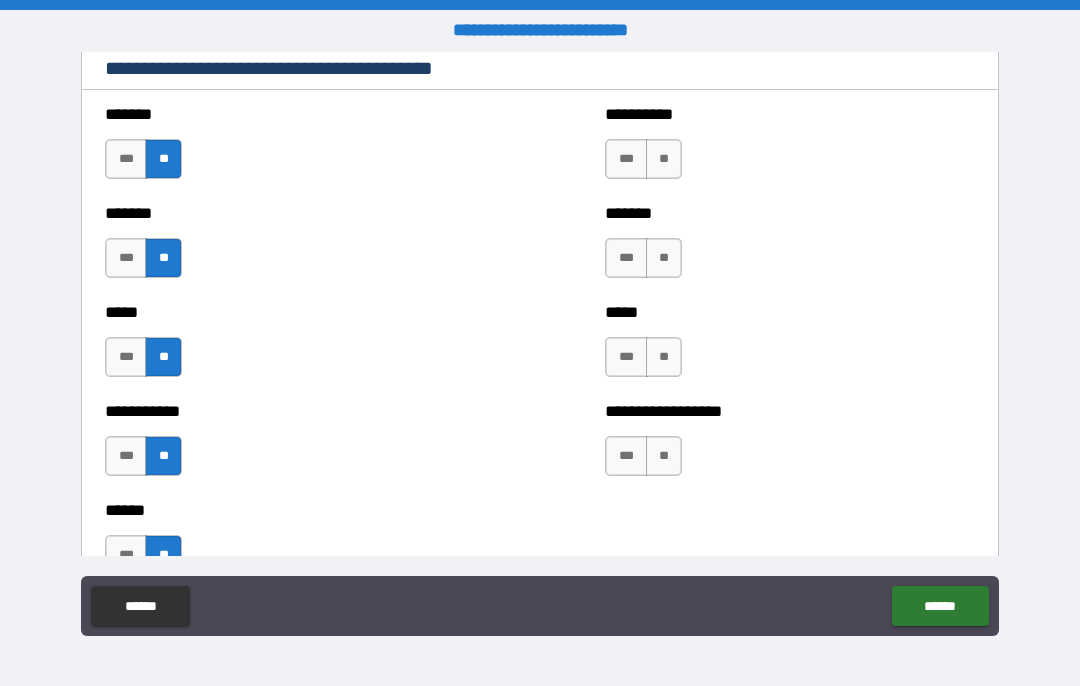 scroll, scrollTop: 1726, scrollLeft: 0, axis: vertical 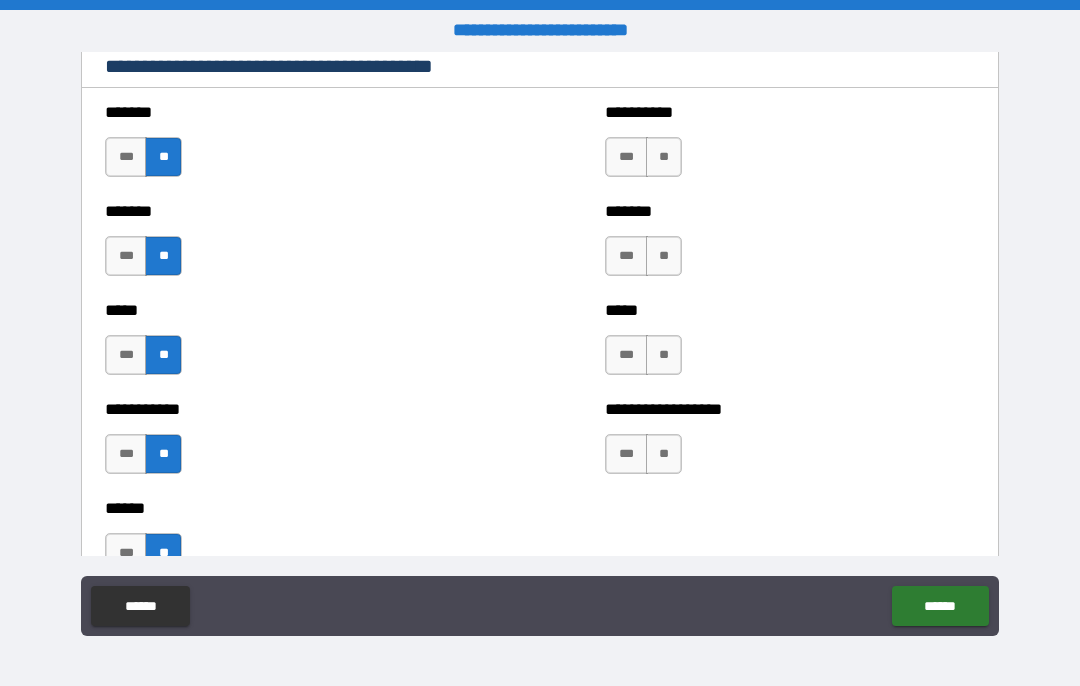 click on "**" at bounding box center (664, 157) 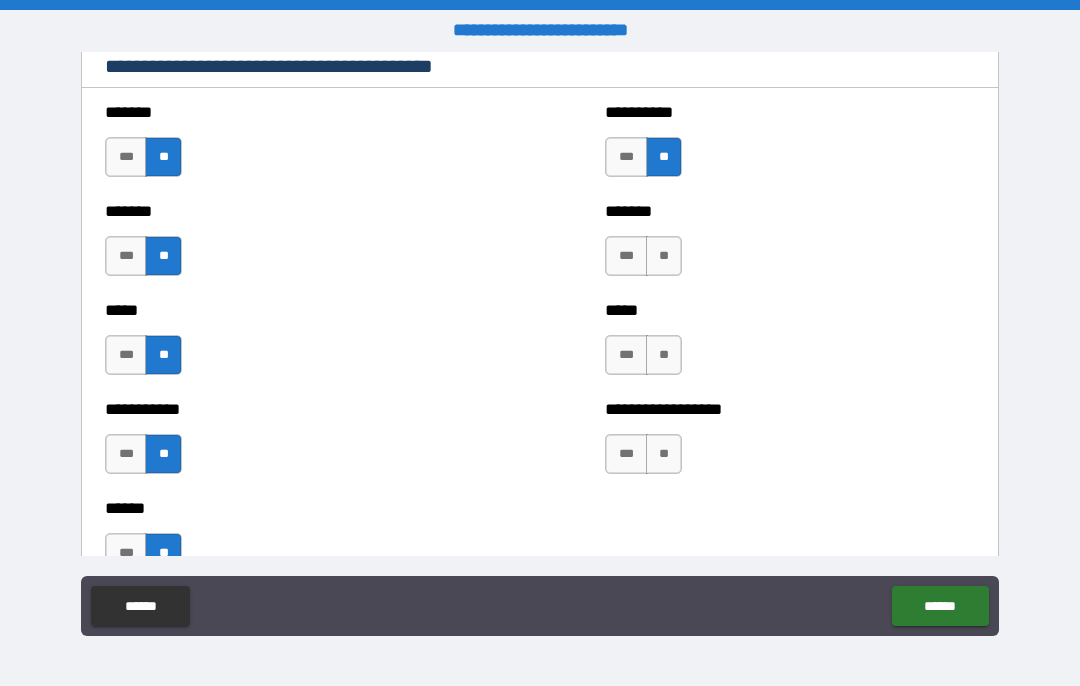 click on "**" at bounding box center (664, 256) 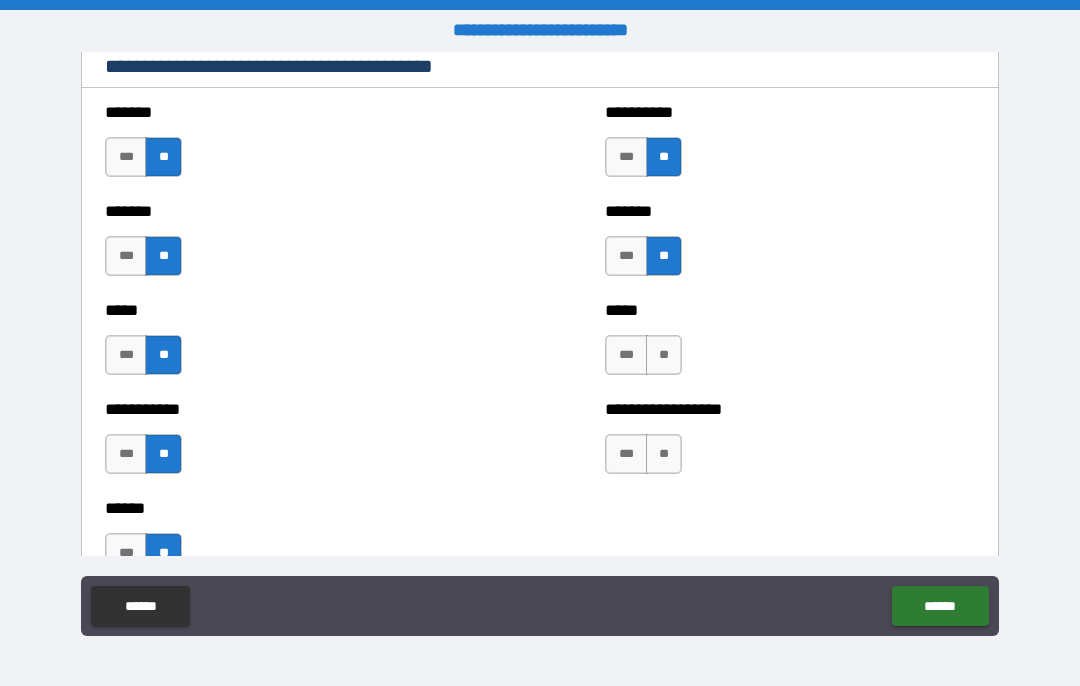 click on "**" at bounding box center [664, 355] 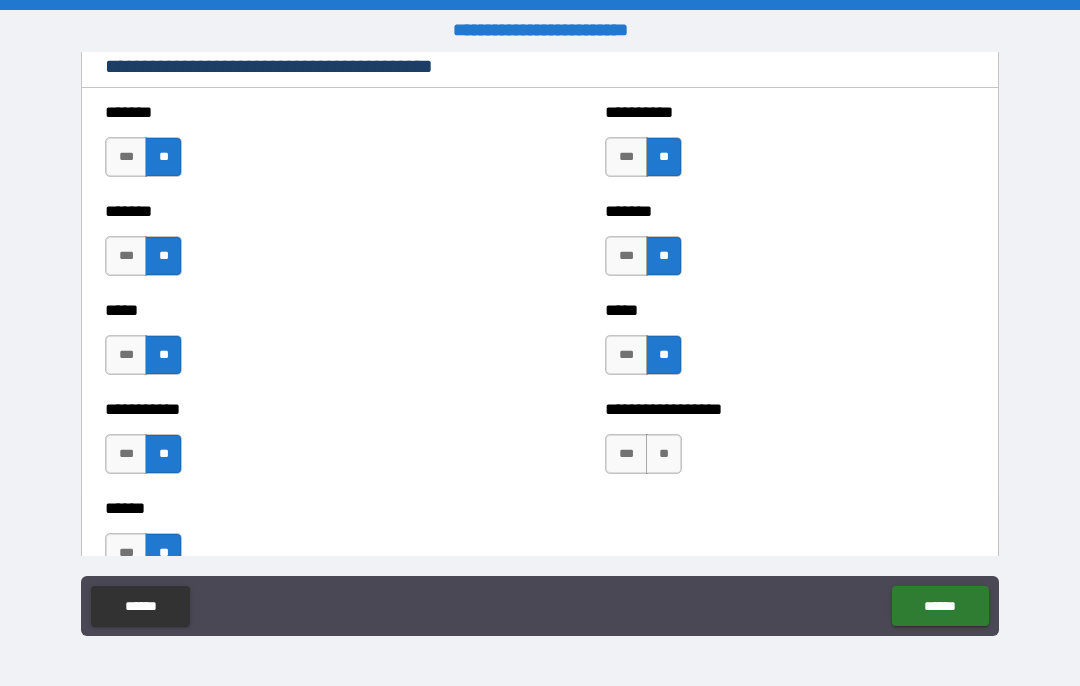 click on "**" at bounding box center [664, 454] 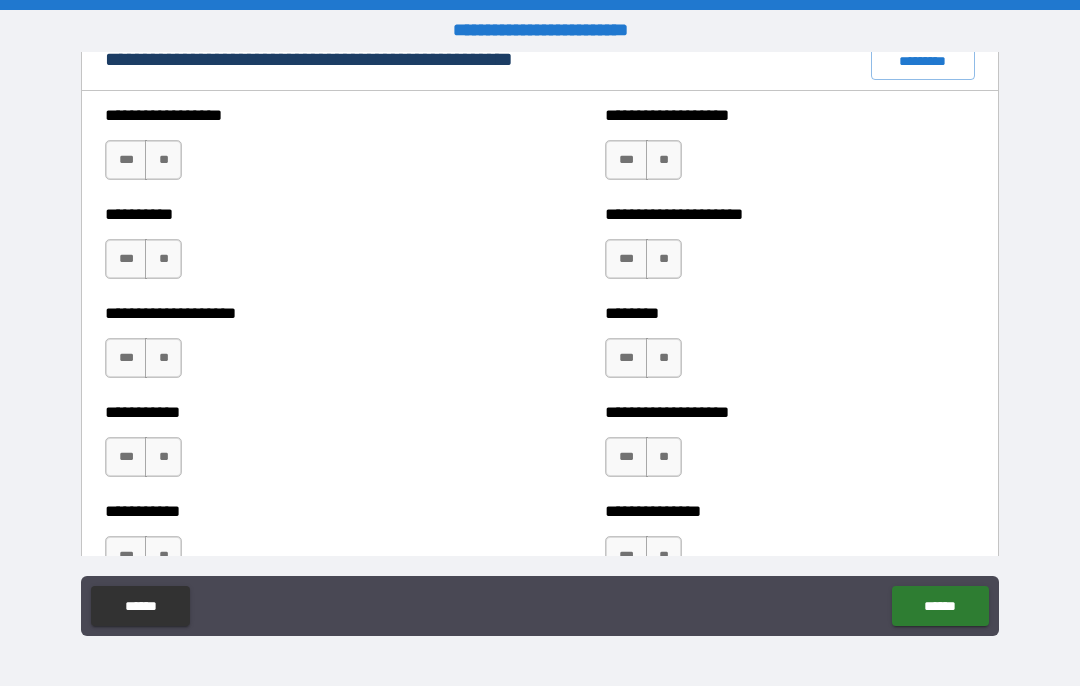 scroll, scrollTop: 2368, scrollLeft: 0, axis: vertical 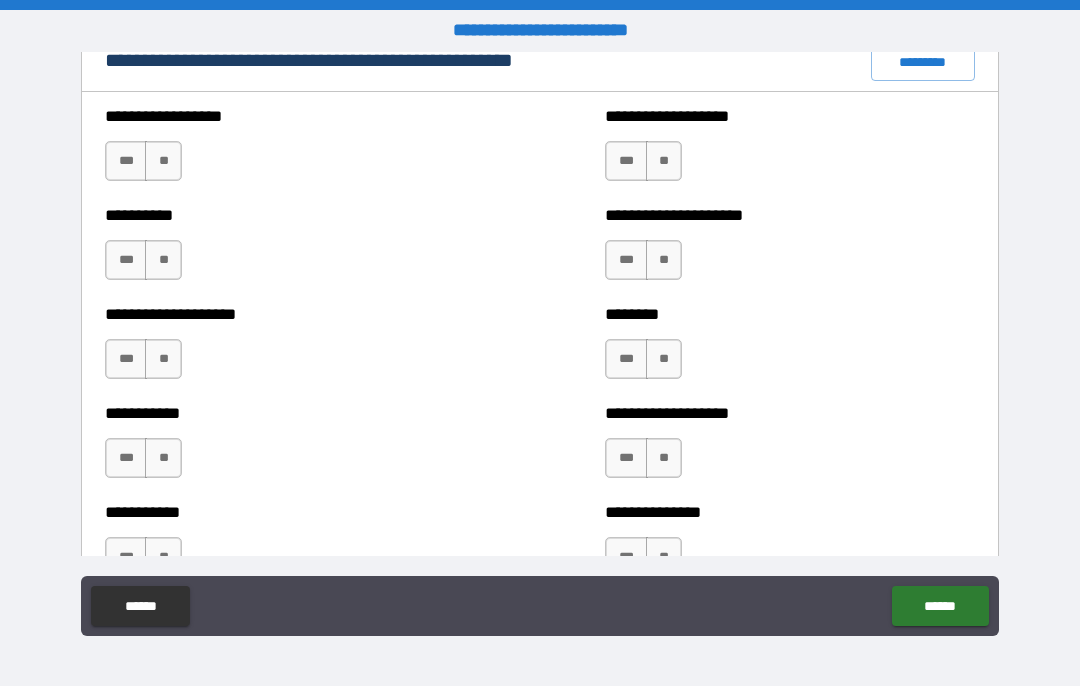 click on "**" at bounding box center [163, 161] 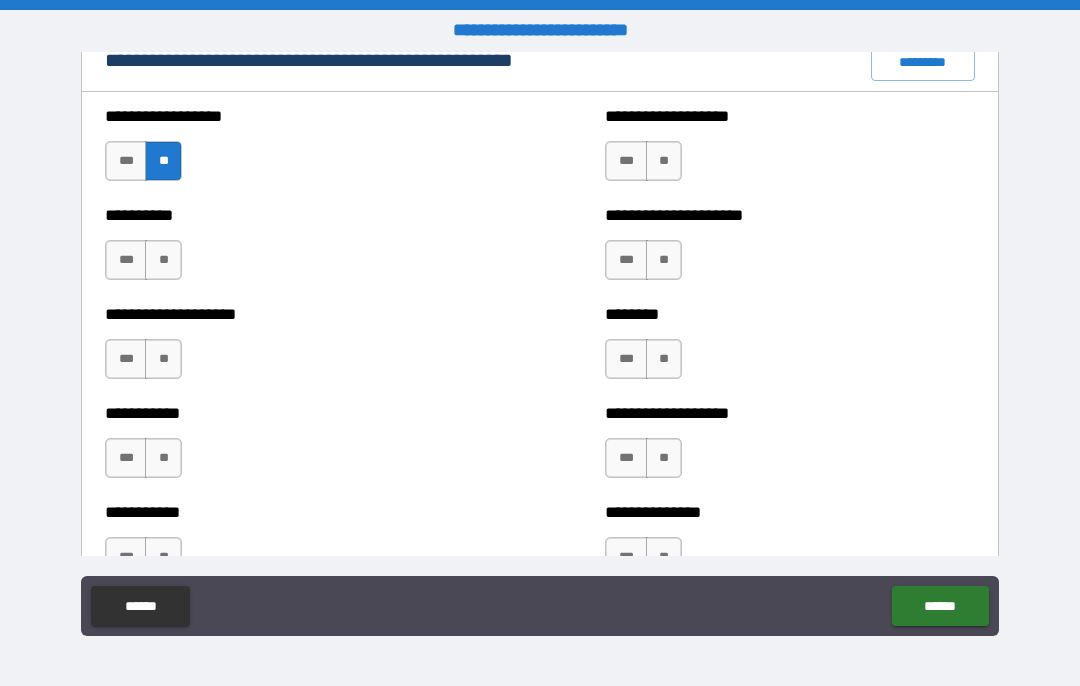click on "**" at bounding box center (163, 260) 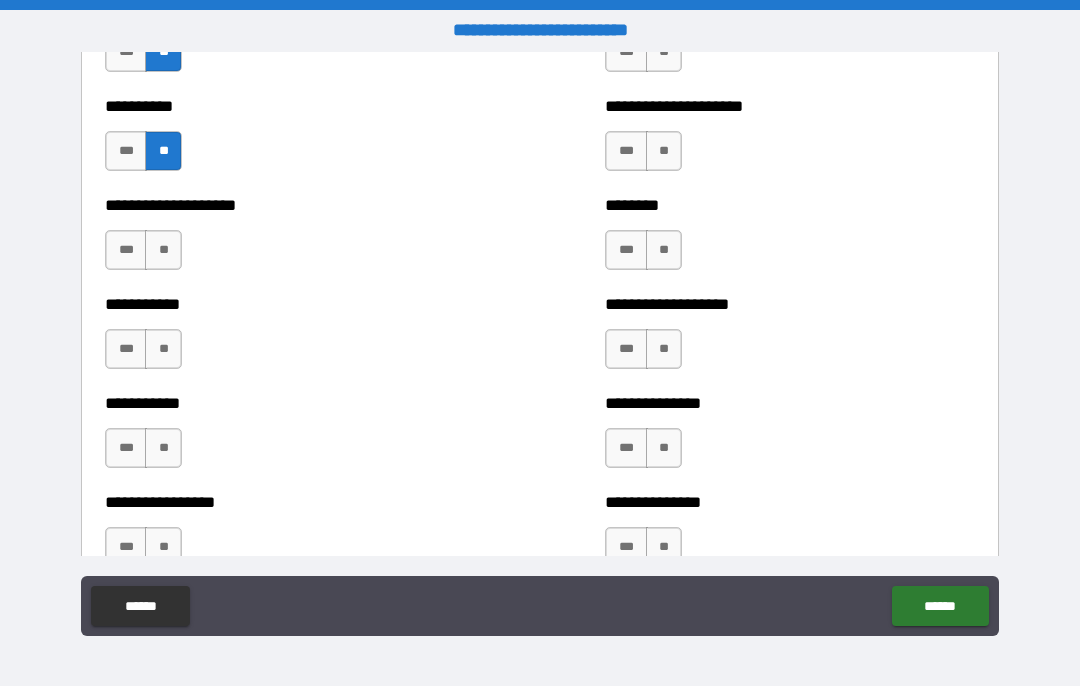 scroll, scrollTop: 2488, scrollLeft: 0, axis: vertical 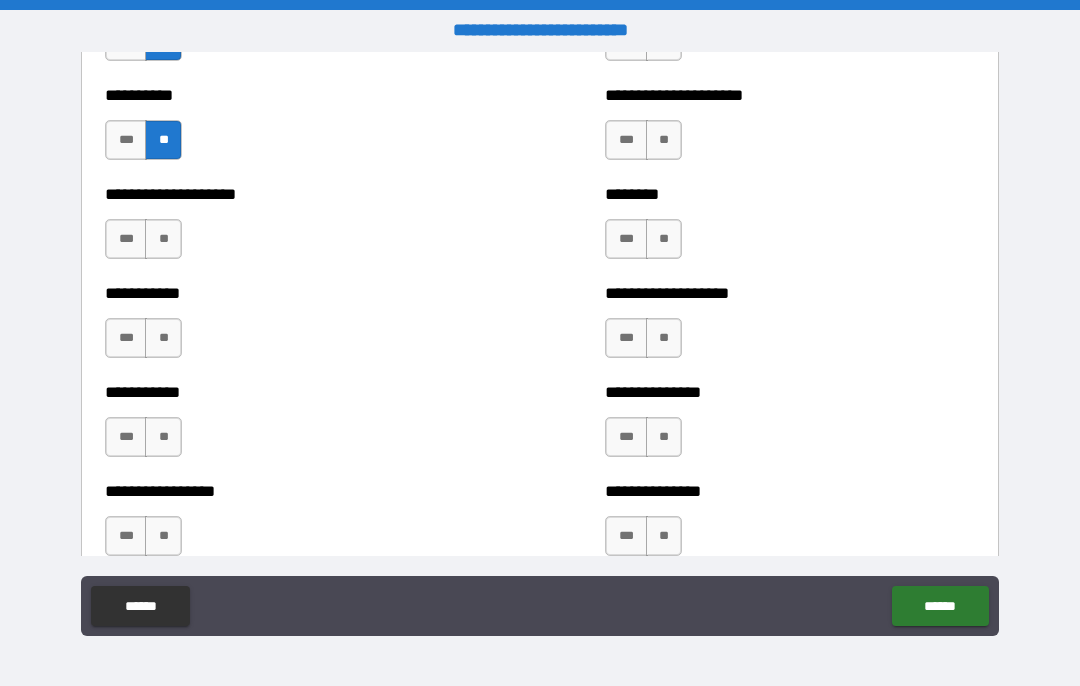 click on "**" at bounding box center (163, 239) 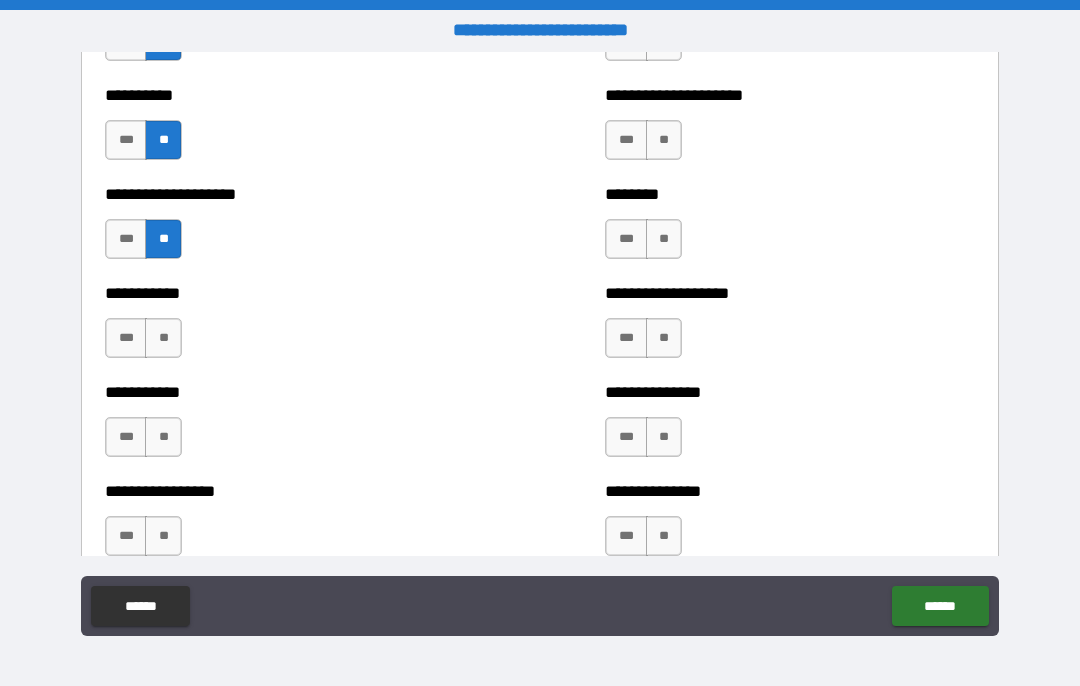 click on "**" at bounding box center [163, 338] 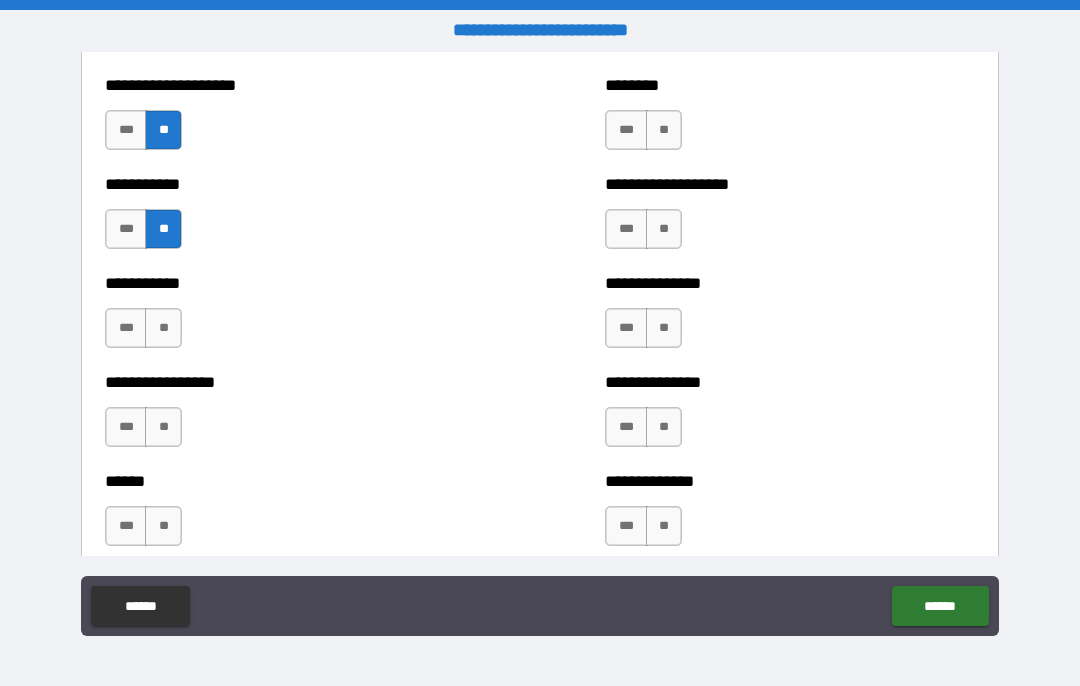 scroll, scrollTop: 2626, scrollLeft: 0, axis: vertical 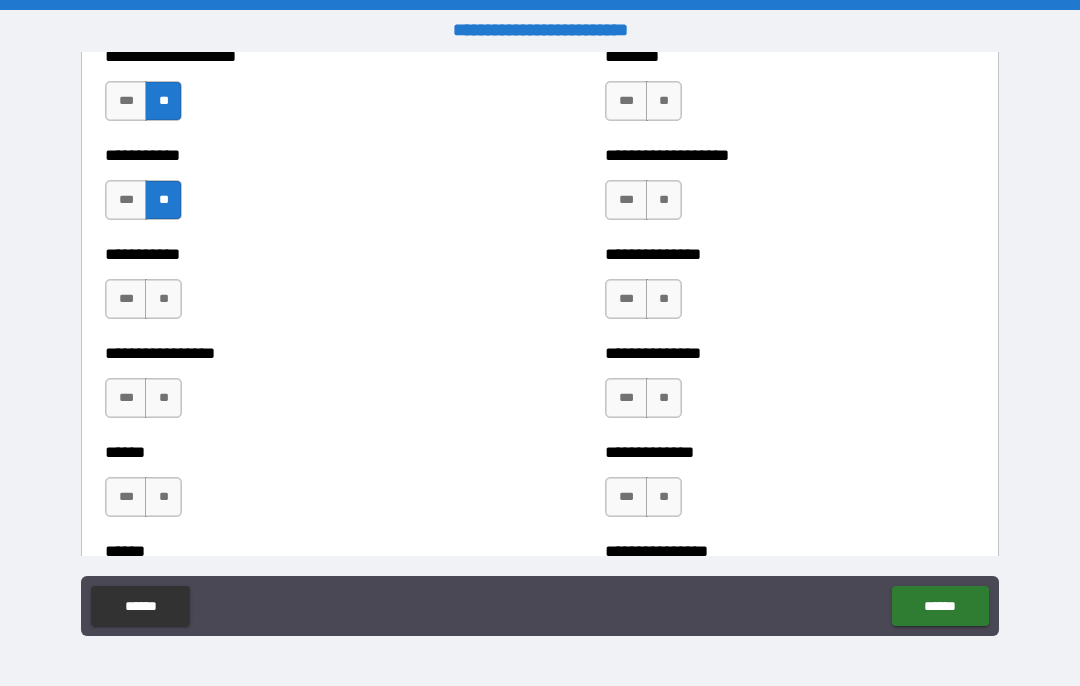 click on "**" at bounding box center (163, 299) 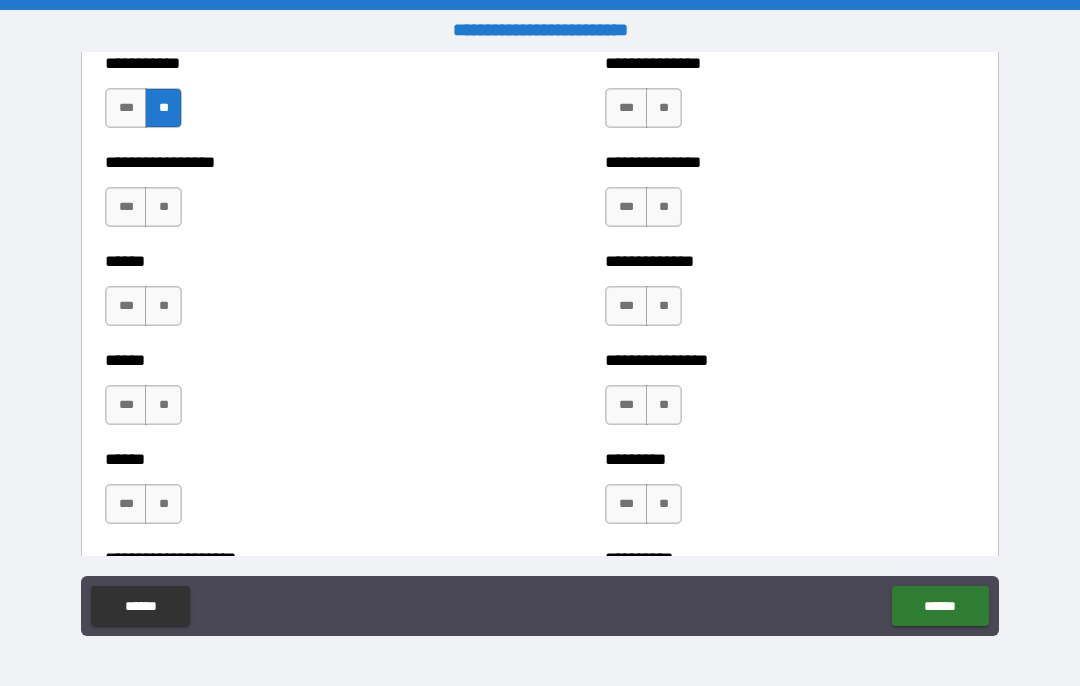 scroll, scrollTop: 2818, scrollLeft: 0, axis: vertical 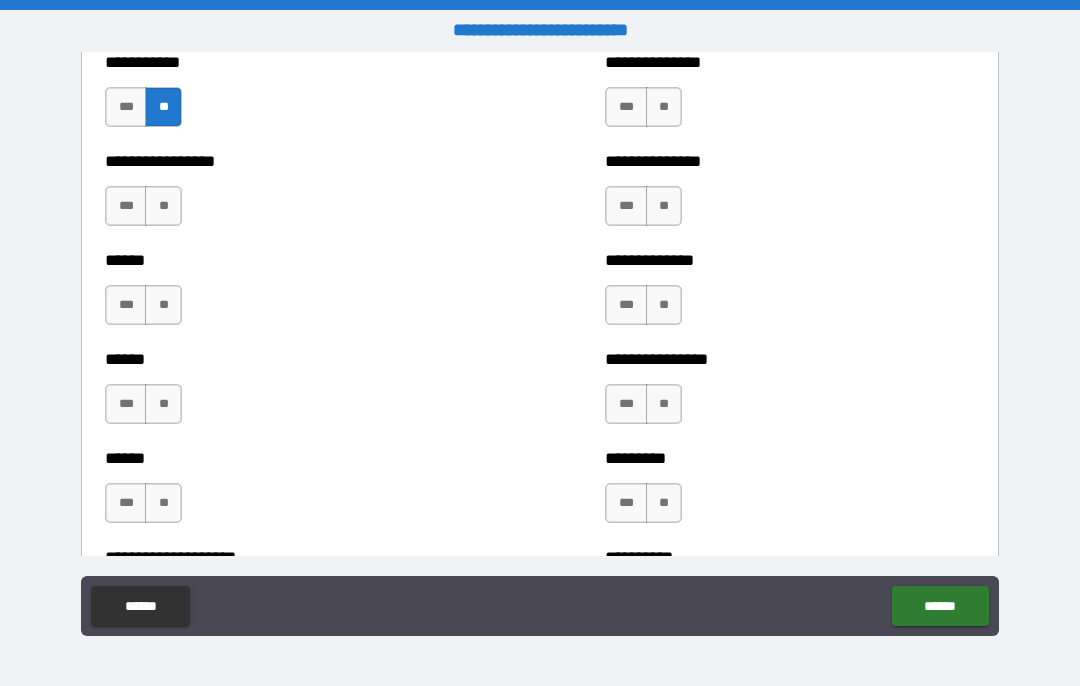 click on "**" at bounding box center [163, 206] 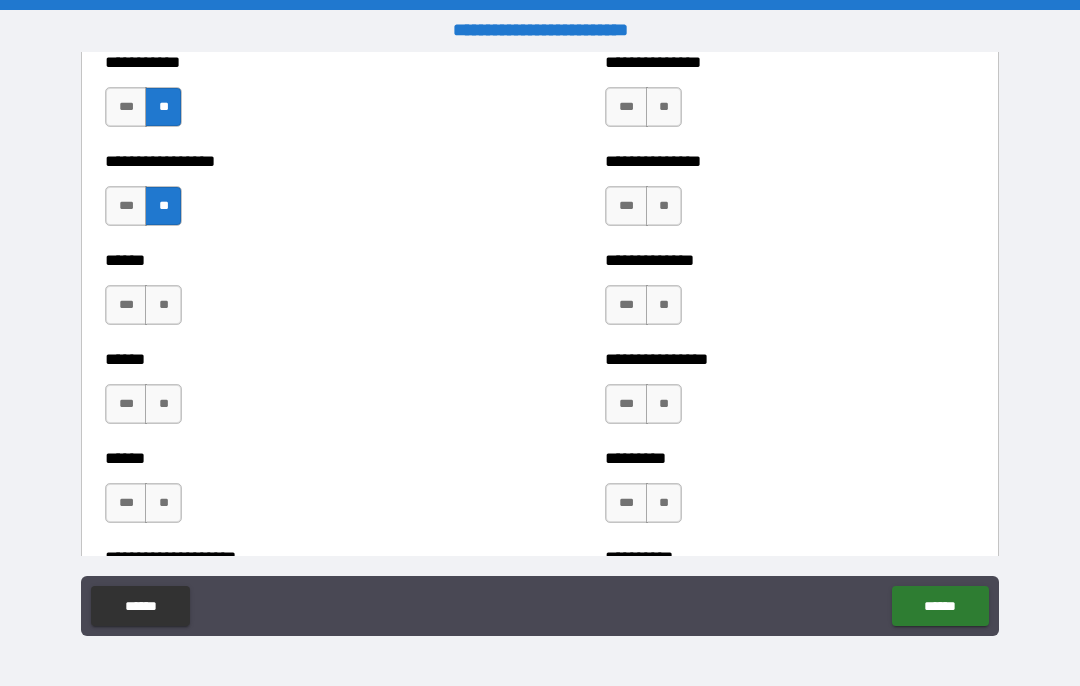 click on "**" at bounding box center (163, 305) 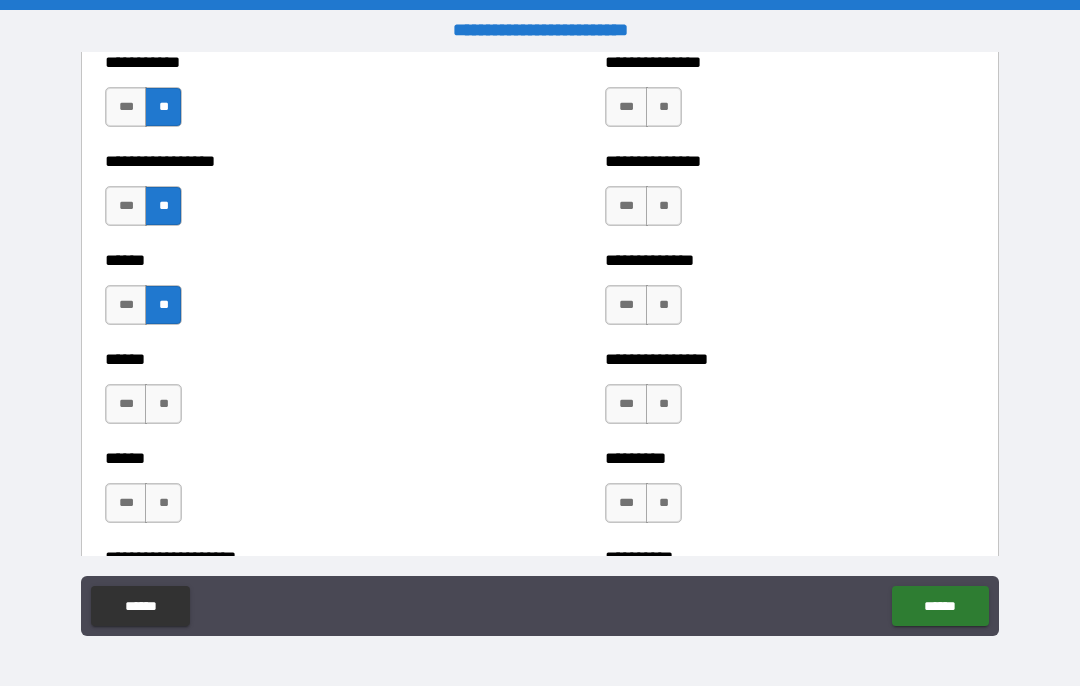 click on "**" at bounding box center [163, 404] 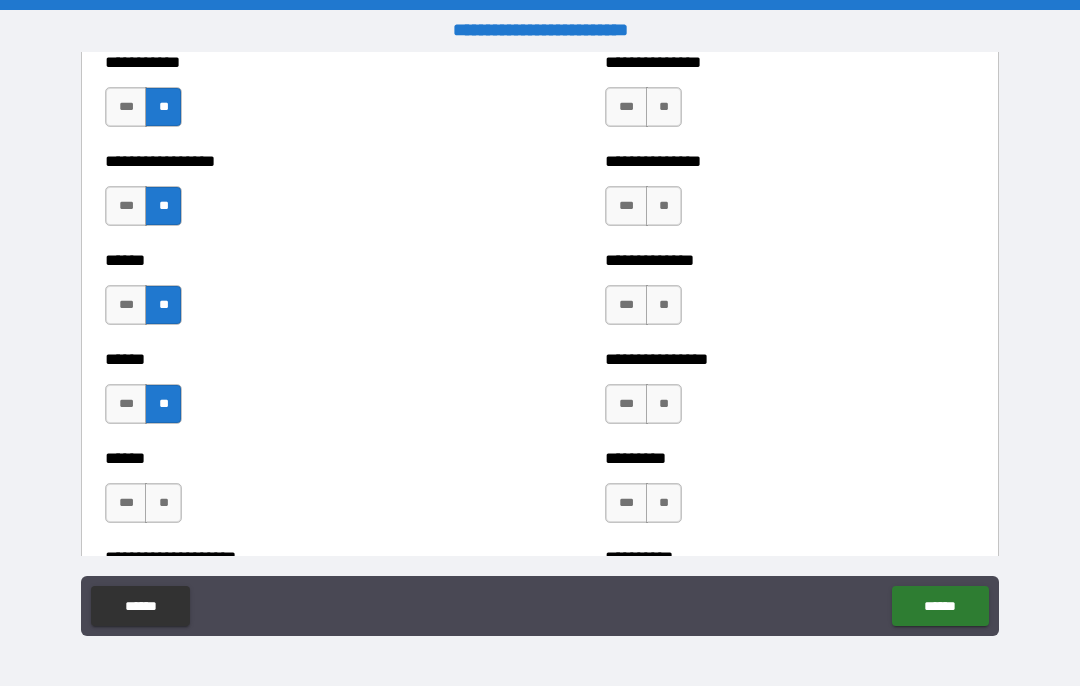 click on "**" at bounding box center (163, 503) 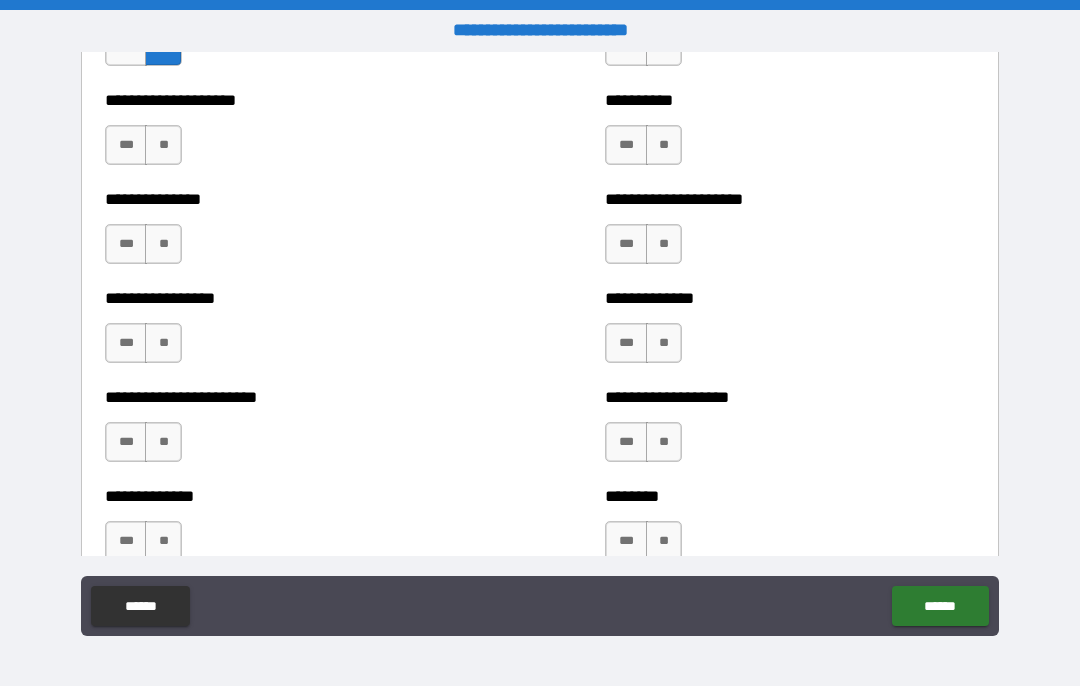 click on "**********" at bounding box center (540, 345) 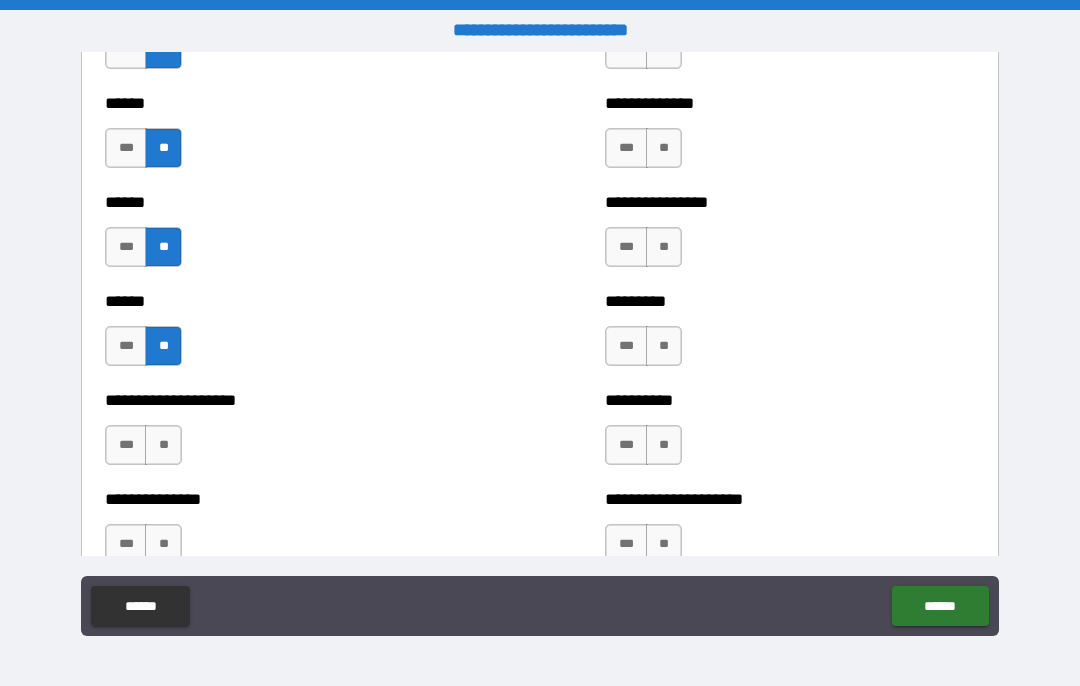 click on "**********" at bounding box center (540, 345) 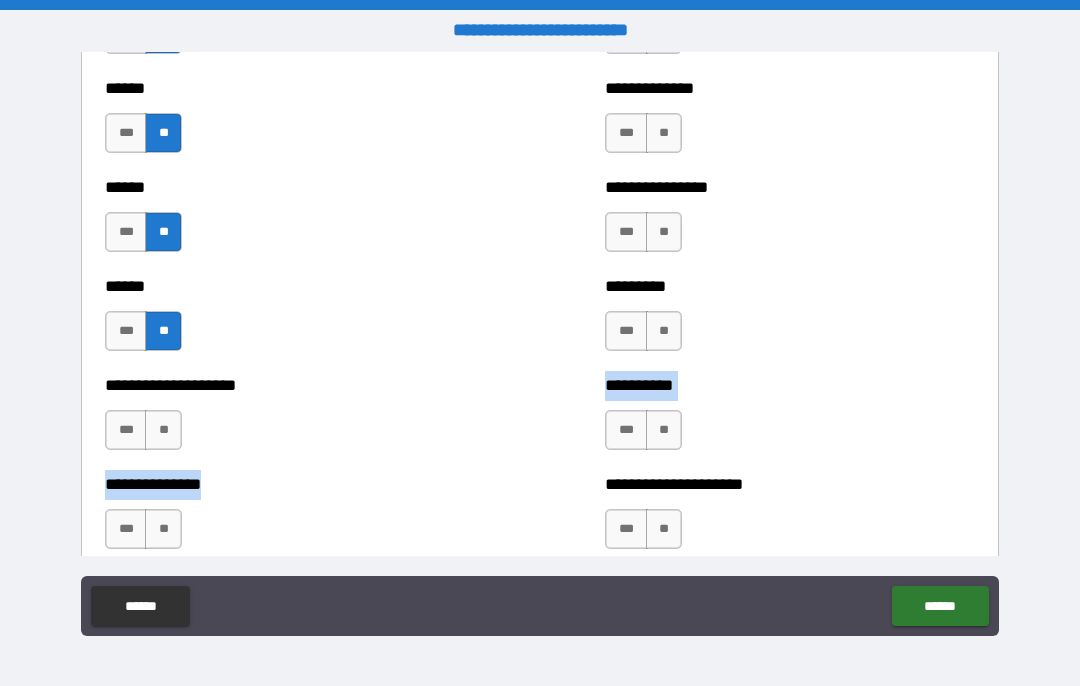 click on "**********" at bounding box center [540, 345] 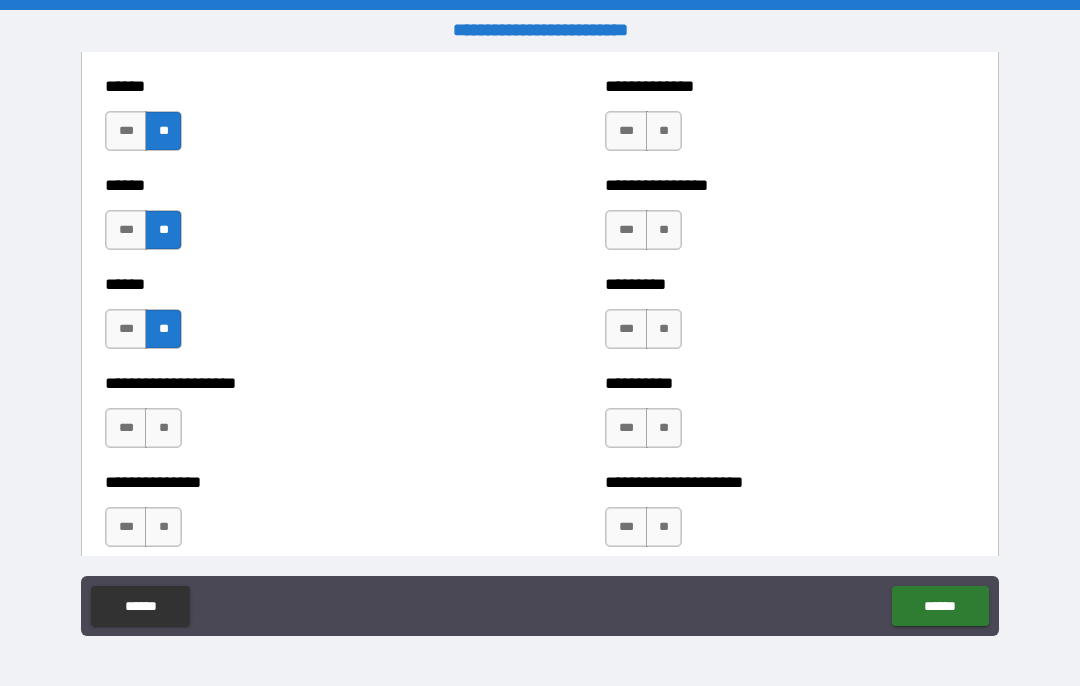 scroll, scrollTop: 2994, scrollLeft: 0, axis: vertical 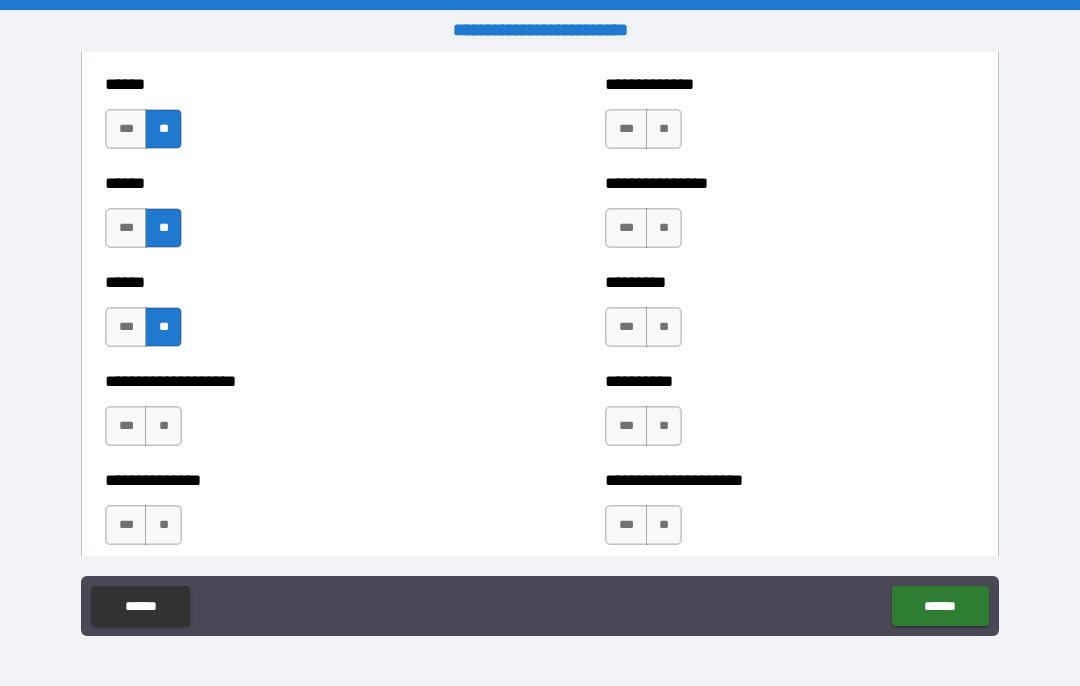 click on "**" at bounding box center (163, 426) 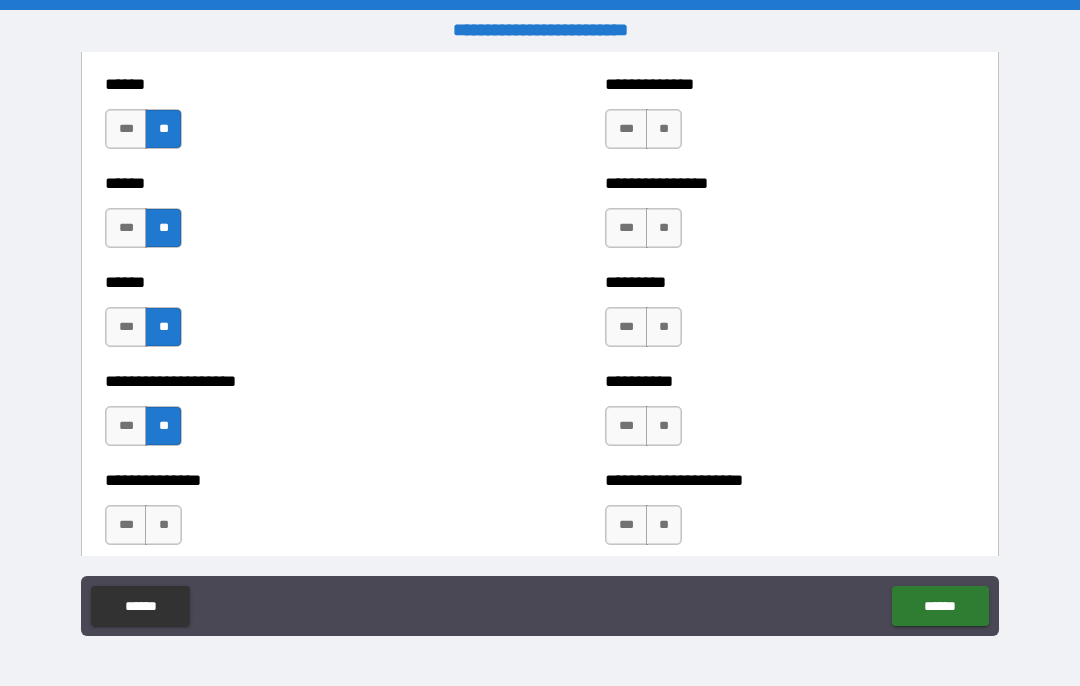 click on "**" at bounding box center (163, 525) 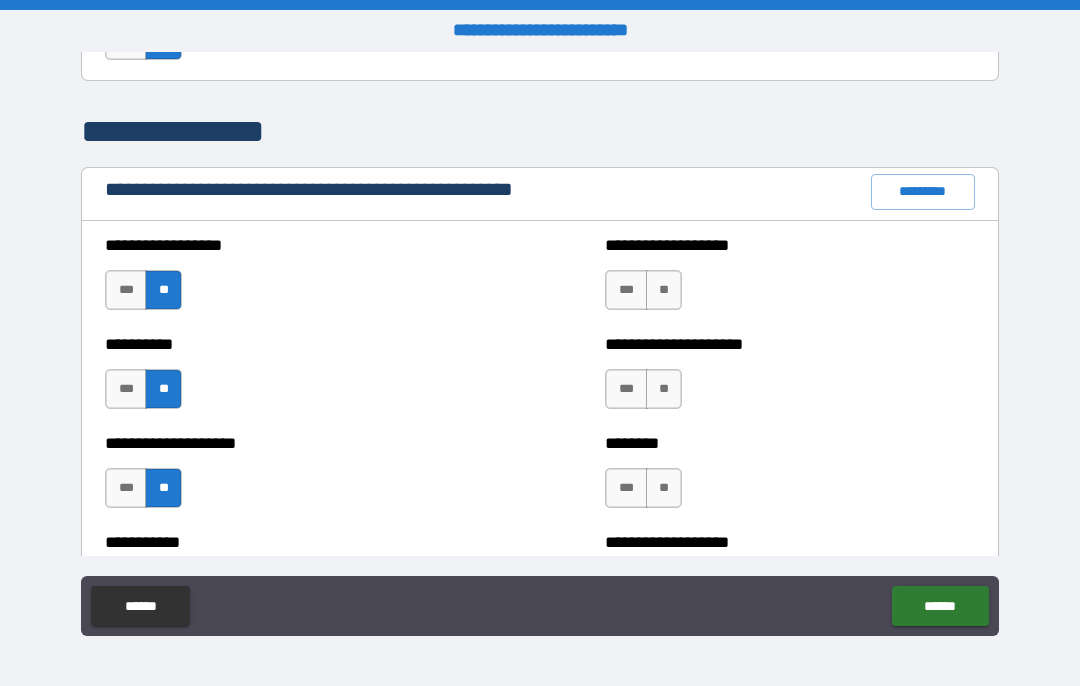 scroll, scrollTop: 2240, scrollLeft: 0, axis: vertical 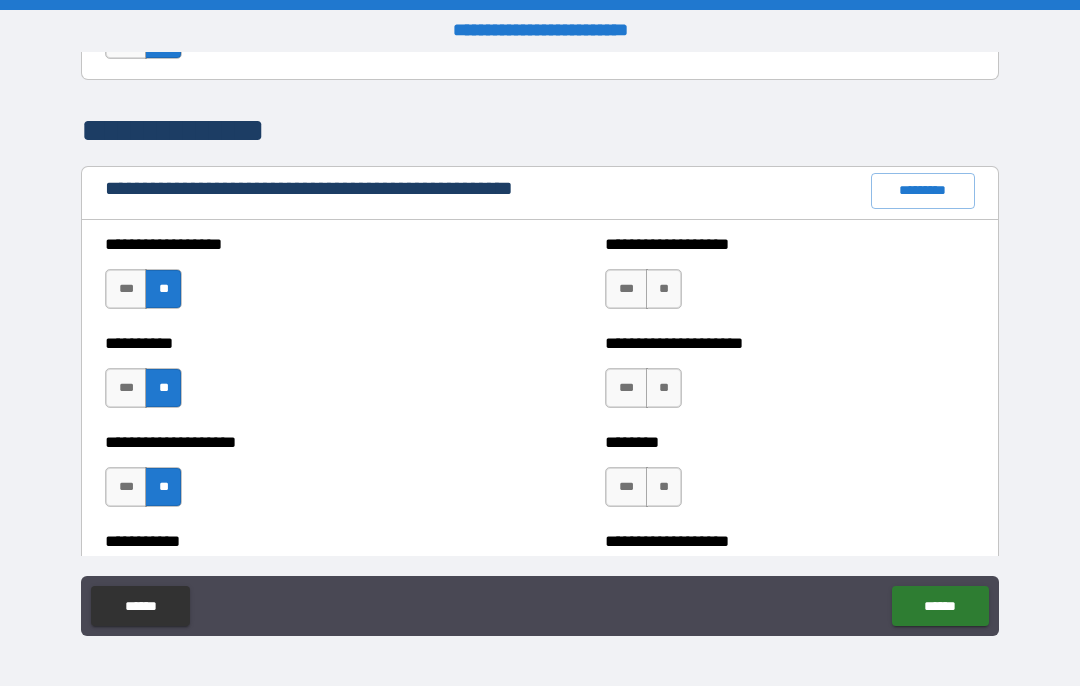 click on "**" at bounding box center (664, 289) 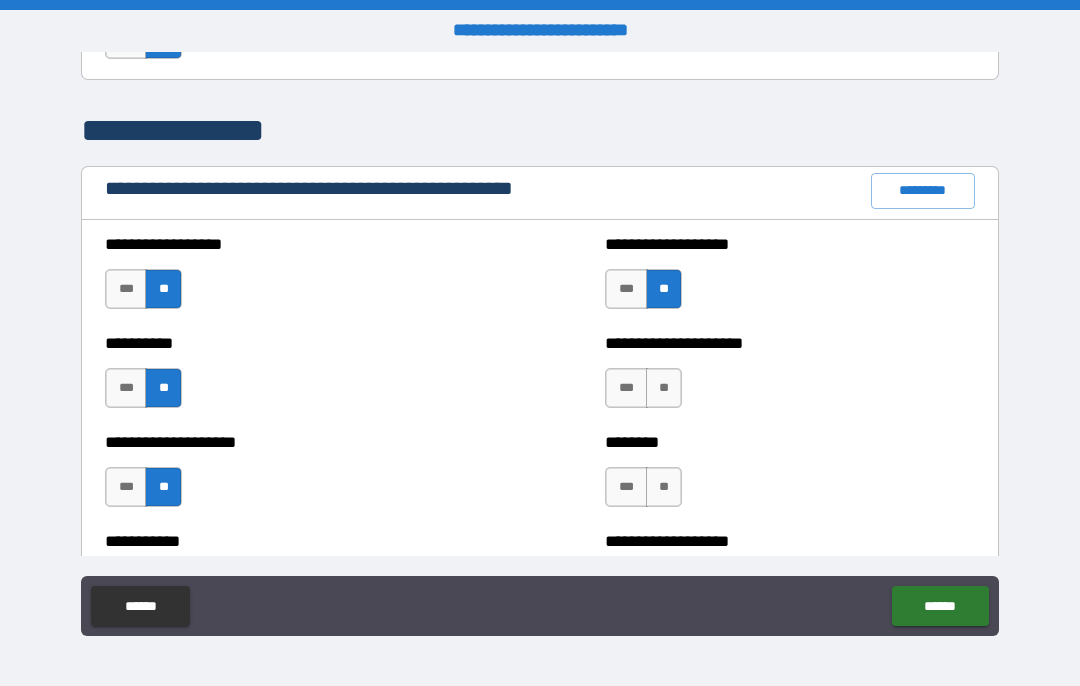 click on "**" at bounding box center (664, 388) 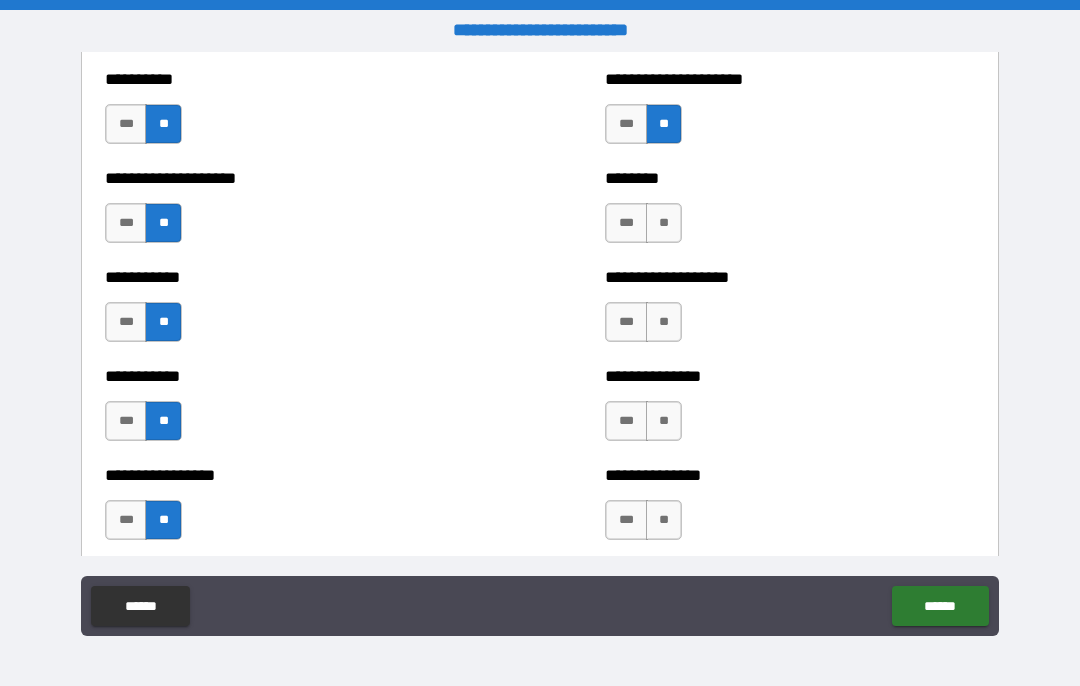 scroll, scrollTop: 2506, scrollLeft: 0, axis: vertical 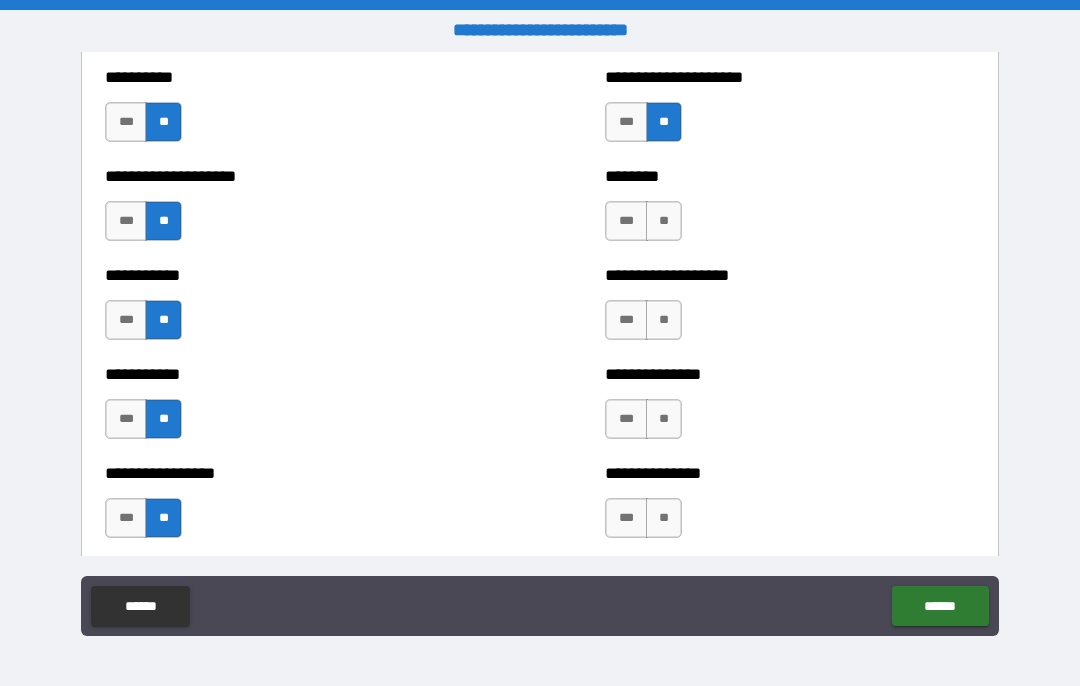 click on "**" at bounding box center [664, 221] 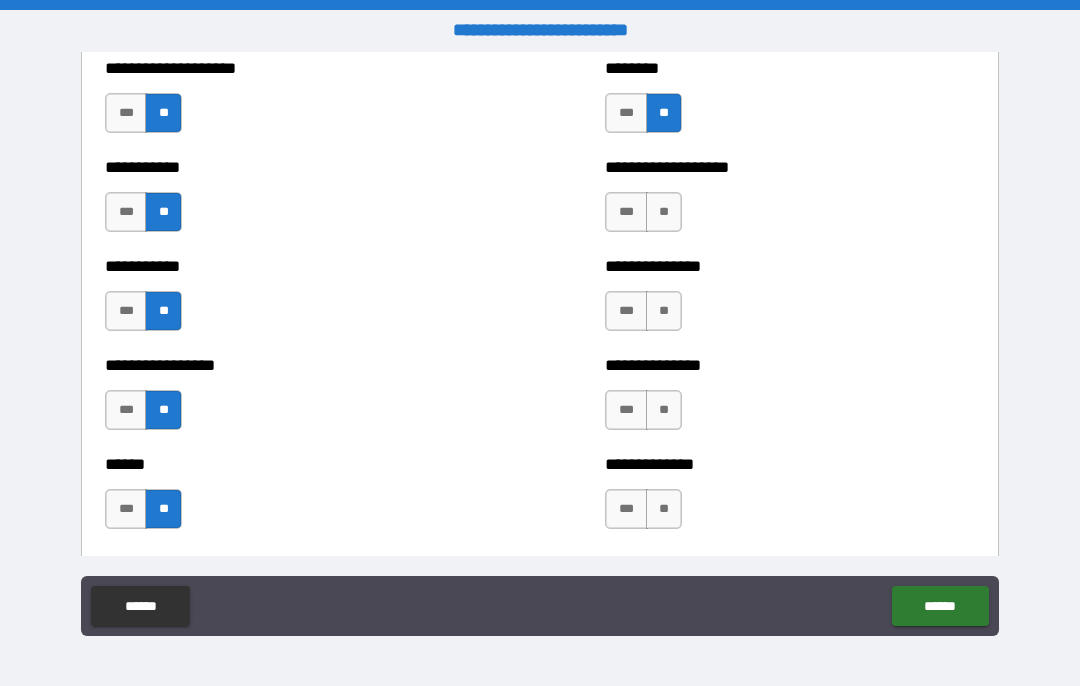 scroll, scrollTop: 2620, scrollLeft: 0, axis: vertical 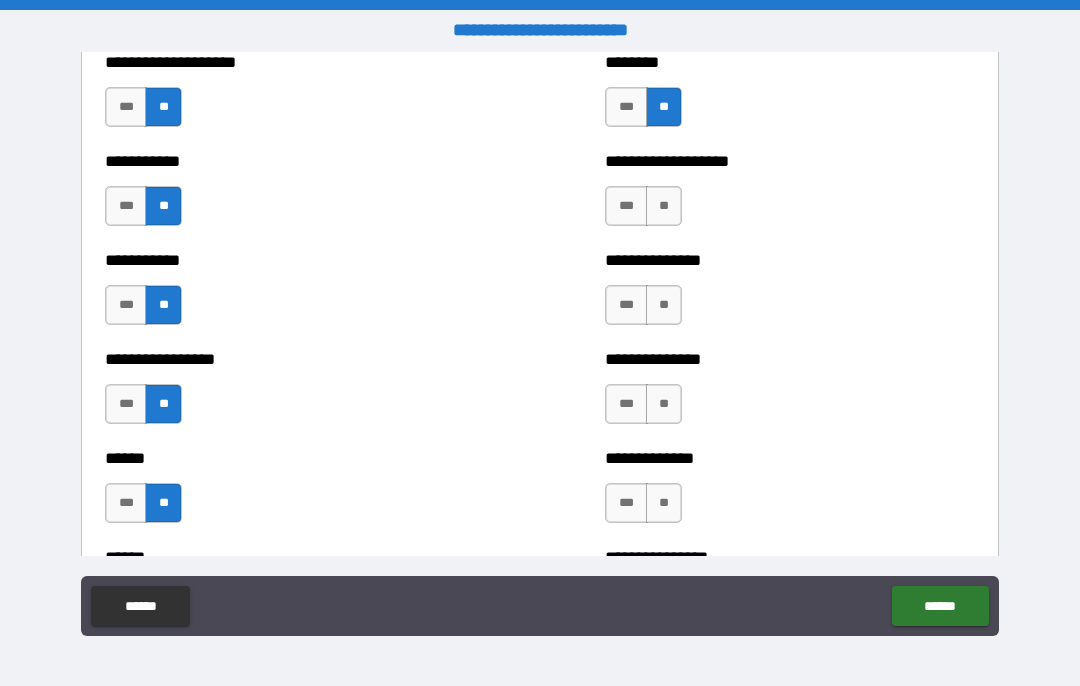 click on "**" at bounding box center [664, 206] 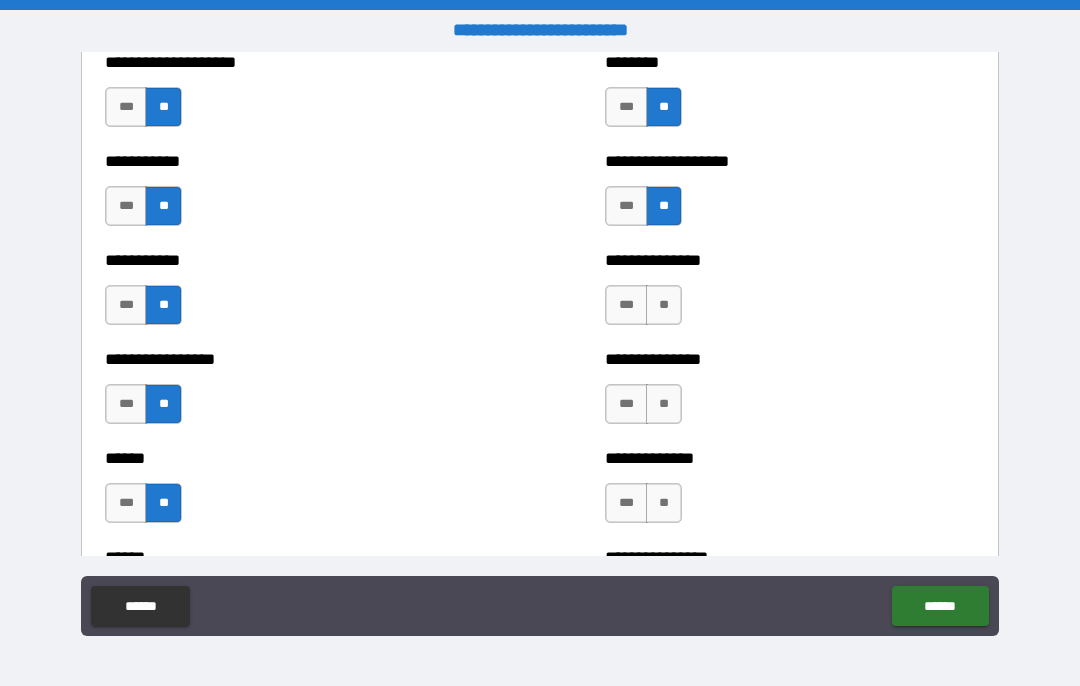 click on "**" at bounding box center (664, 305) 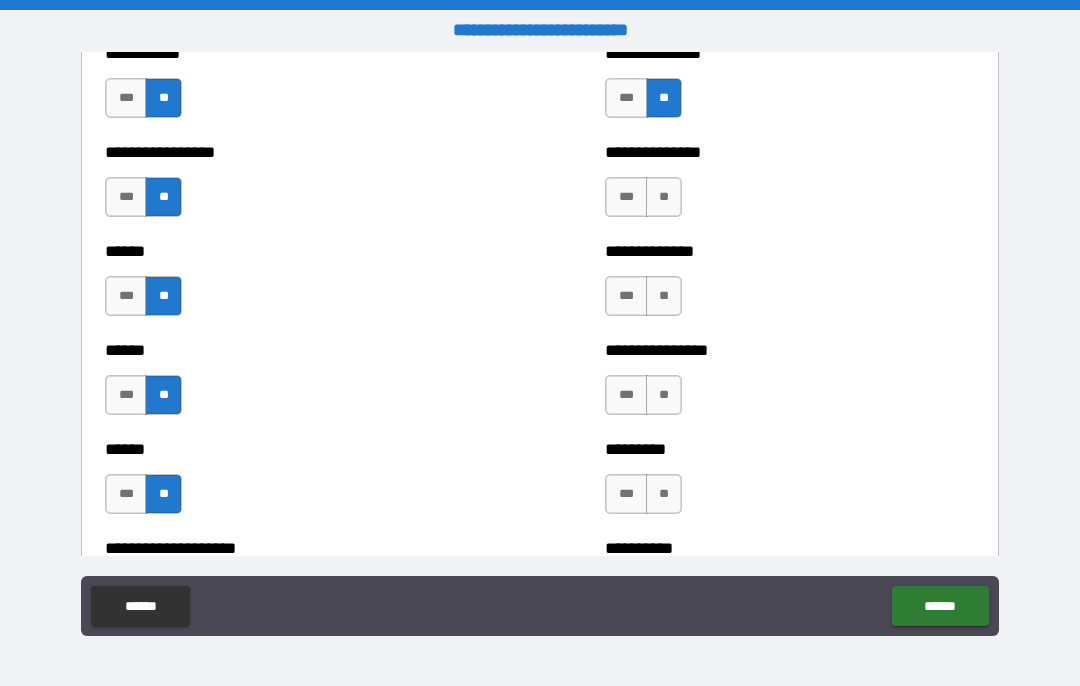 scroll, scrollTop: 2828, scrollLeft: 0, axis: vertical 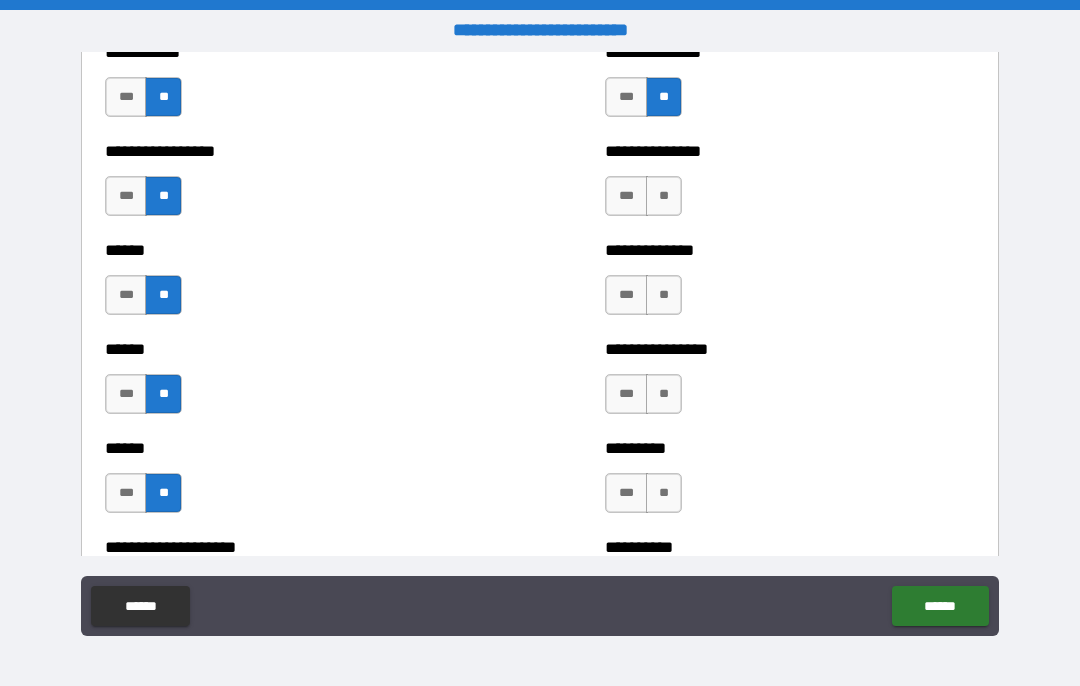 click on "**" at bounding box center [664, 196] 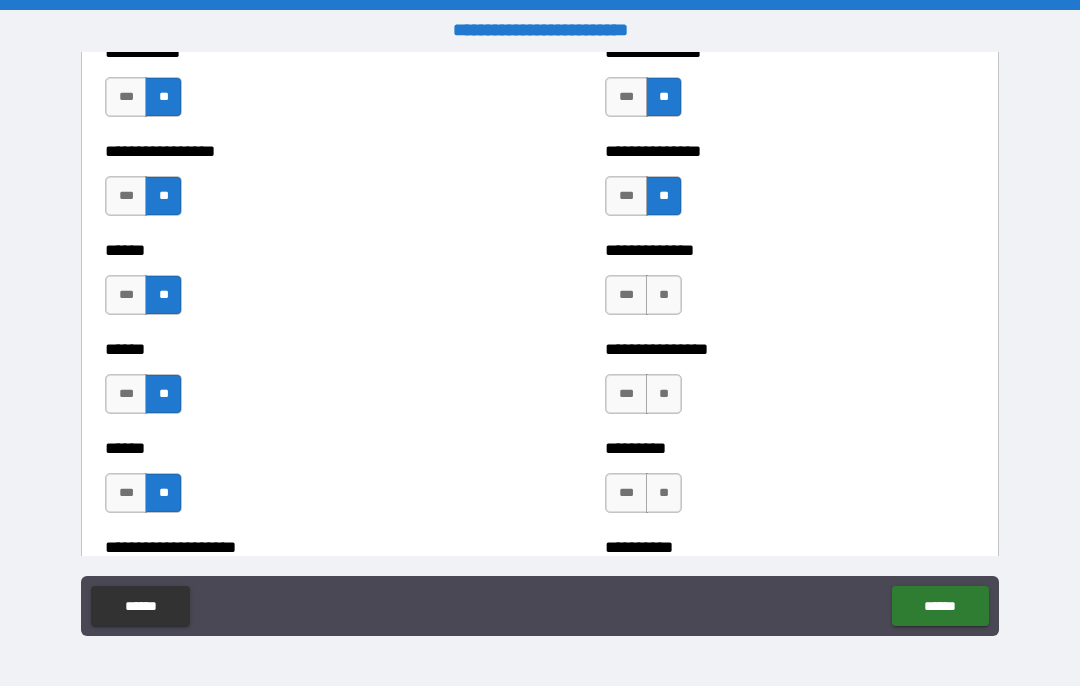 click on "**" at bounding box center [664, 295] 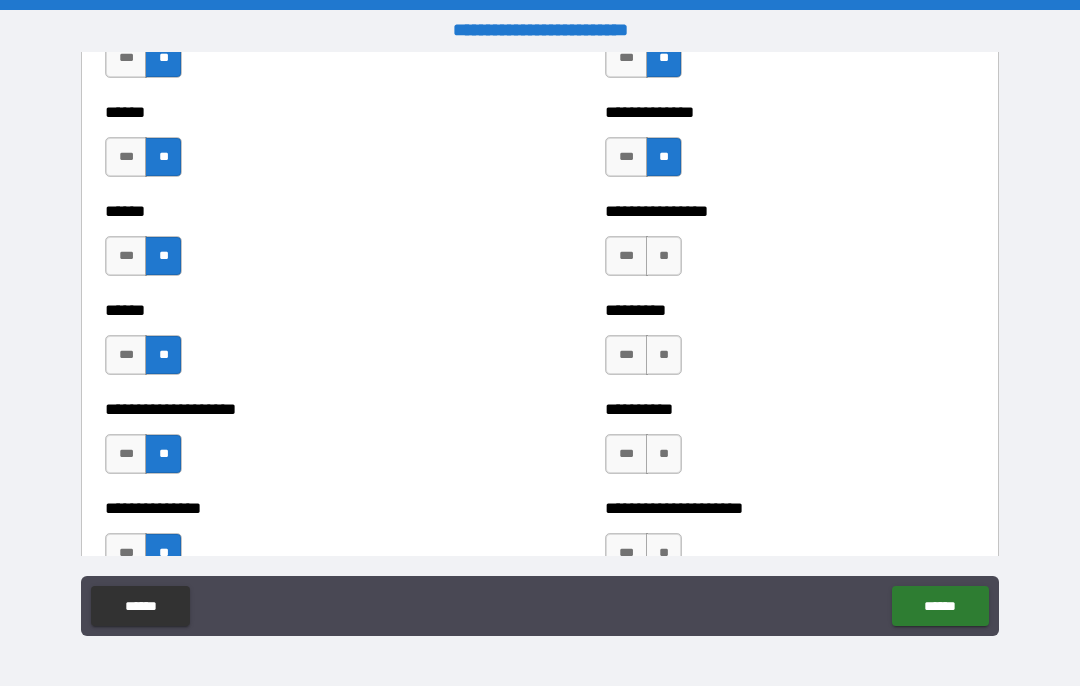 scroll, scrollTop: 2969, scrollLeft: 0, axis: vertical 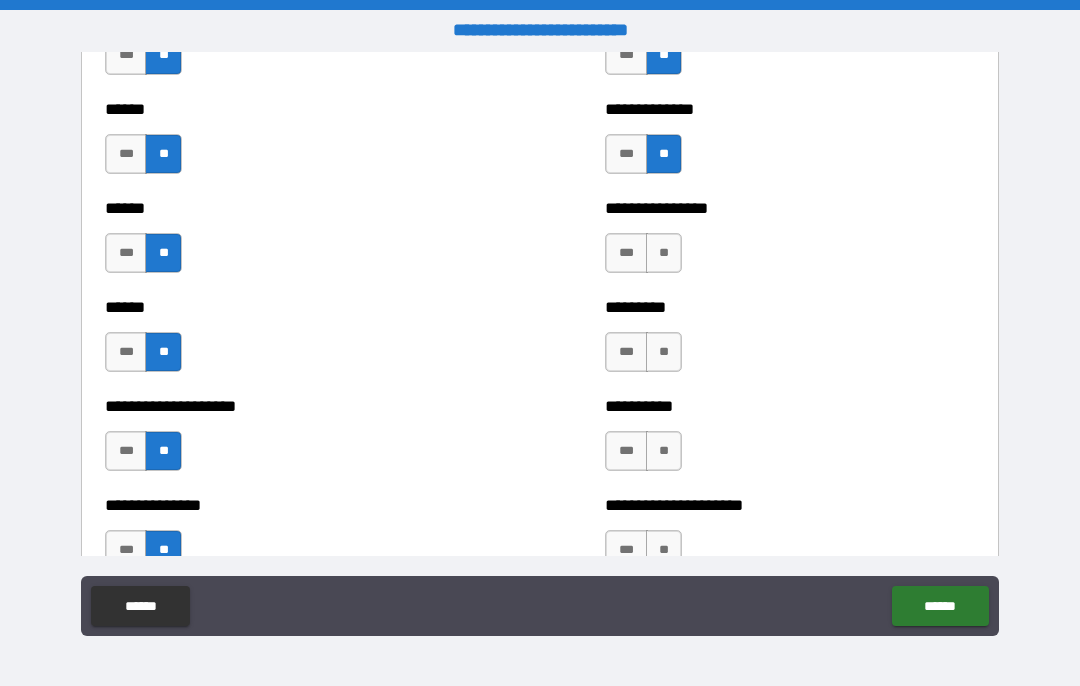 click on "**" at bounding box center [664, 253] 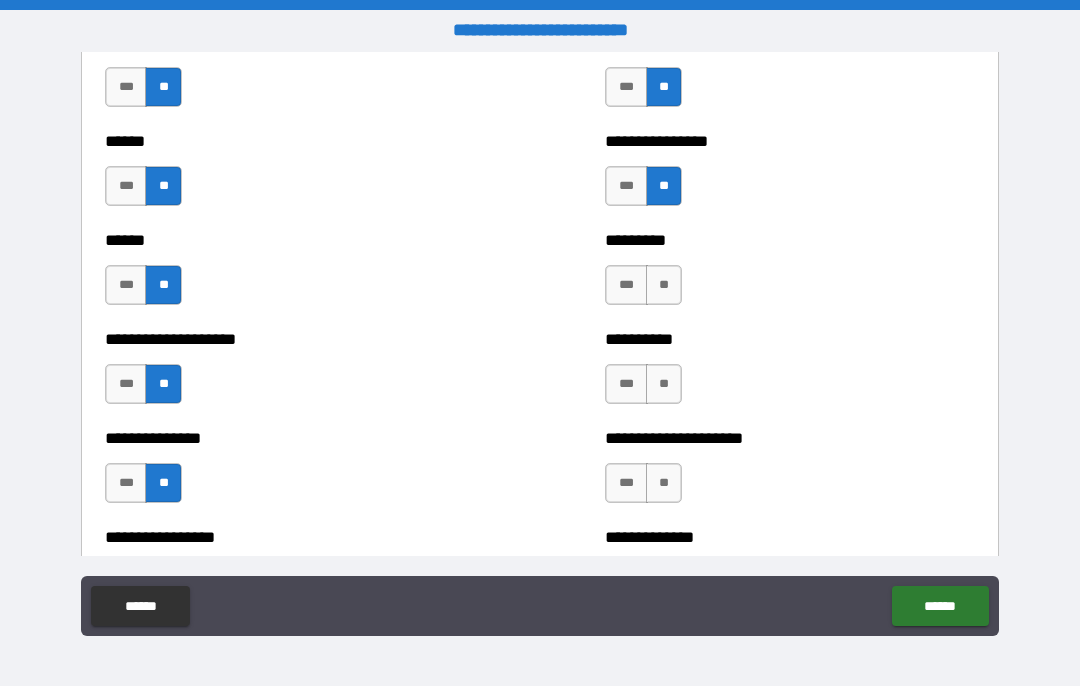 scroll, scrollTop: 3043, scrollLeft: 0, axis: vertical 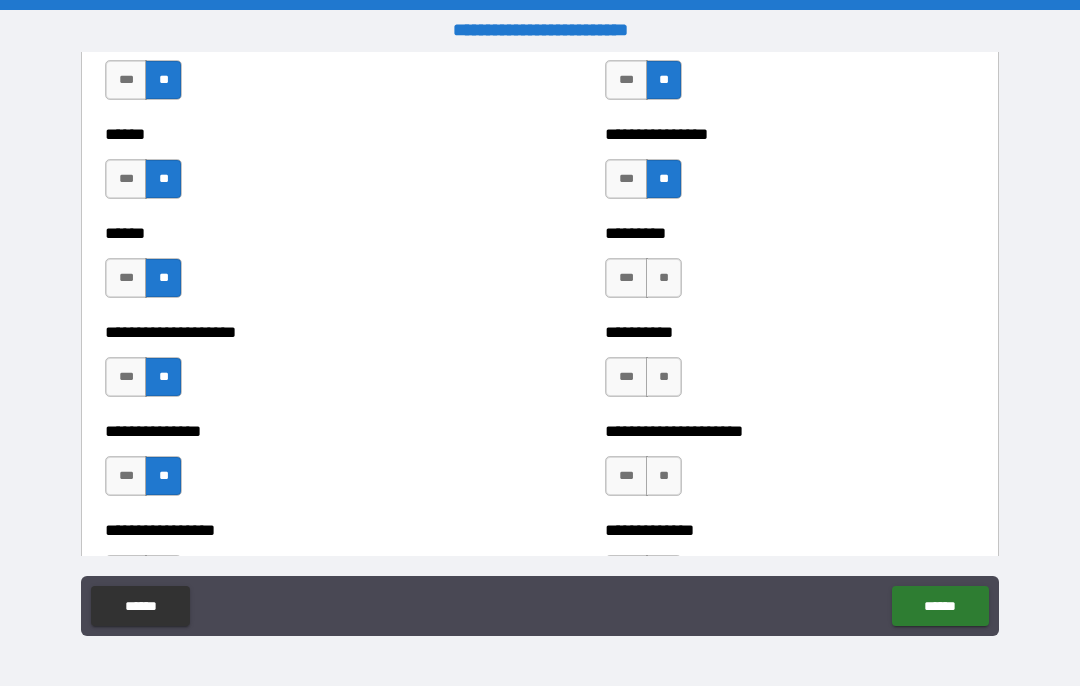 click on "**" at bounding box center [664, 278] 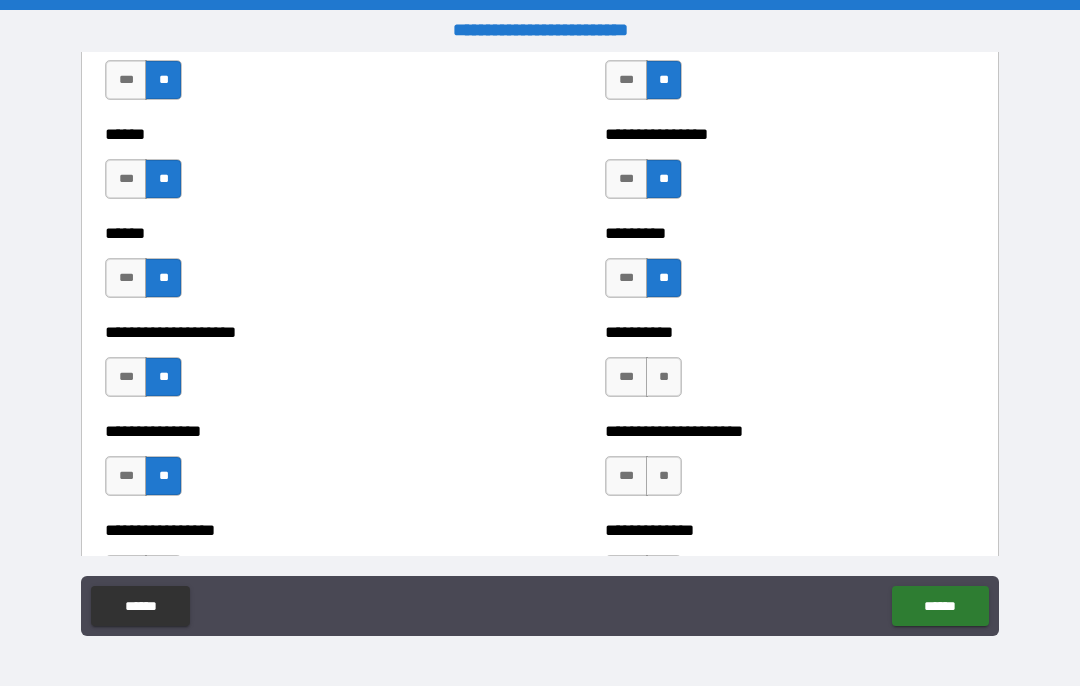 click on "**" at bounding box center (664, 377) 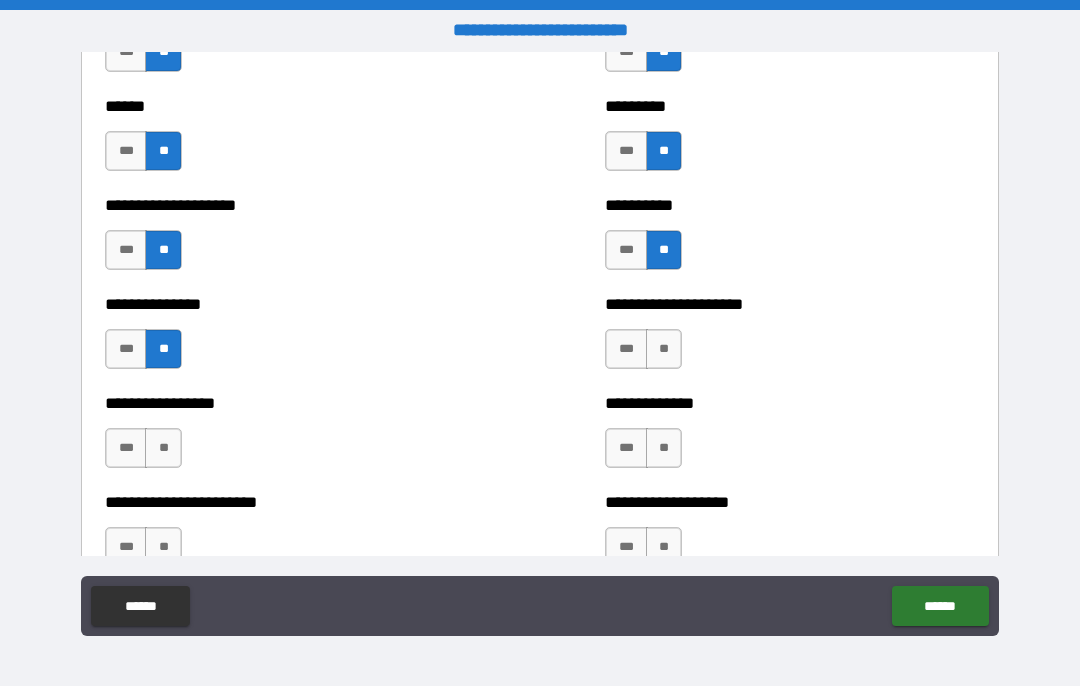 scroll, scrollTop: 3171, scrollLeft: 0, axis: vertical 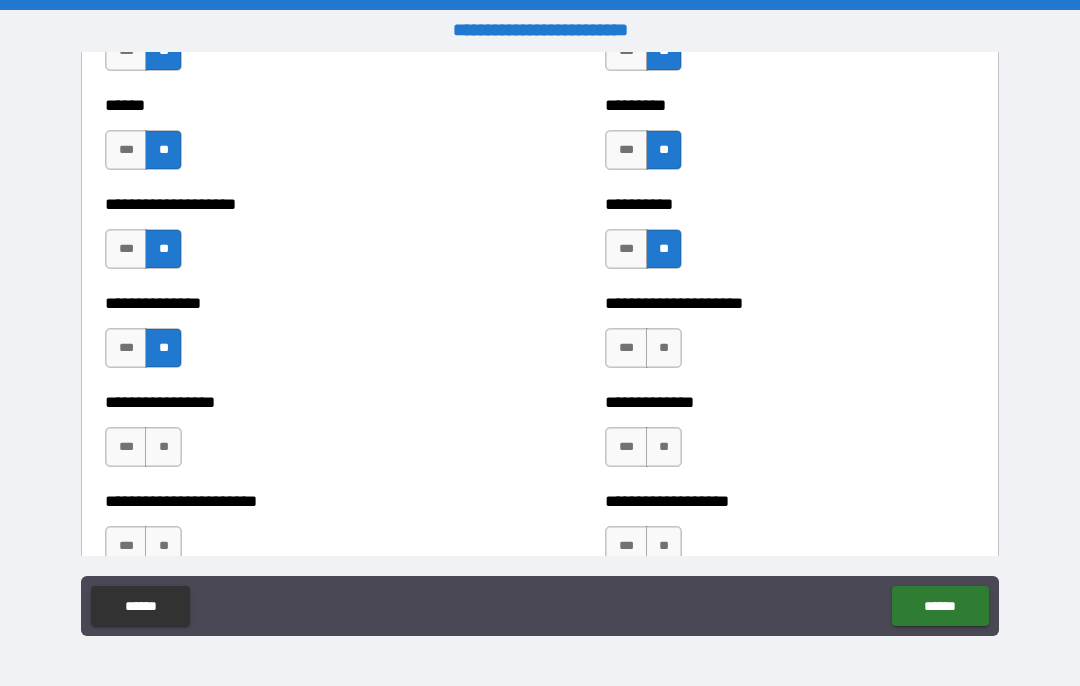 click on "**" at bounding box center [664, 348] 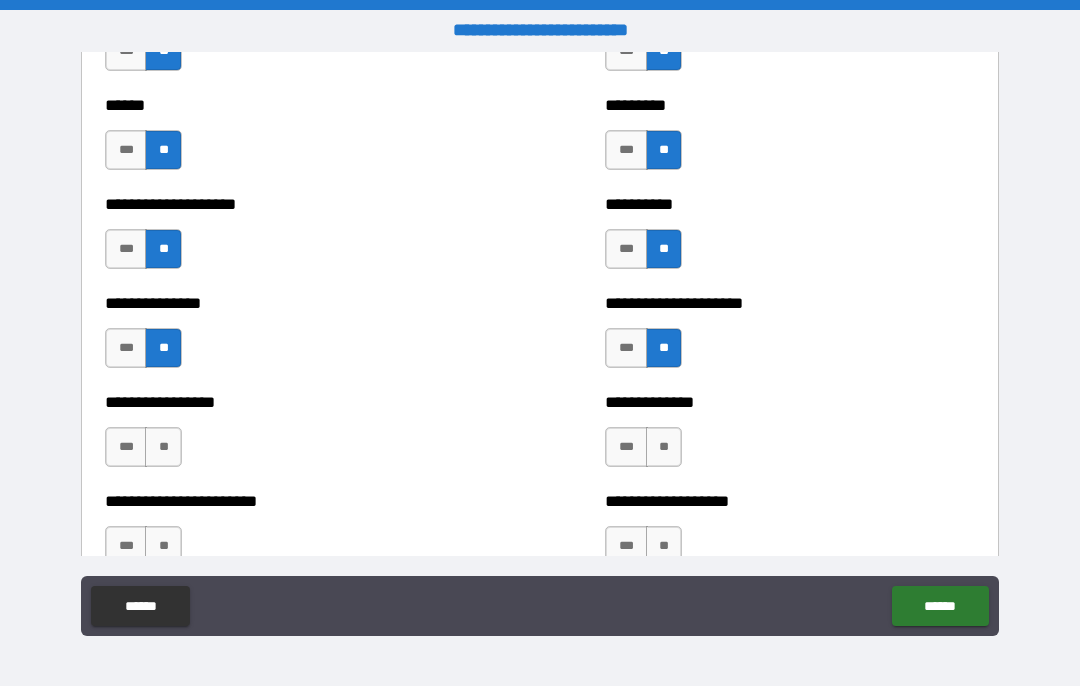 click on "**" at bounding box center [664, 447] 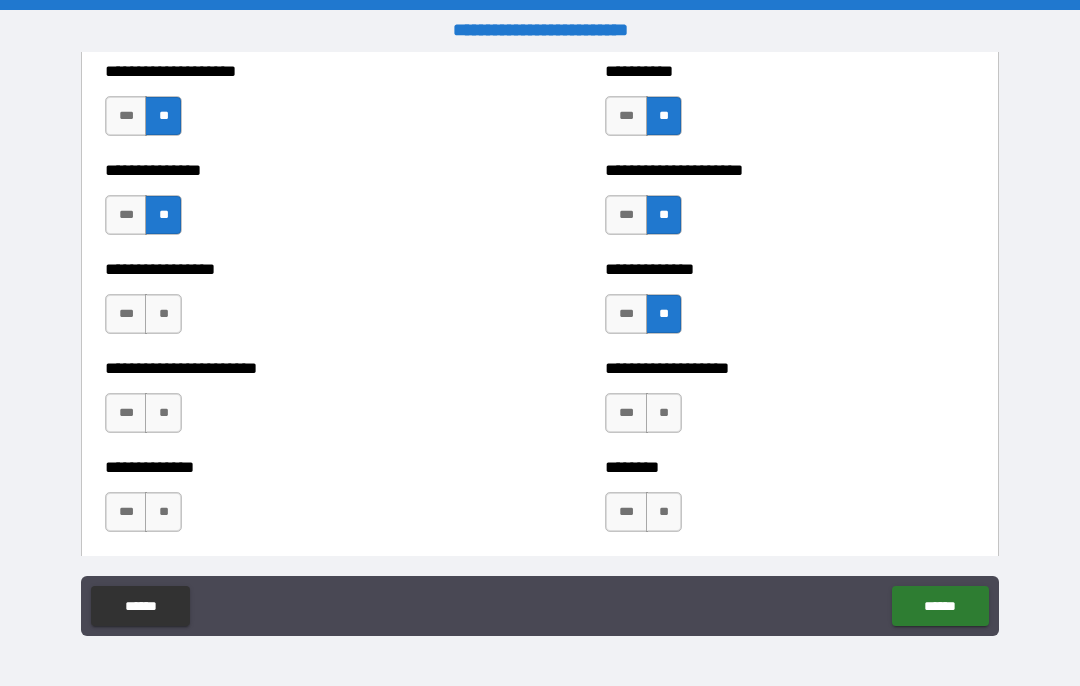 scroll, scrollTop: 3332, scrollLeft: 0, axis: vertical 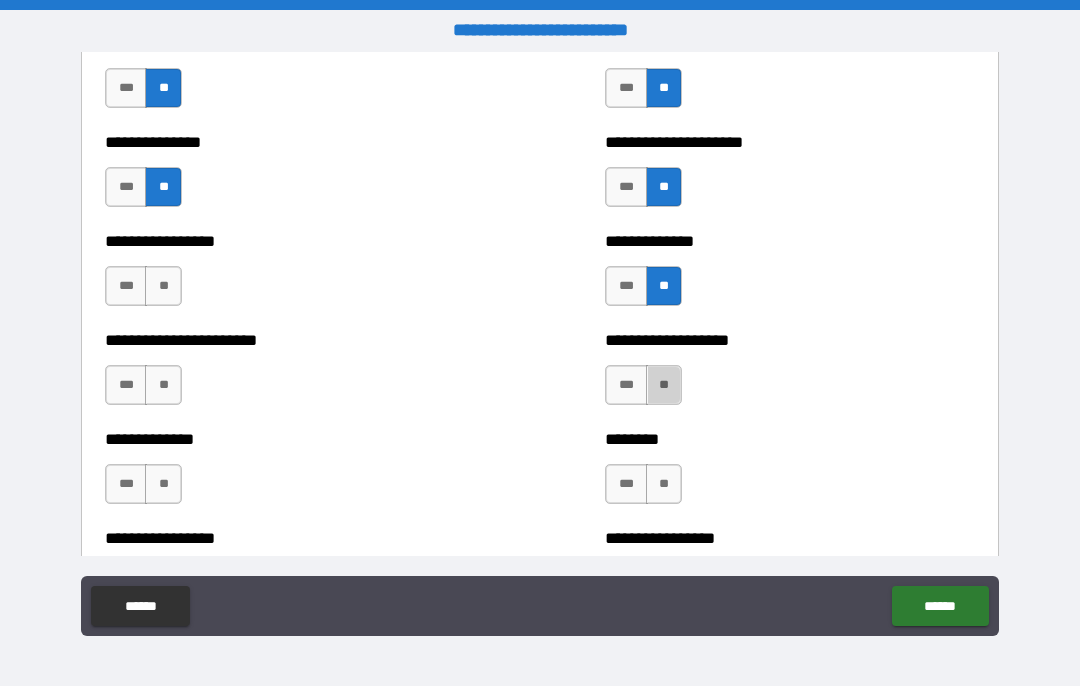 click on "**" at bounding box center [664, 385] 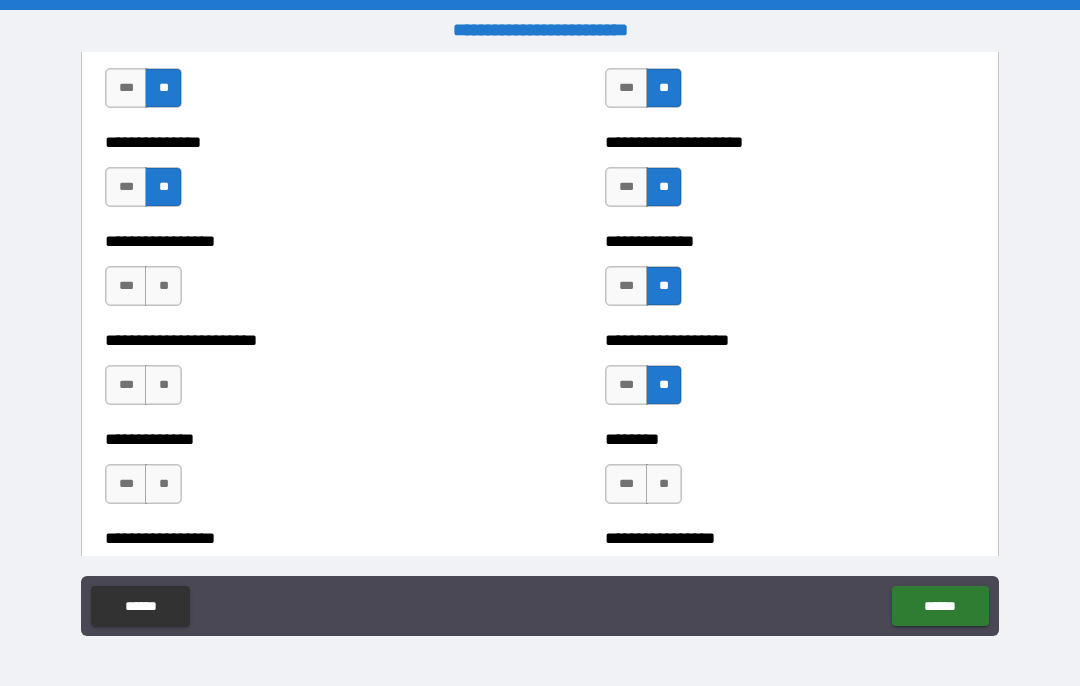click on "**" at bounding box center [664, 484] 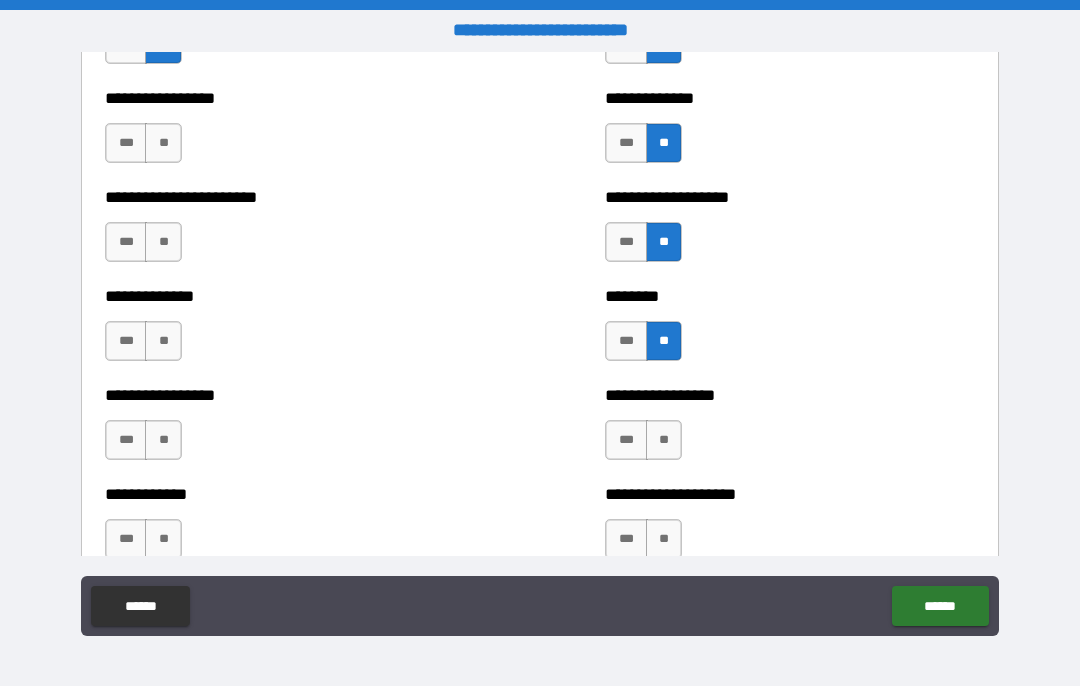 scroll, scrollTop: 3478, scrollLeft: 0, axis: vertical 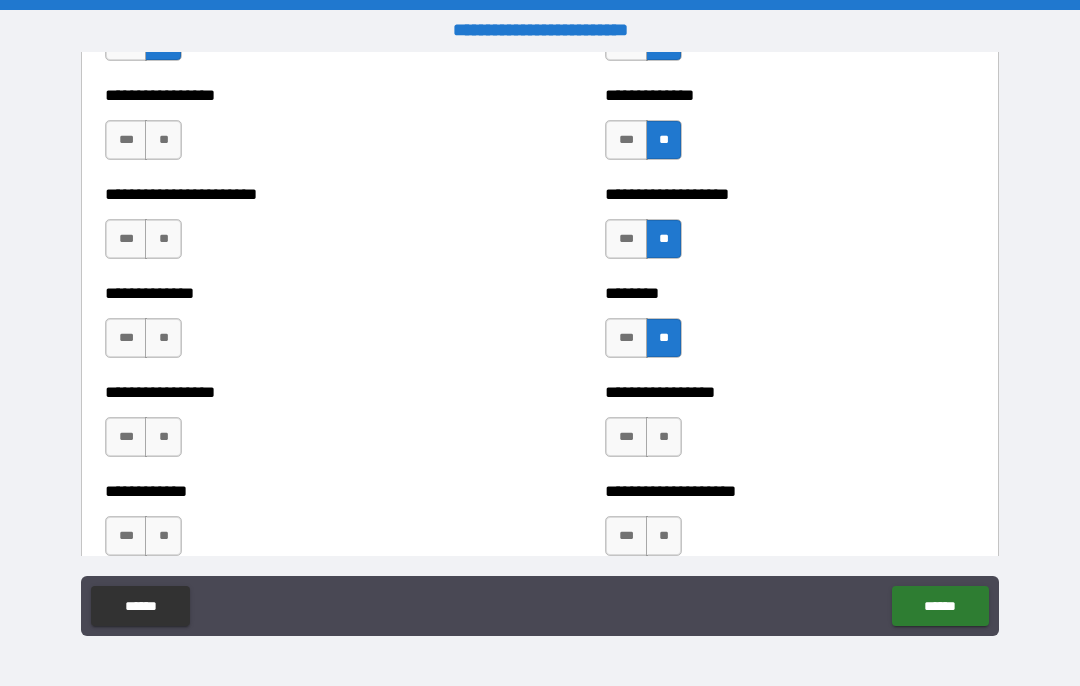 click on "**" at bounding box center [664, 437] 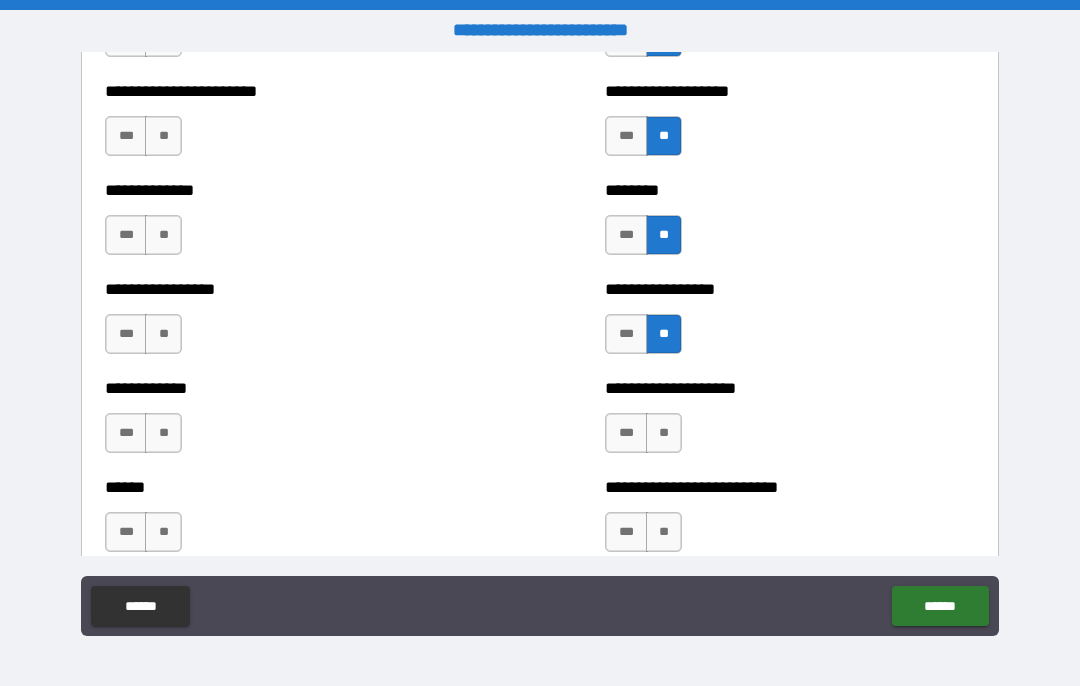 scroll, scrollTop: 3582, scrollLeft: 0, axis: vertical 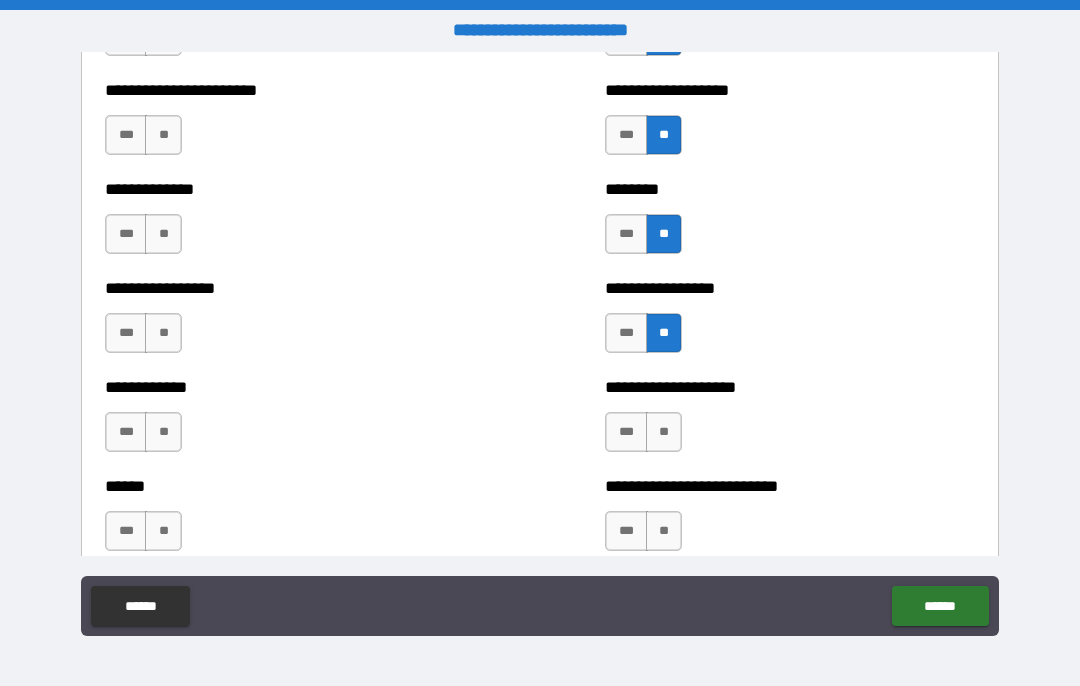 click on "**" at bounding box center [664, 432] 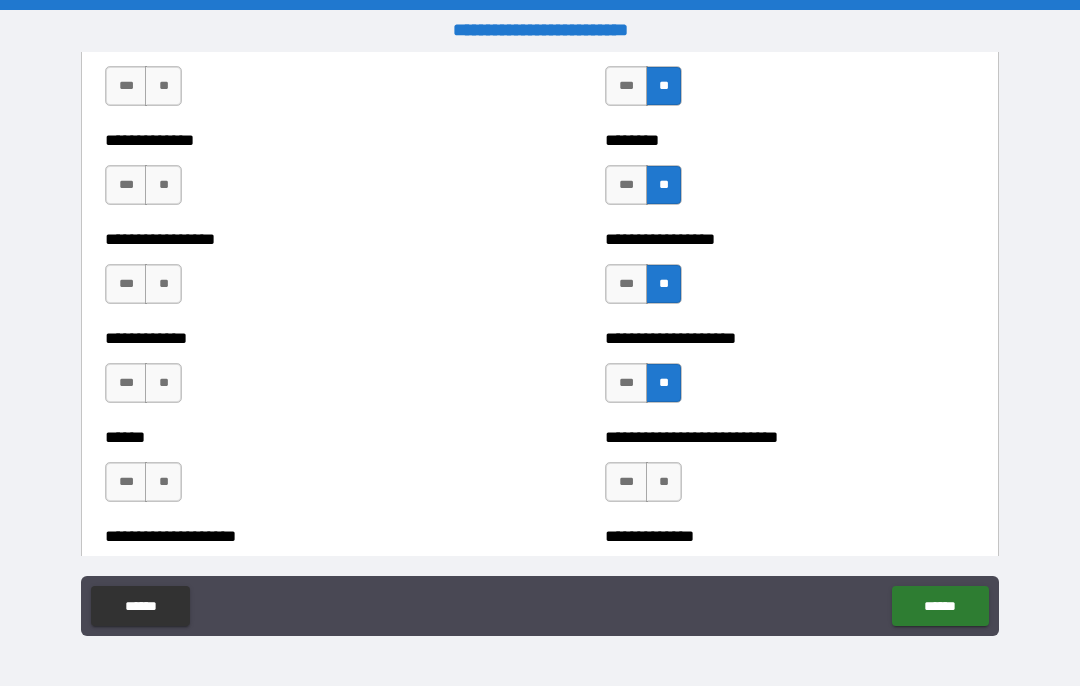 scroll, scrollTop: 3644, scrollLeft: 0, axis: vertical 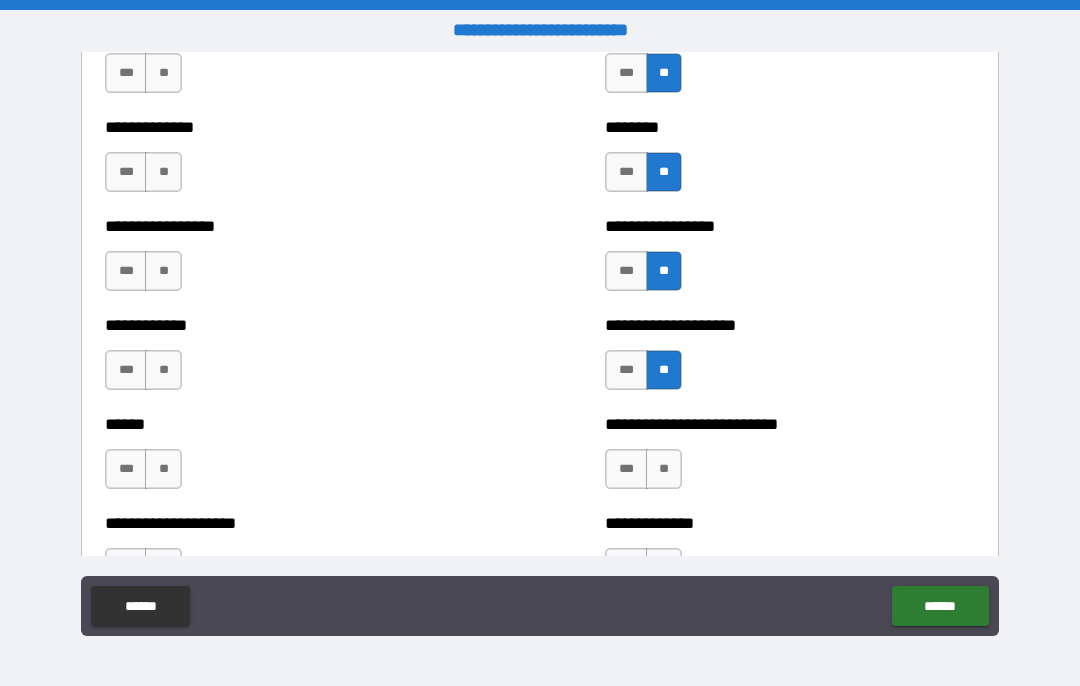 click on "**" at bounding box center (664, 469) 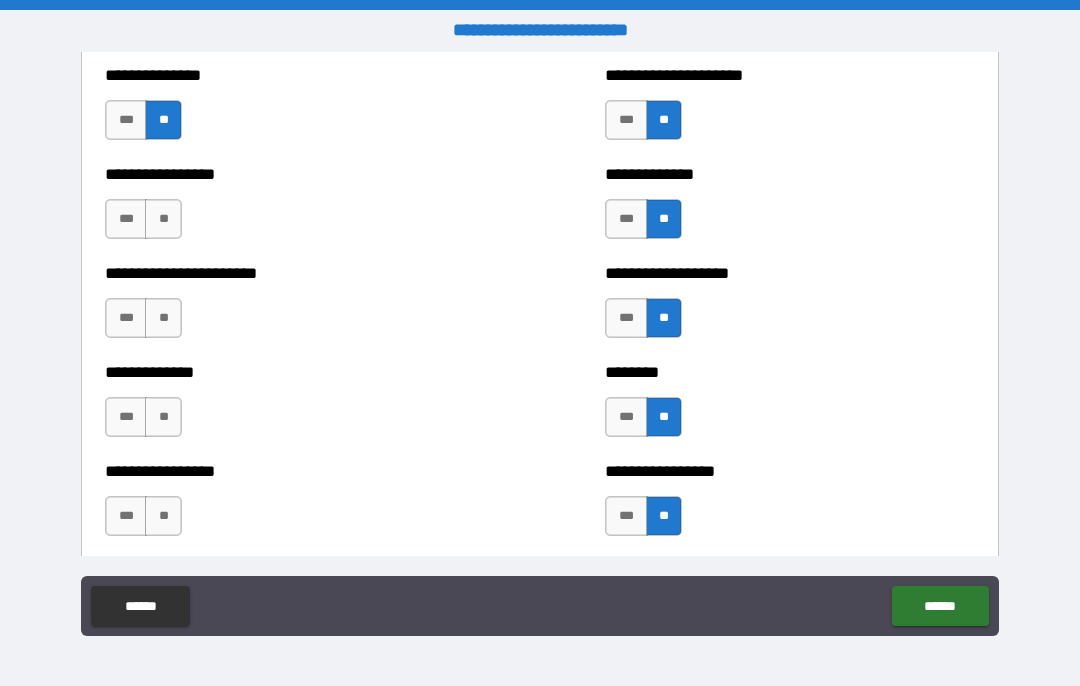 scroll, scrollTop: 3409, scrollLeft: 0, axis: vertical 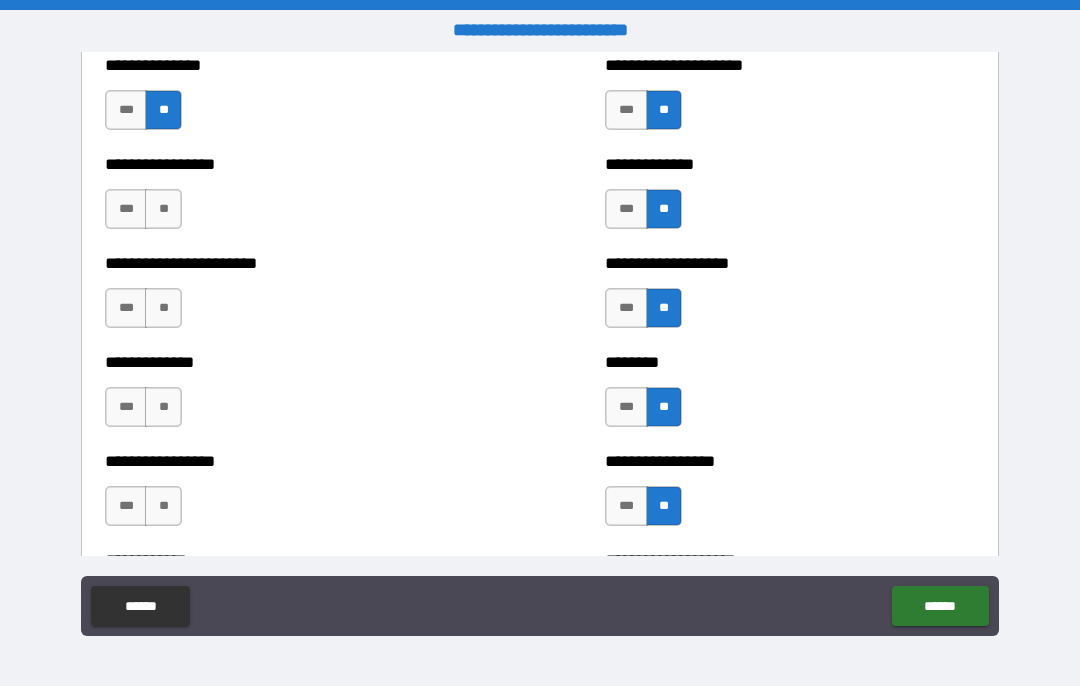 click on "**" at bounding box center (163, 209) 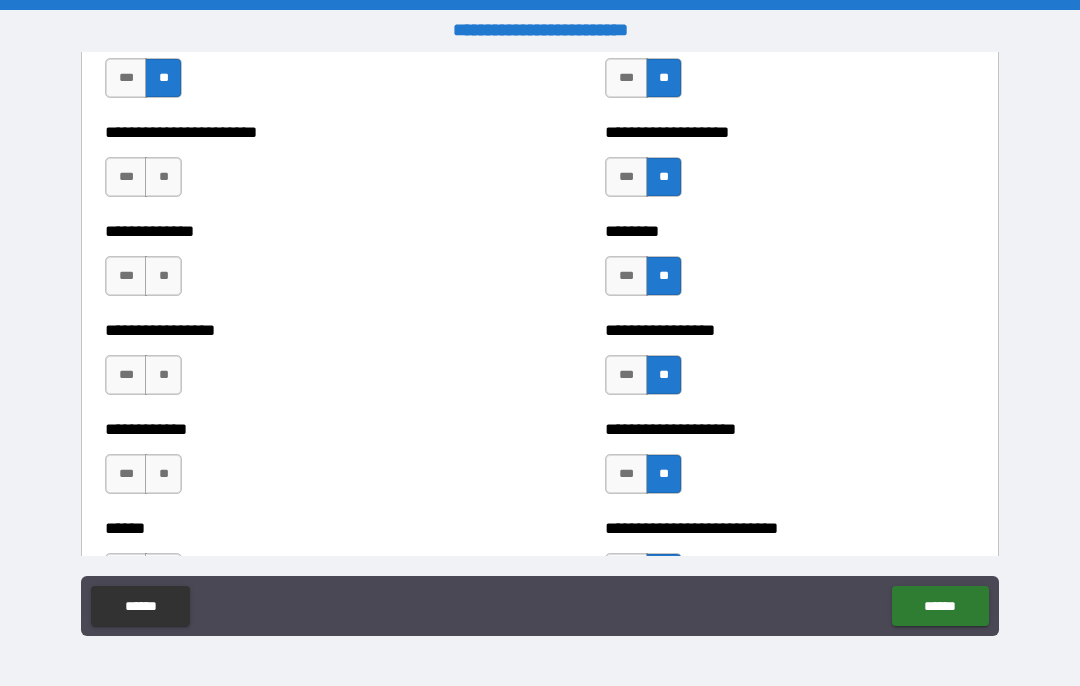 scroll, scrollTop: 3546, scrollLeft: 0, axis: vertical 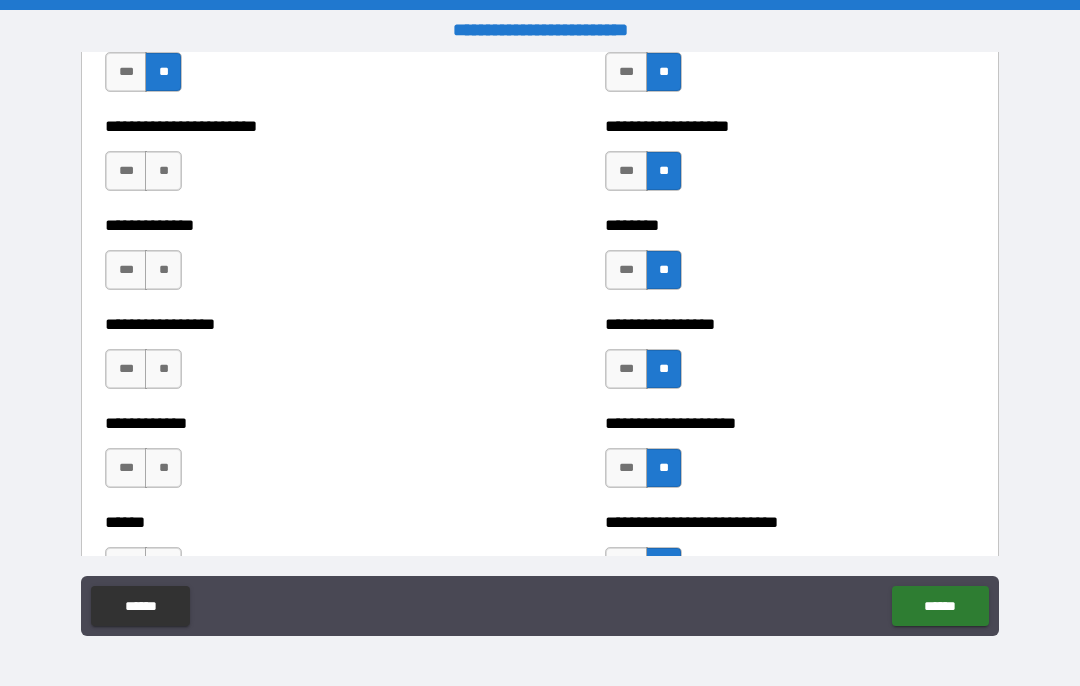 click on "**" at bounding box center [163, 171] 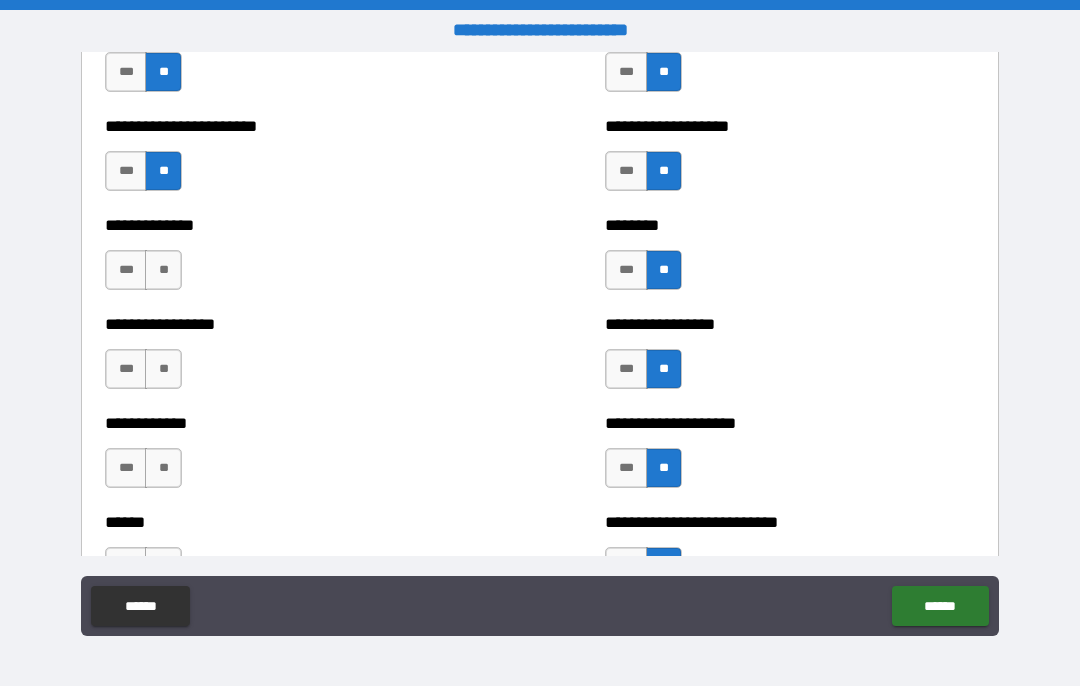 click on "**" at bounding box center [163, 270] 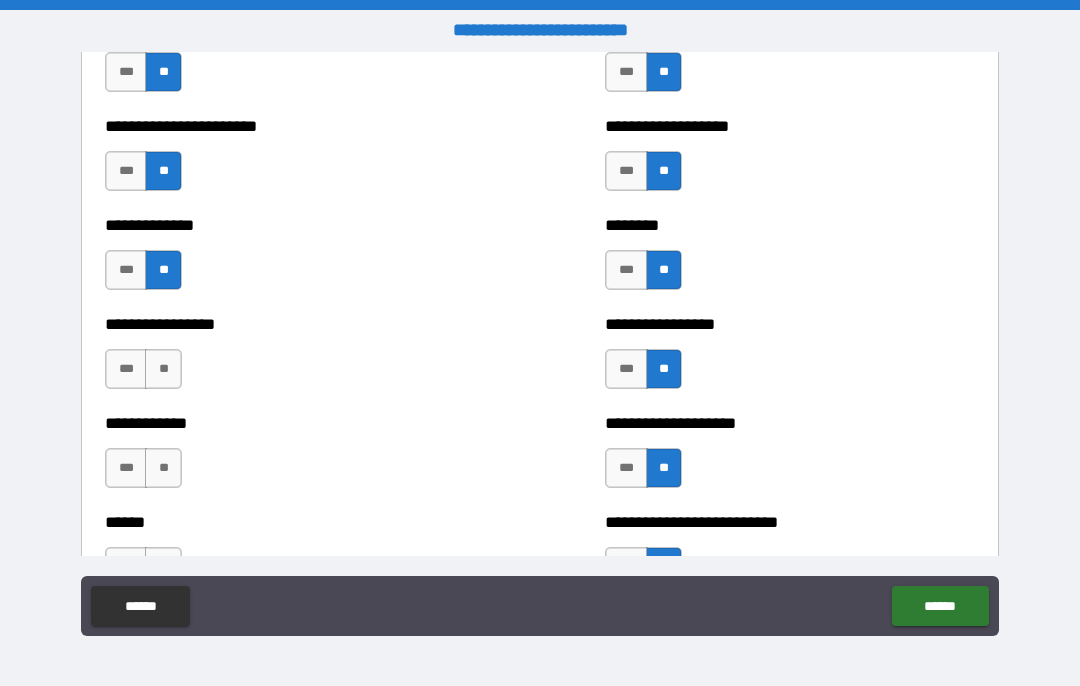 click on "**" at bounding box center (163, 369) 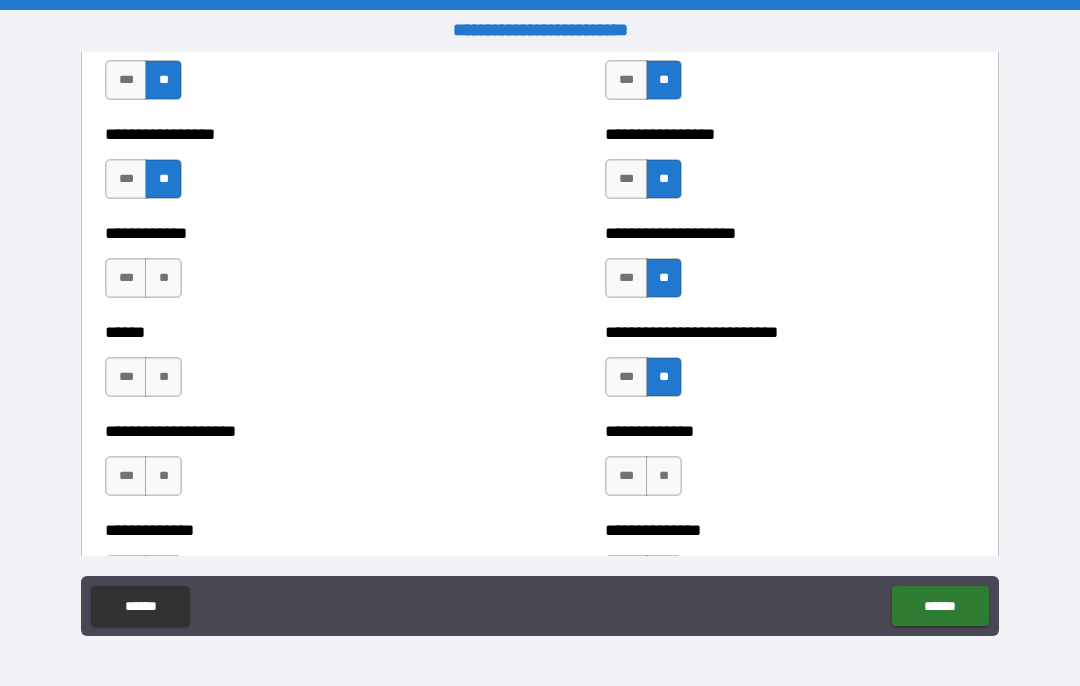 scroll, scrollTop: 3738, scrollLeft: 0, axis: vertical 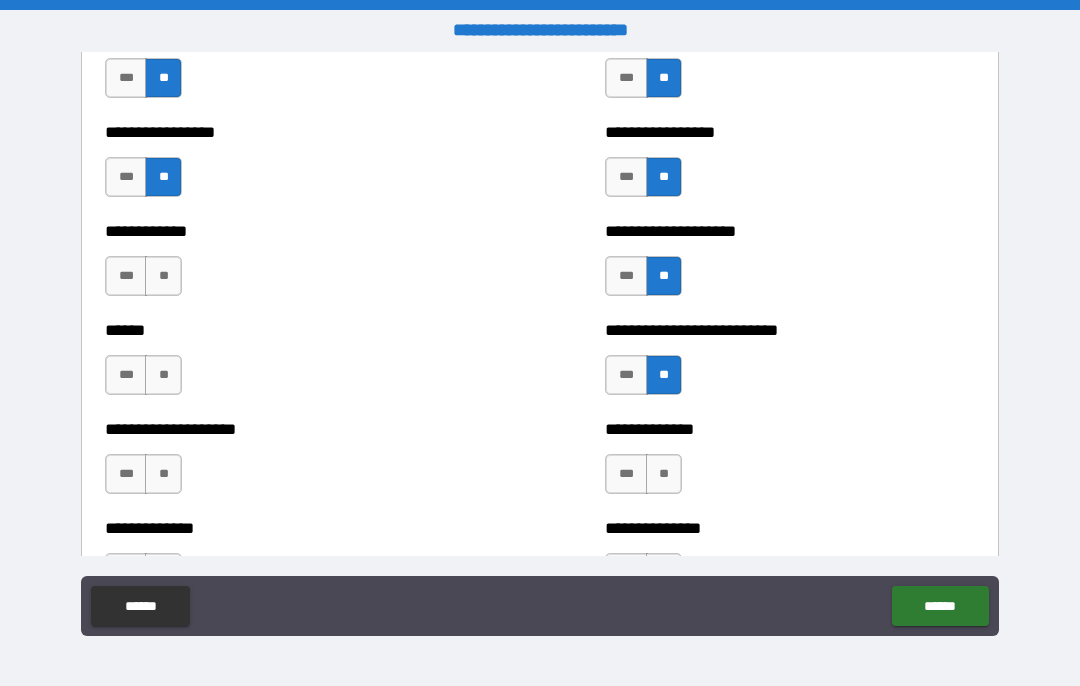 click on "**" at bounding box center [163, 276] 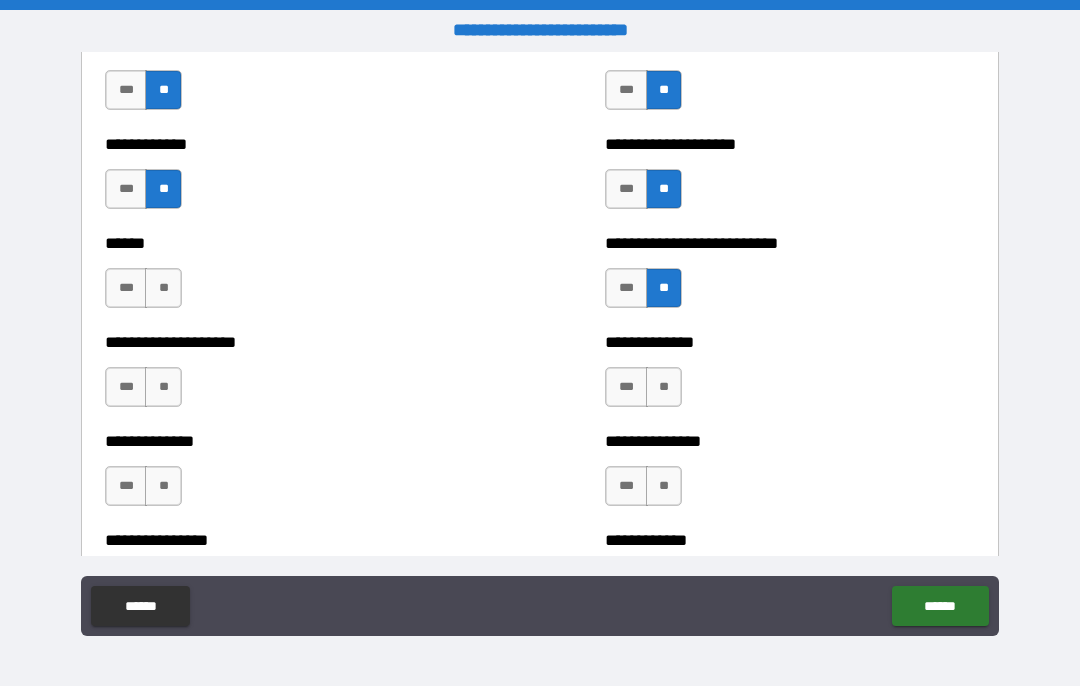 scroll, scrollTop: 3836, scrollLeft: 0, axis: vertical 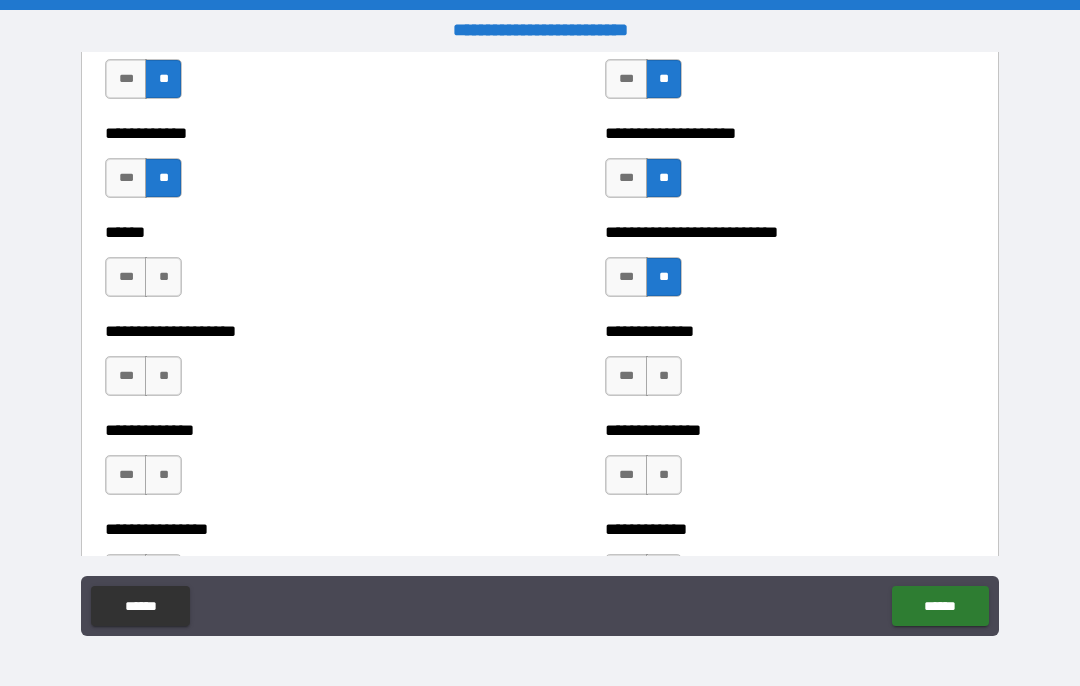 click on "**" at bounding box center (163, 277) 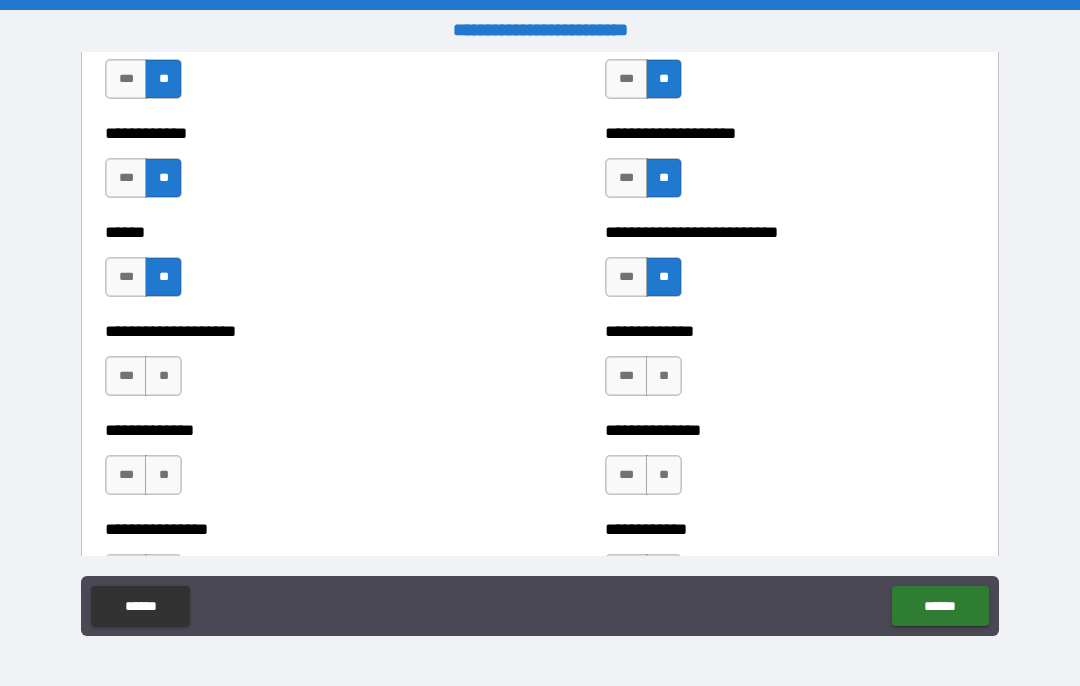 click on "**" at bounding box center (163, 376) 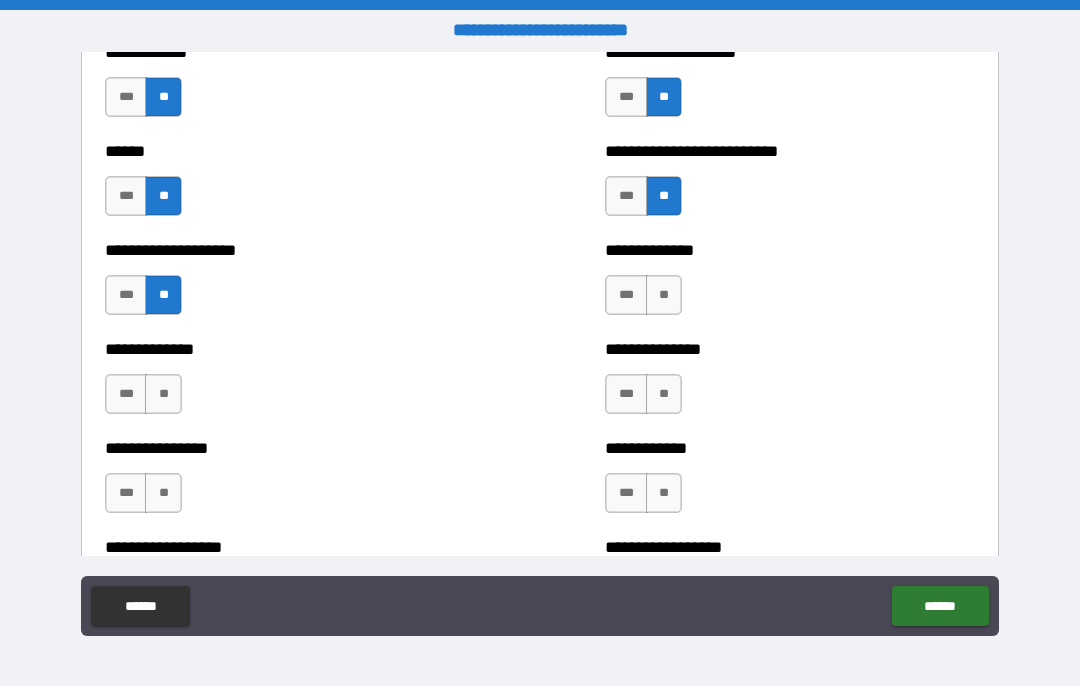scroll, scrollTop: 3928, scrollLeft: 0, axis: vertical 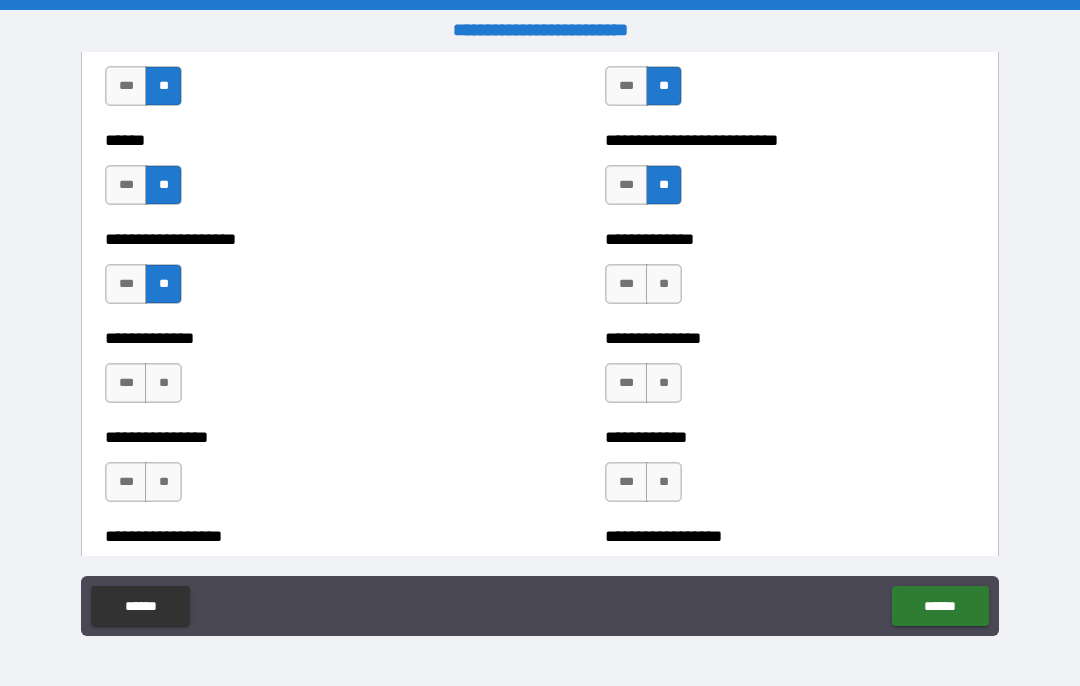 click on "**" at bounding box center (163, 383) 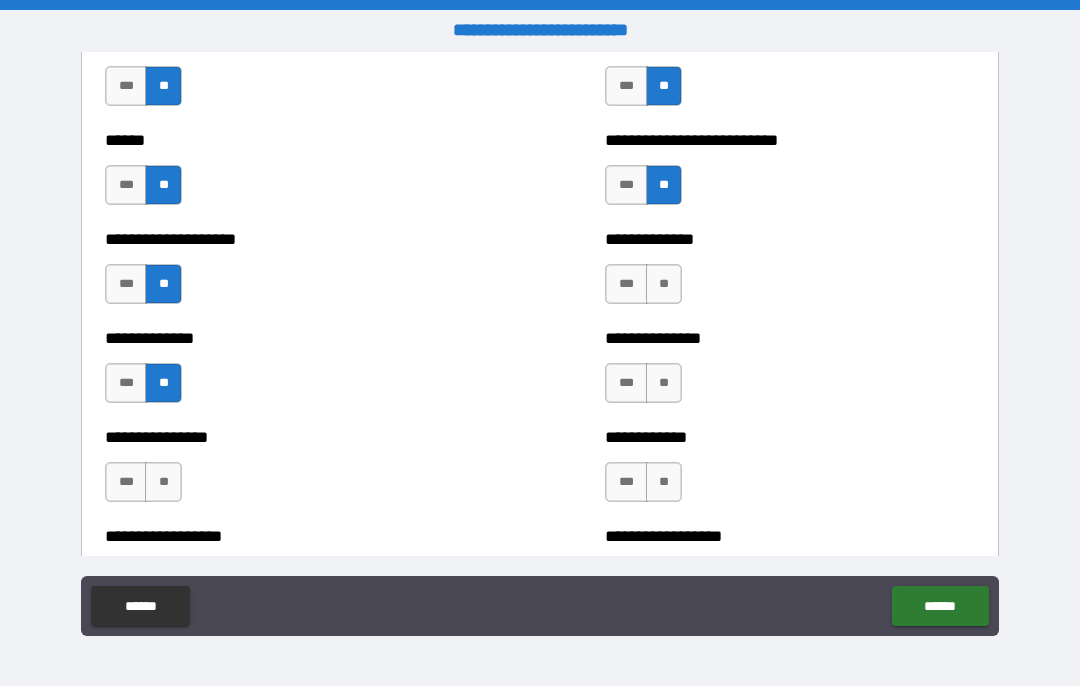 click on "**" at bounding box center [163, 482] 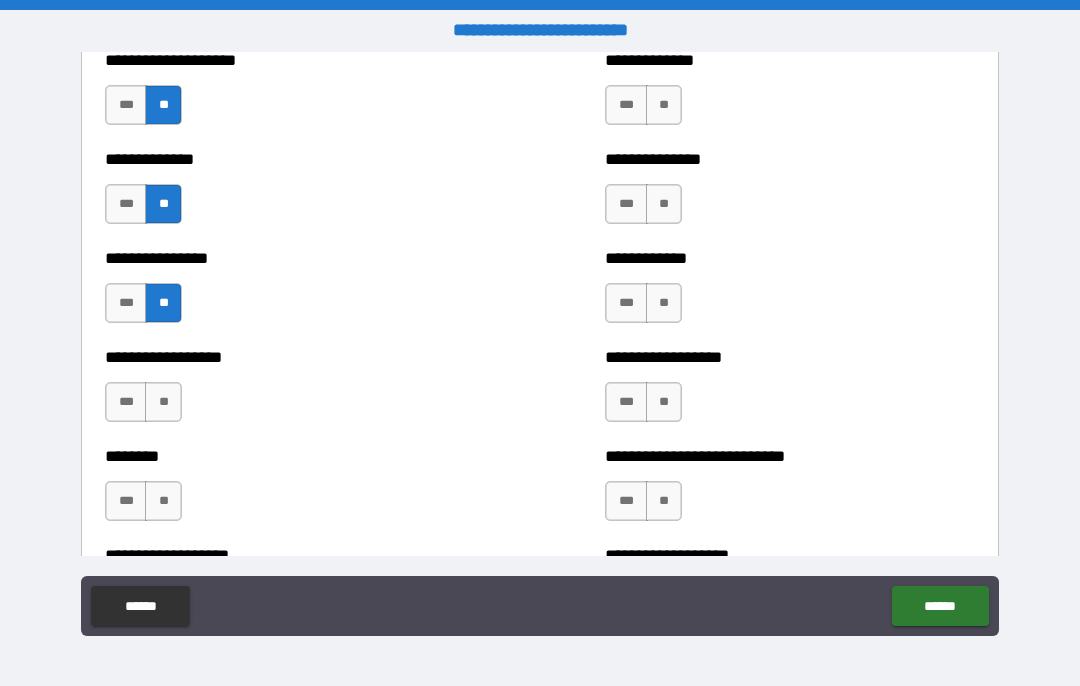 scroll, scrollTop: 4119, scrollLeft: 0, axis: vertical 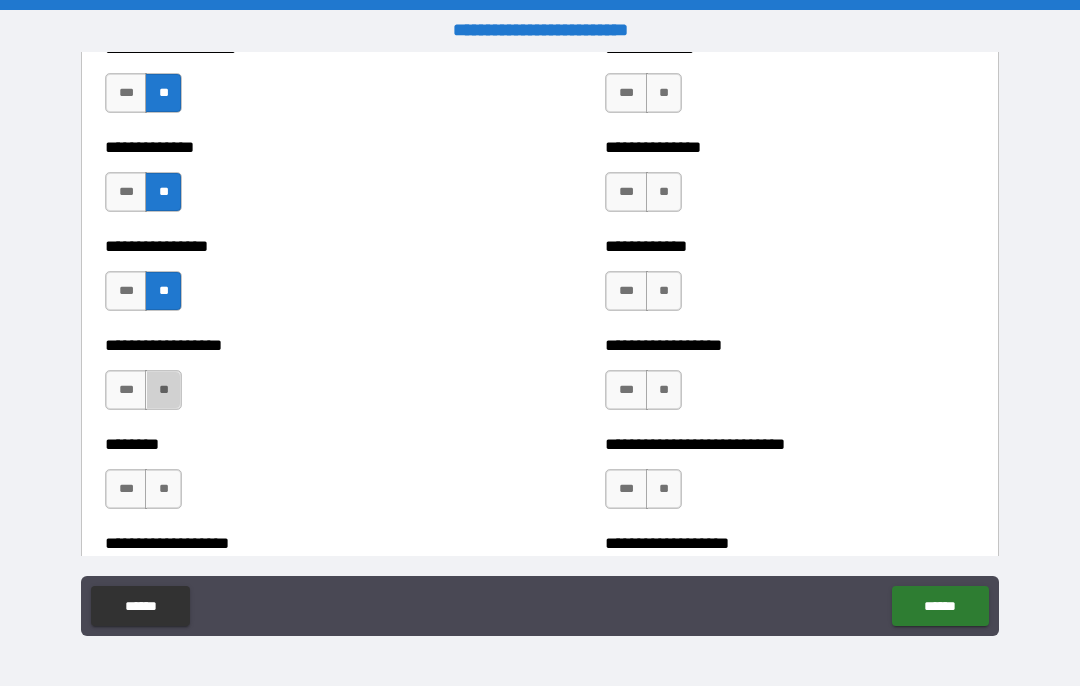click on "**" at bounding box center [163, 390] 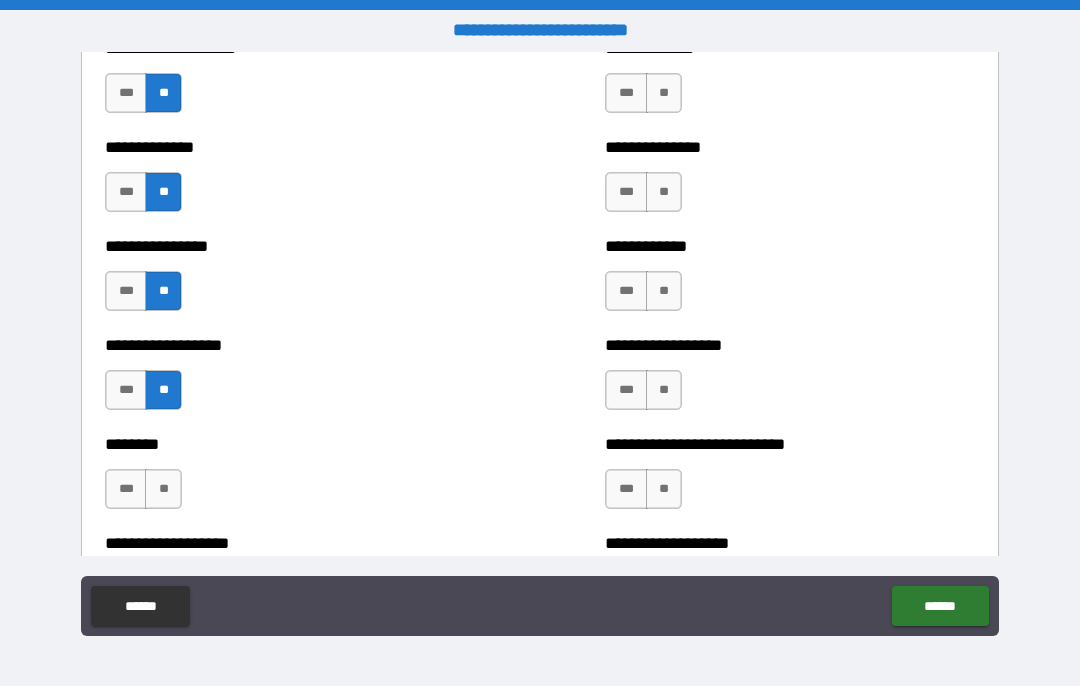 click on "**" at bounding box center [163, 489] 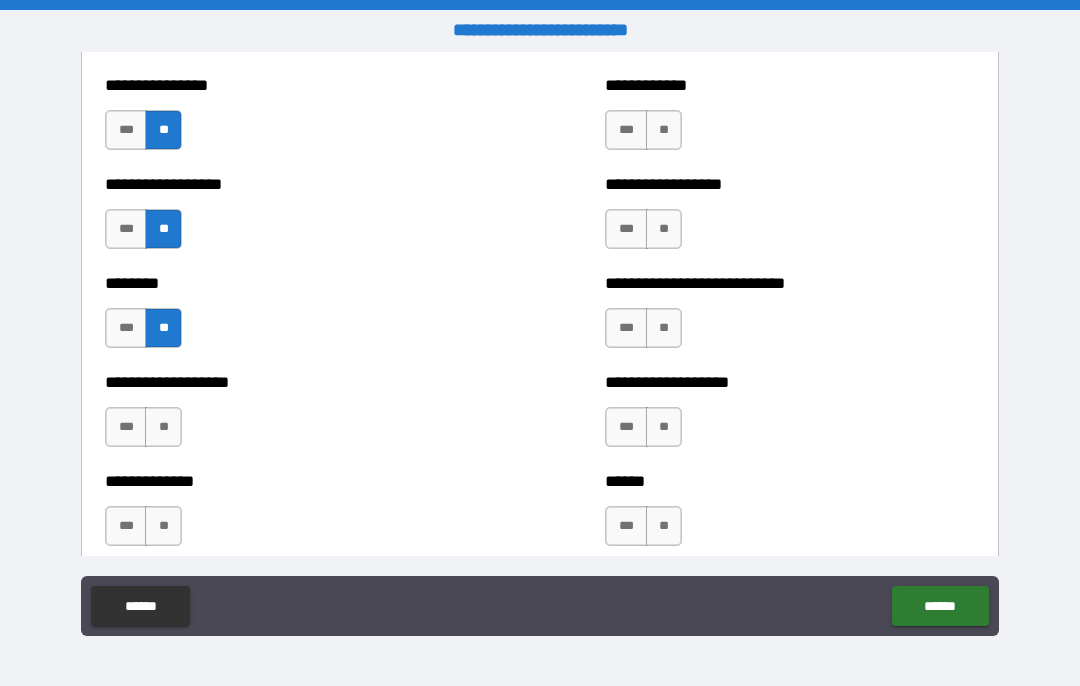 scroll, scrollTop: 4324, scrollLeft: 0, axis: vertical 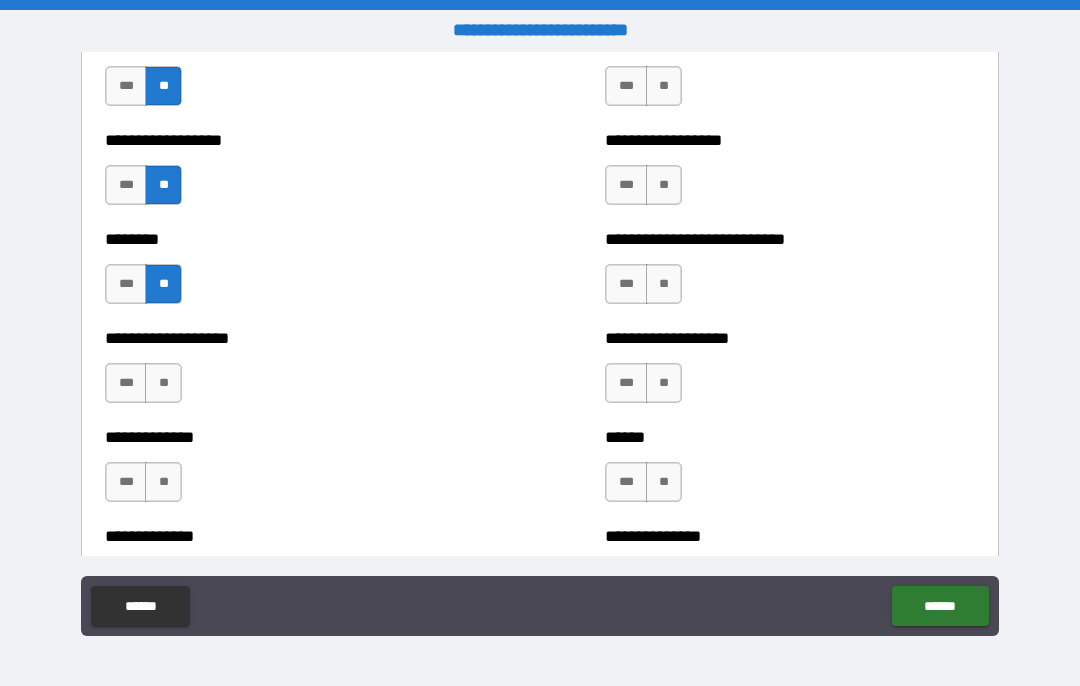 click on "**" at bounding box center [163, 383] 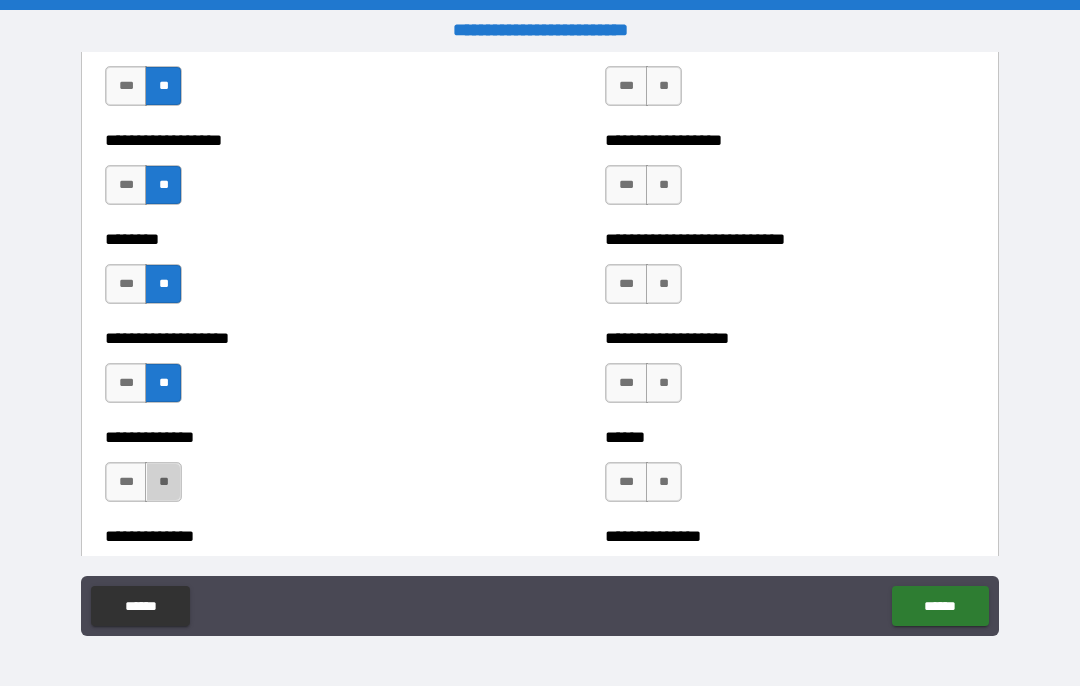 click on "**" at bounding box center (163, 482) 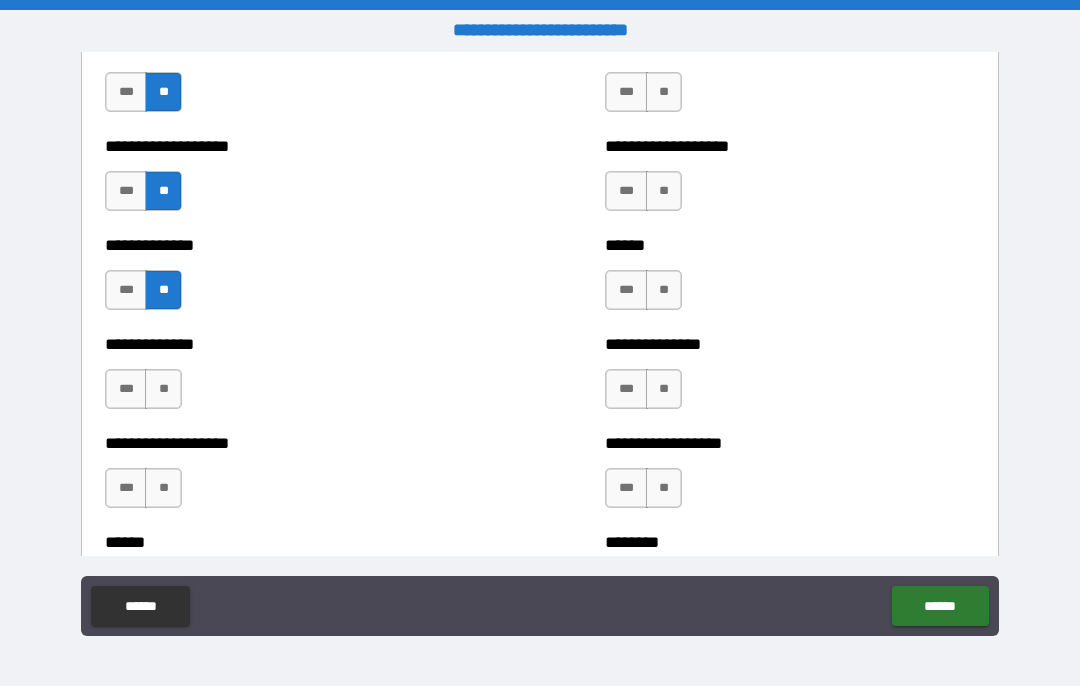 scroll, scrollTop: 4523, scrollLeft: 0, axis: vertical 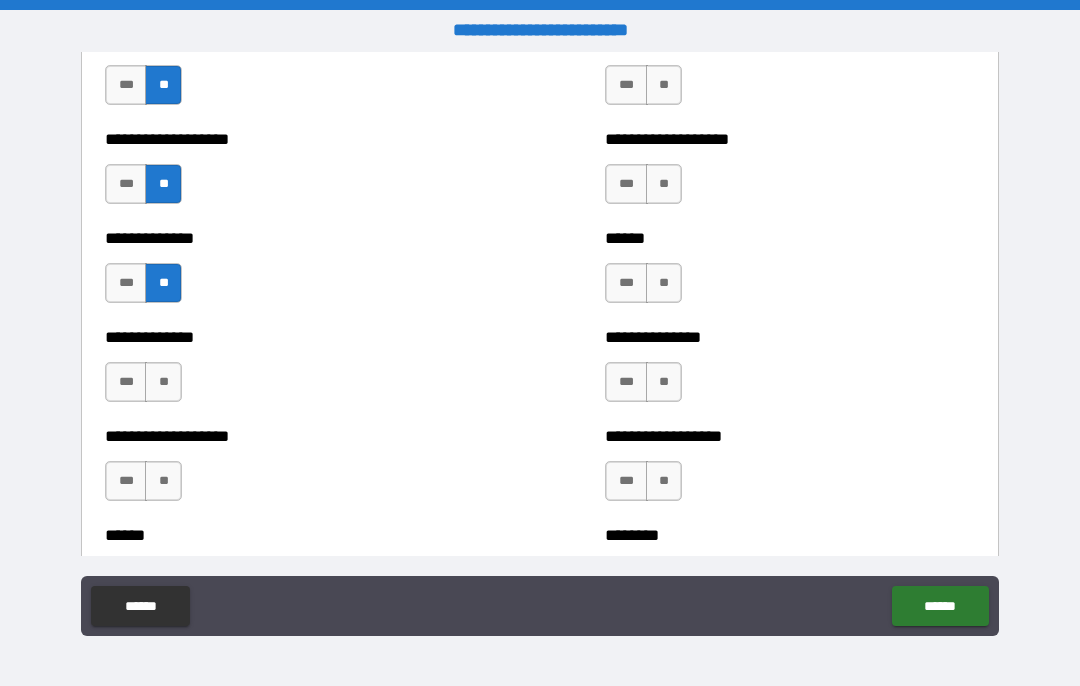 click on "**" at bounding box center (163, 382) 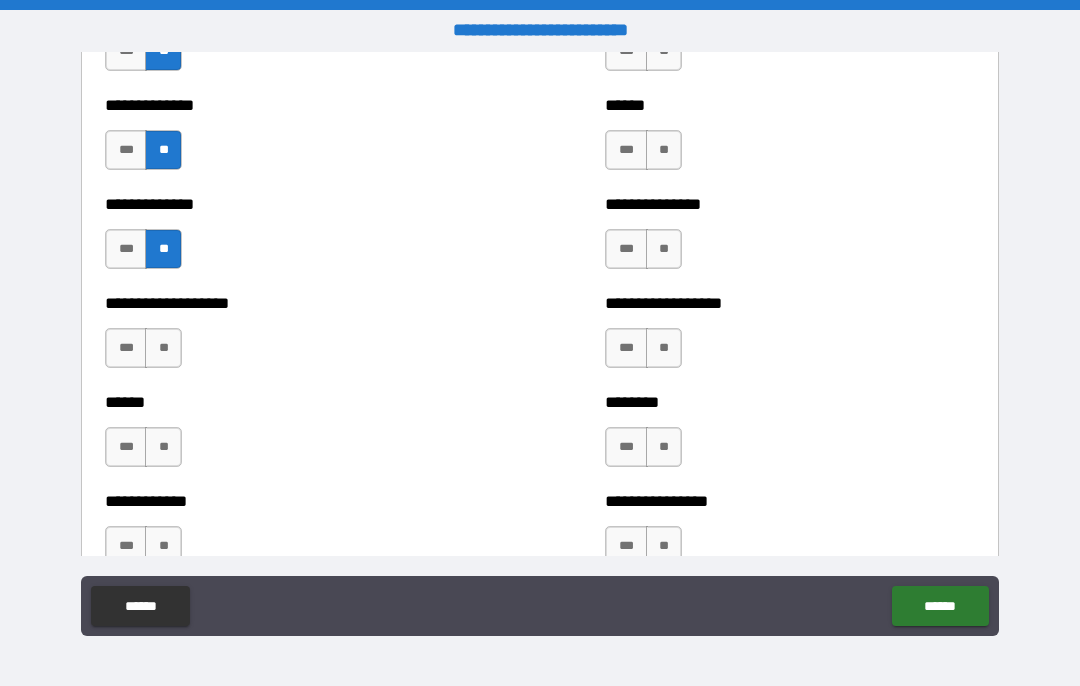 scroll, scrollTop: 4657, scrollLeft: 0, axis: vertical 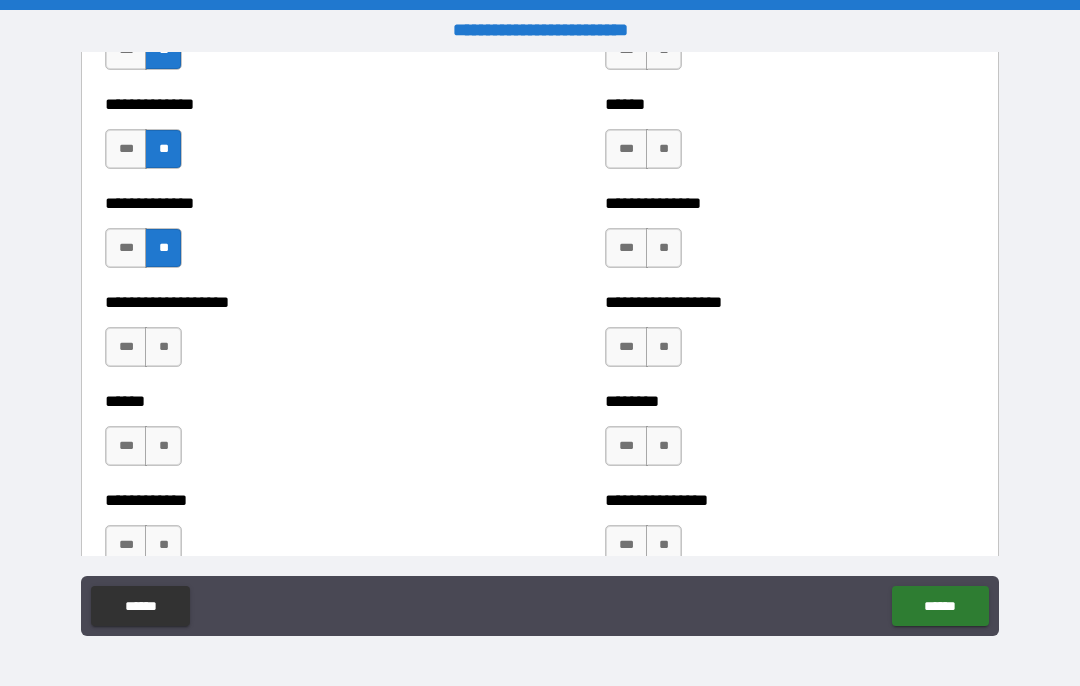 click on "**" at bounding box center (163, 347) 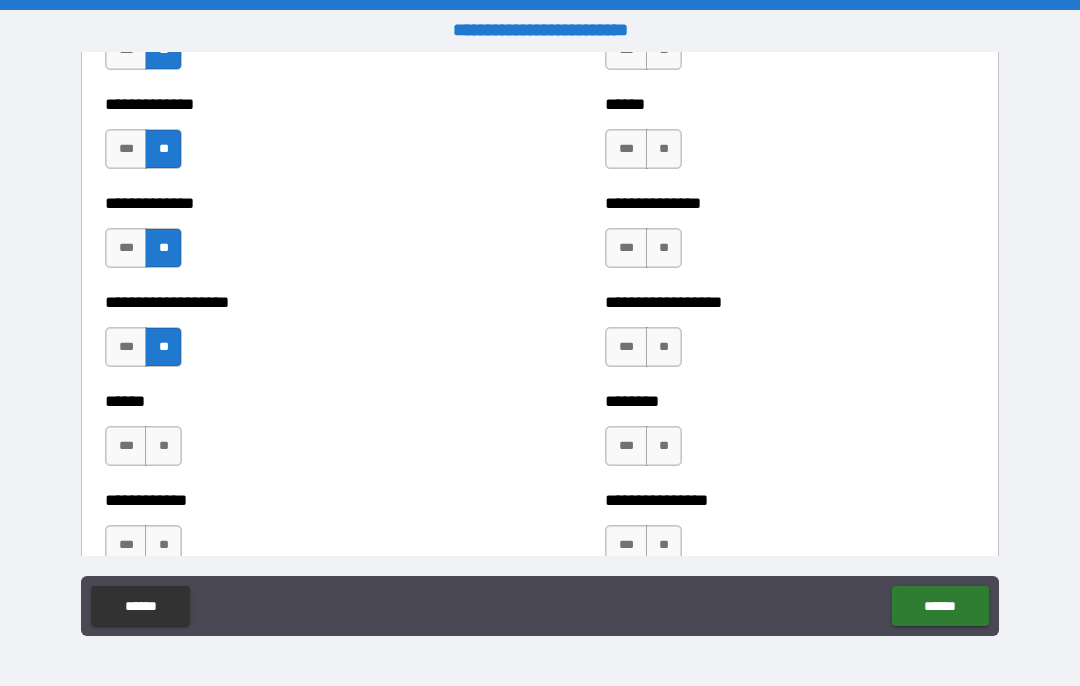 click on "**" at bounding box center (163, 446) 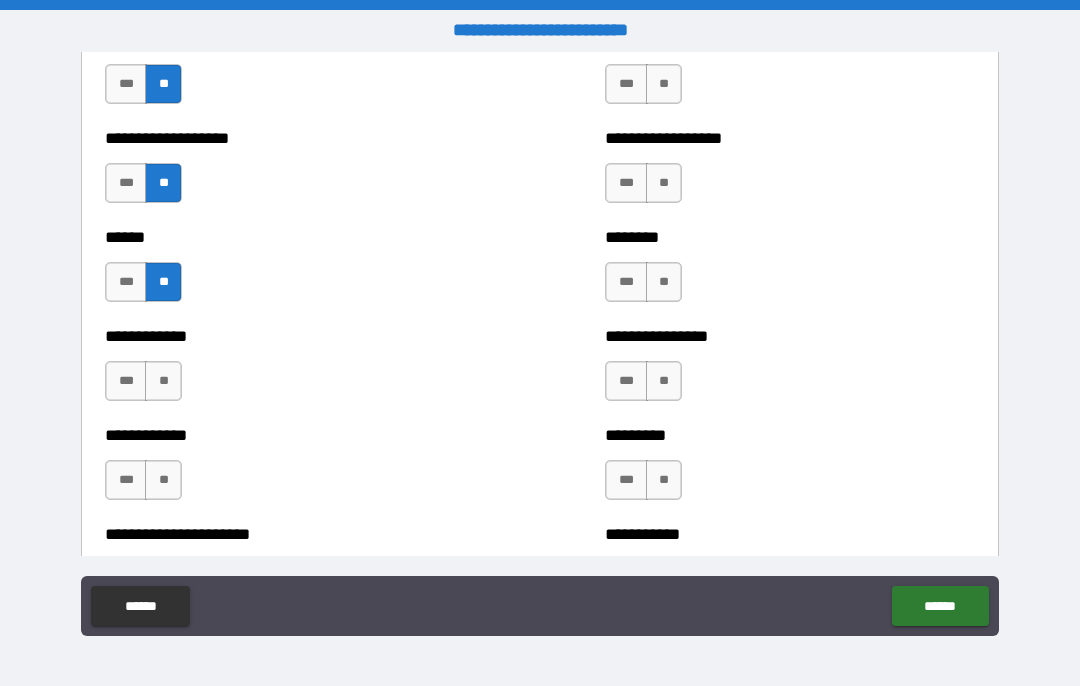scroll, scrollTop: 4854, scrollLeft: 0, axis: vertical 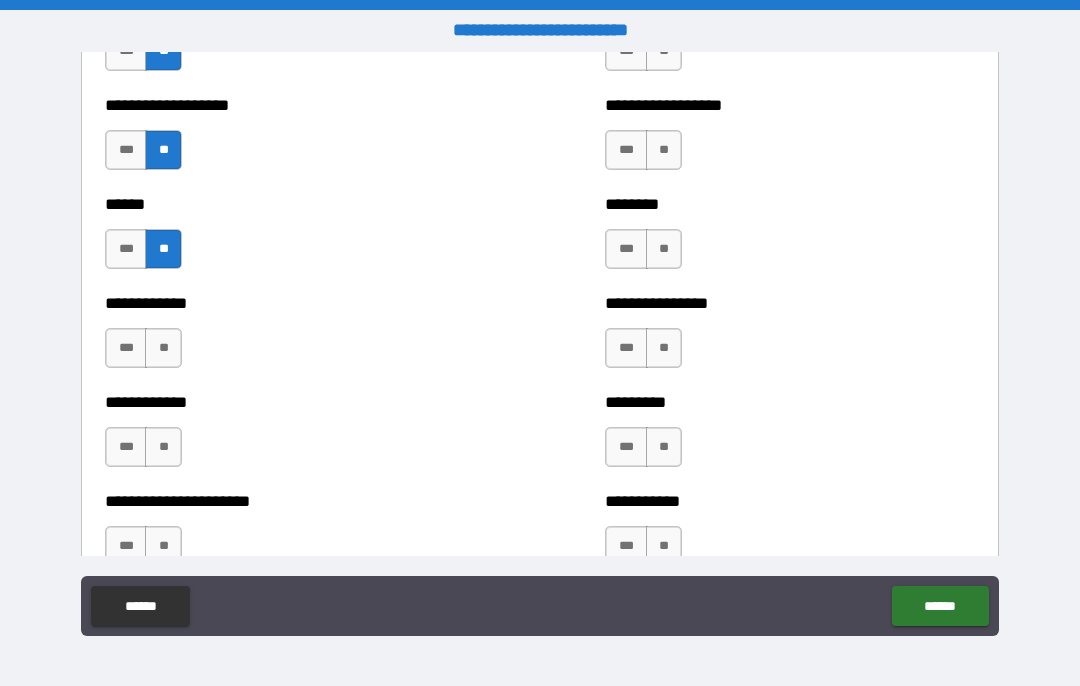 click on "**" at bounding box center [163, 348] 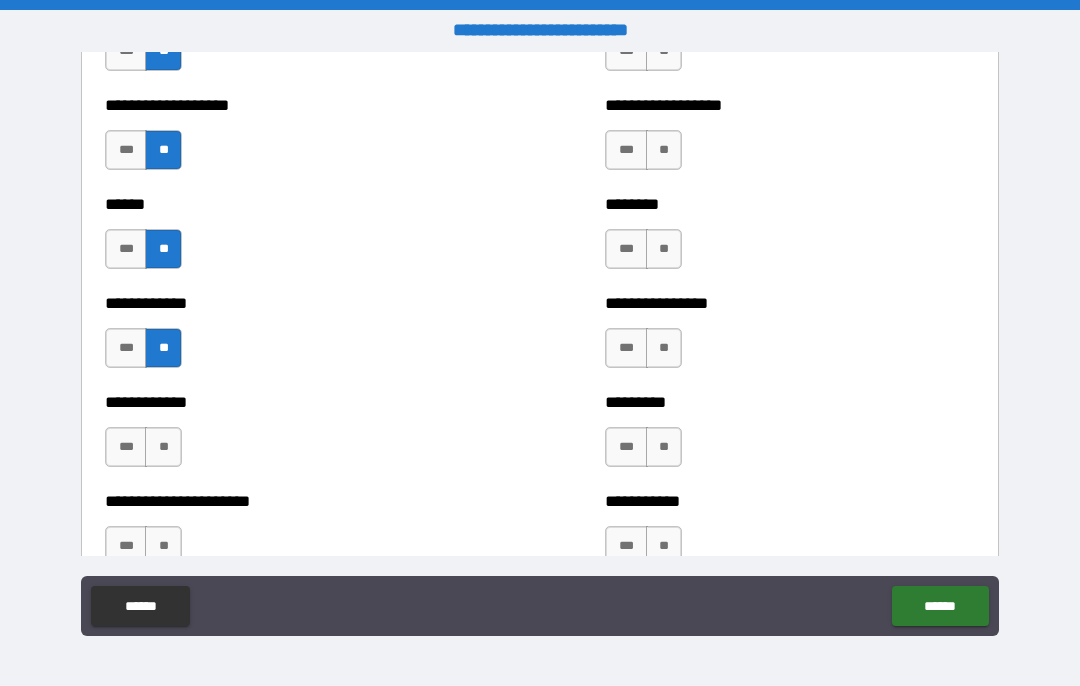 click on "**" at bounding box center (163, 447) 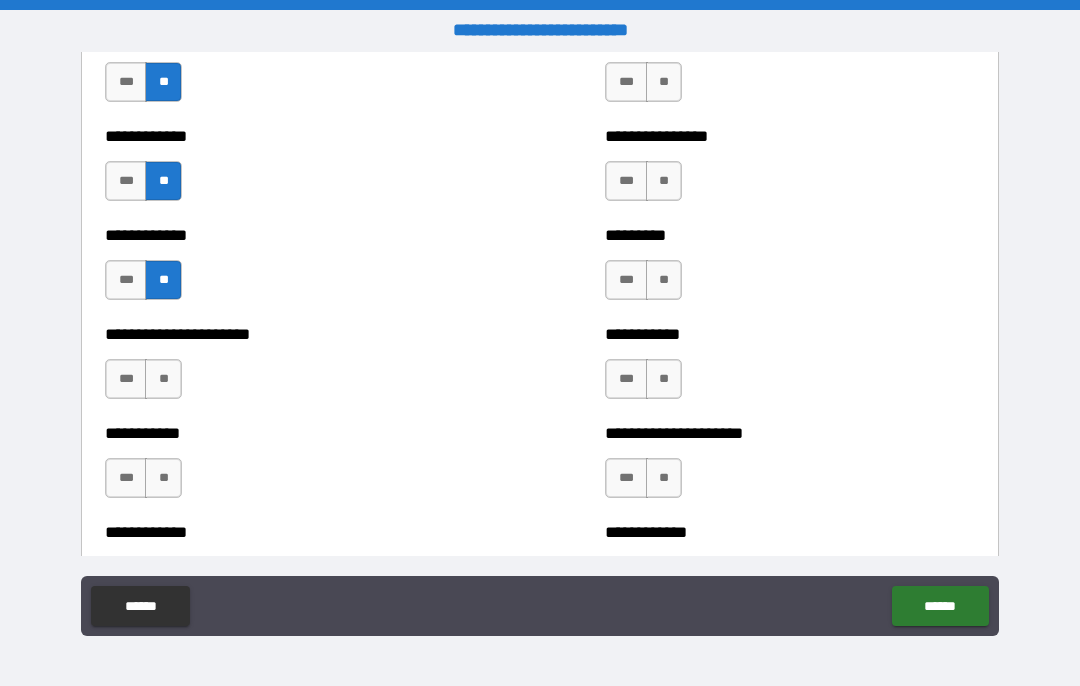 scroll, scrollTop: 5030, scrollLeft: 0, axis: vertical 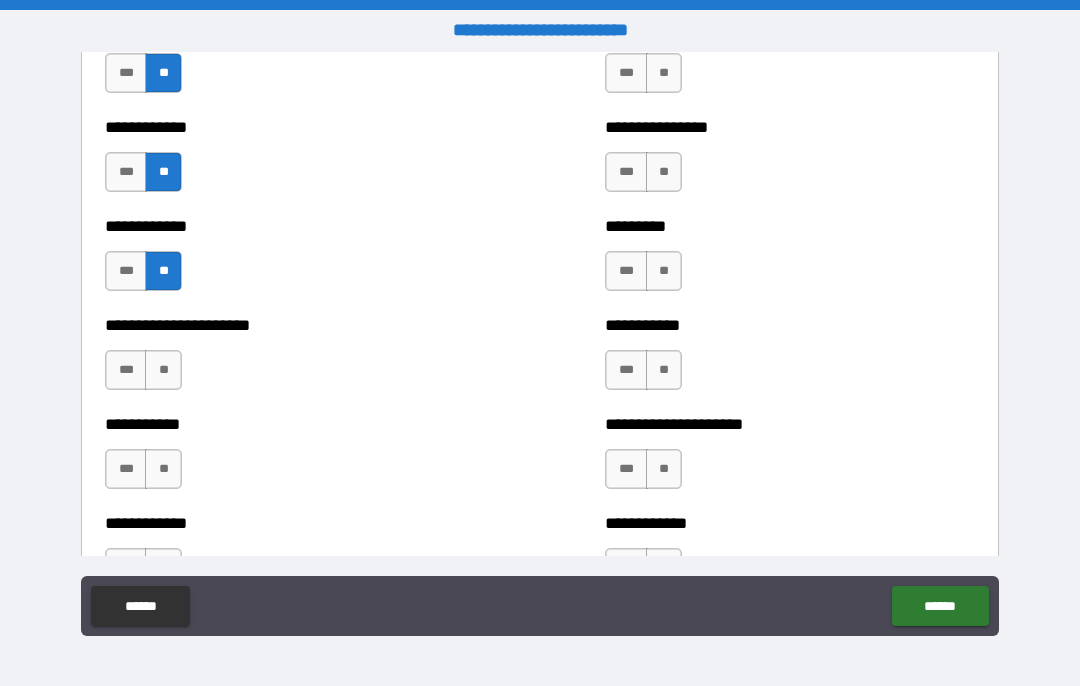 click on "**" at bounding box center (163, 370) 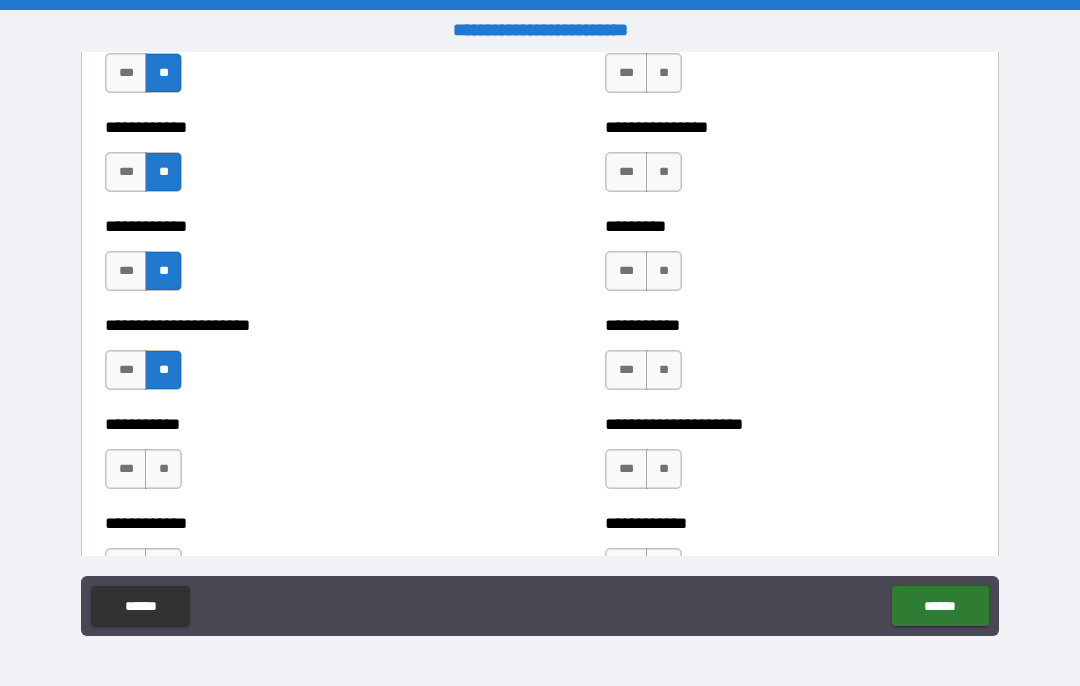 click on "**" at bounding box center (163, 469) 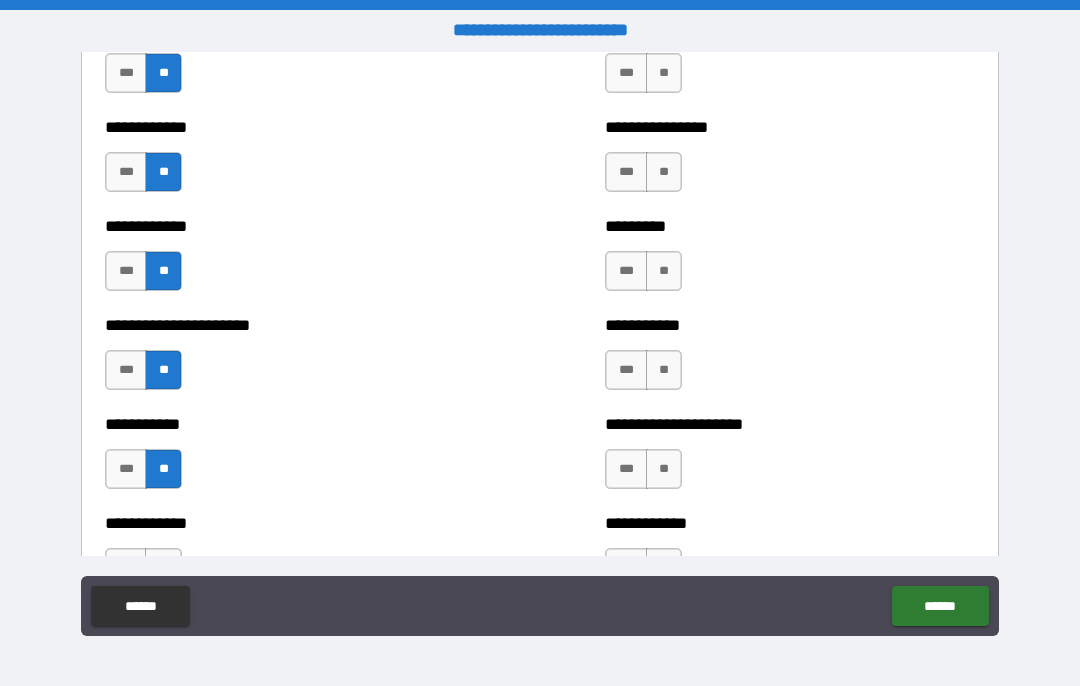 click on "**********" at bounding box center (540, 261) 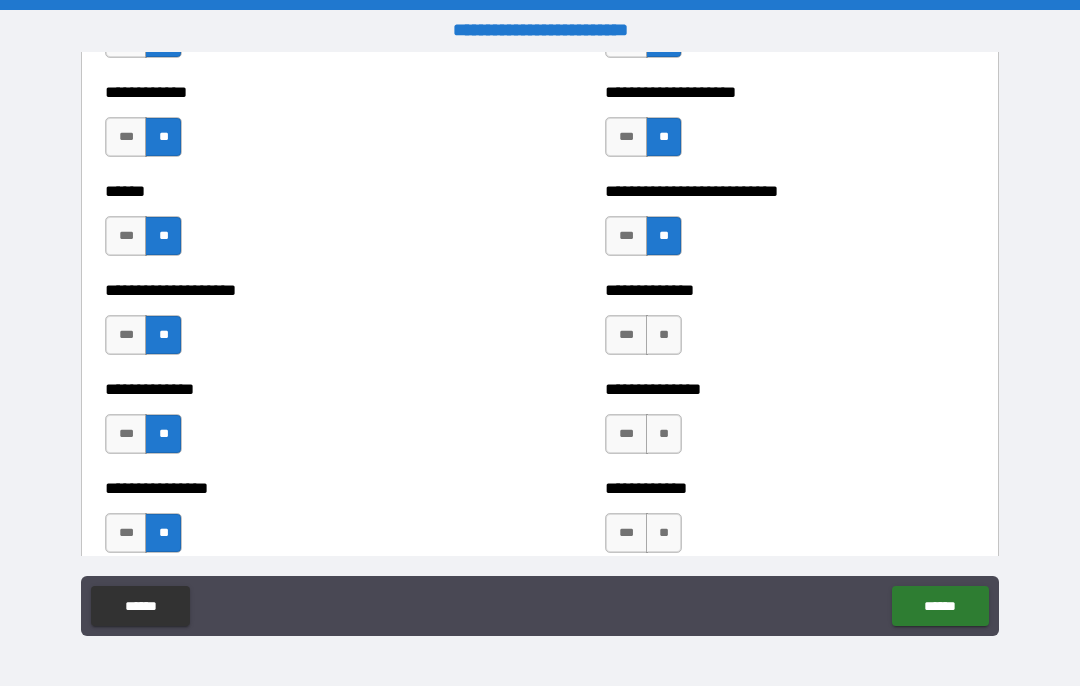 scroll, scrollTop: 3878, scrollLeft: 0, axis: vertical 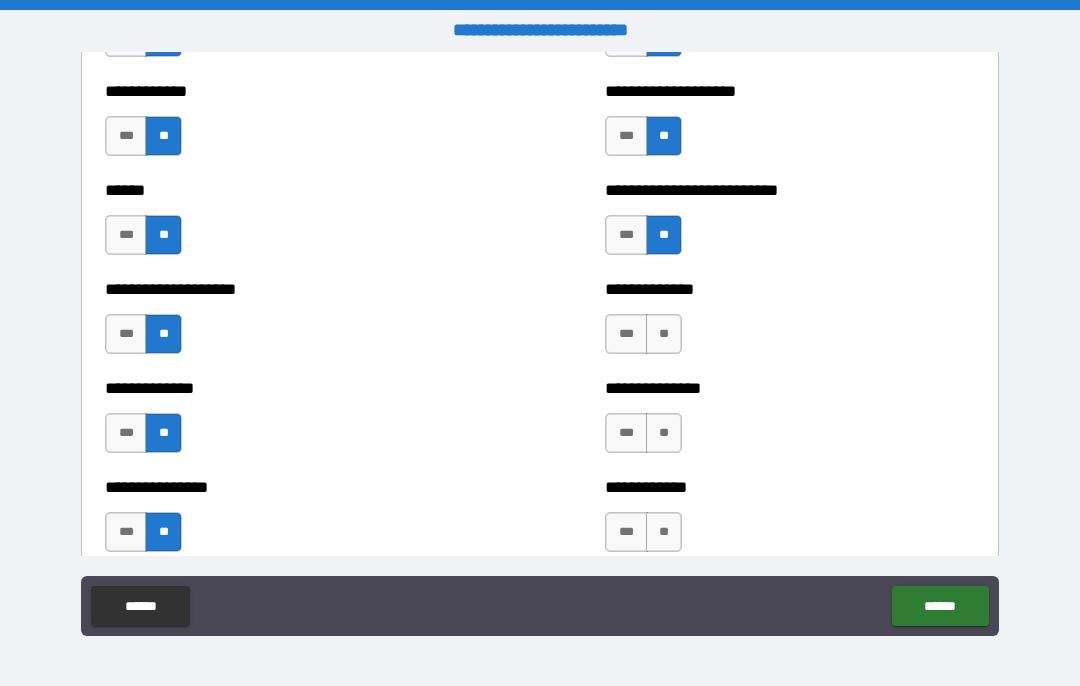 click on "**" at bounding box center (664, 334) 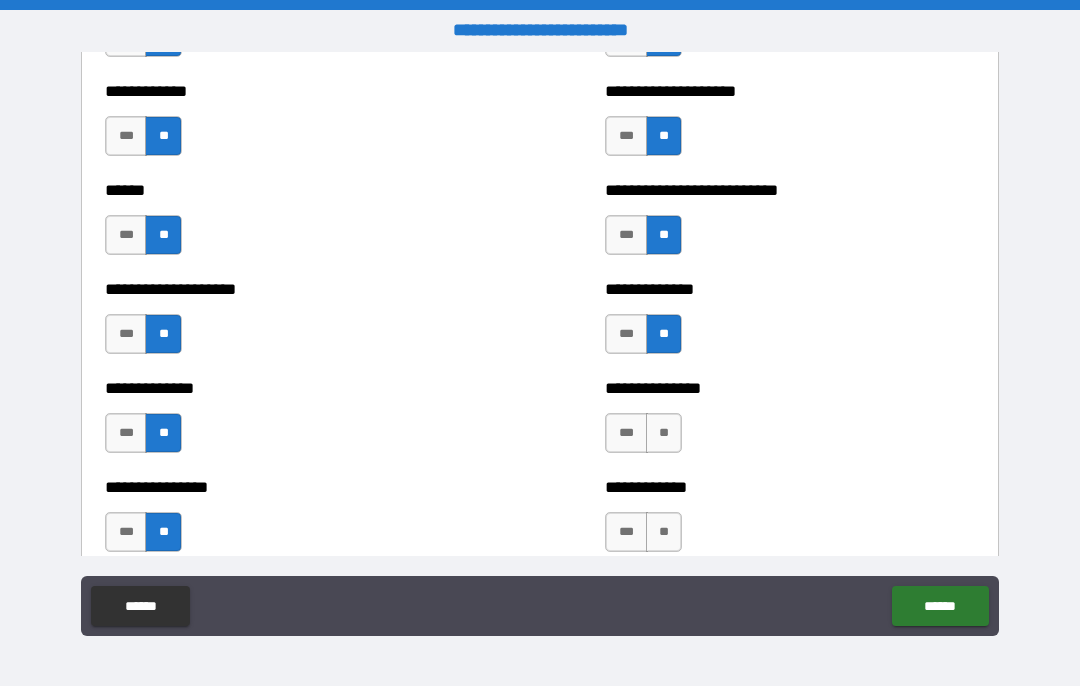 click on "**" at bounding box center (664, 433) 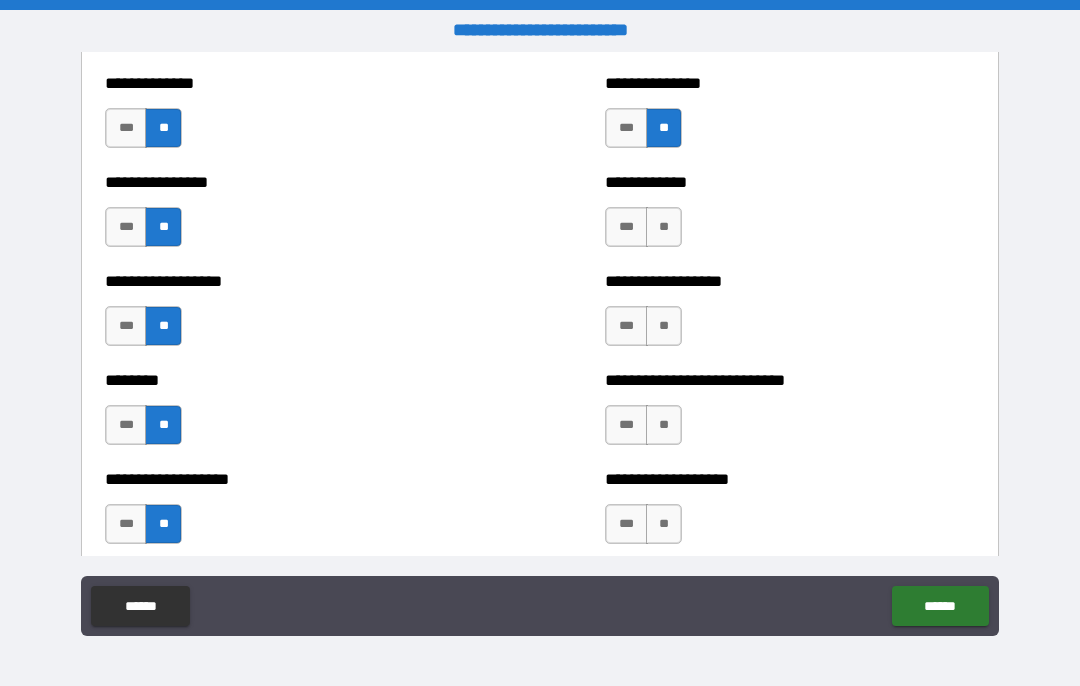scroll, scrollTop: 4190, scrollLeft: 0, axis: vertical 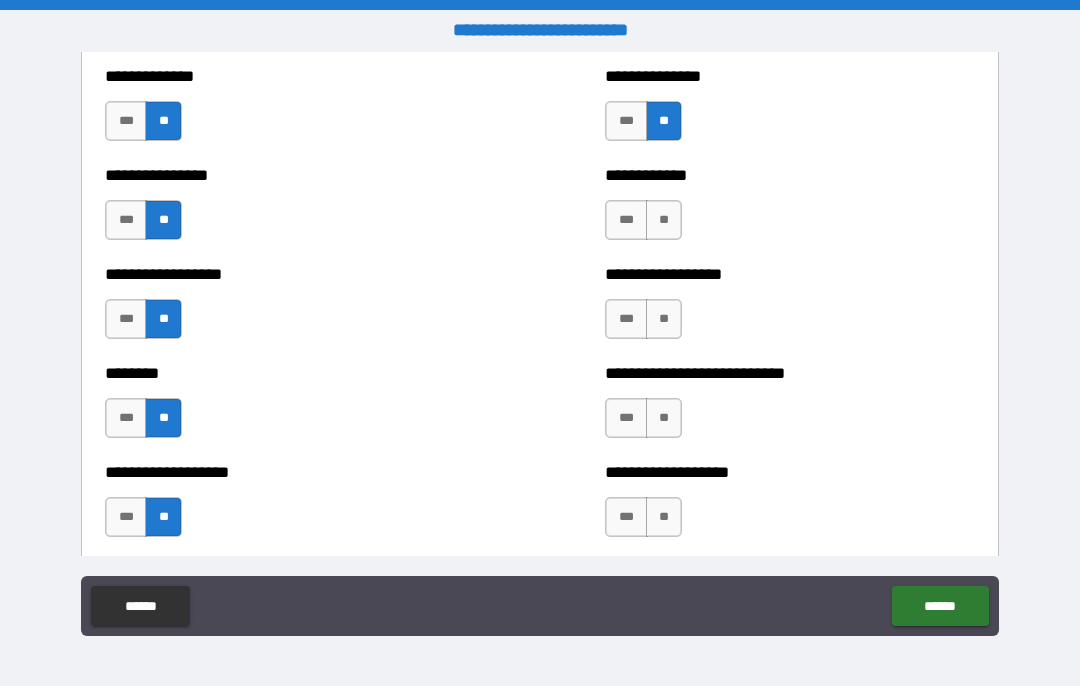 click on "**" at bounding box center (664, 220) 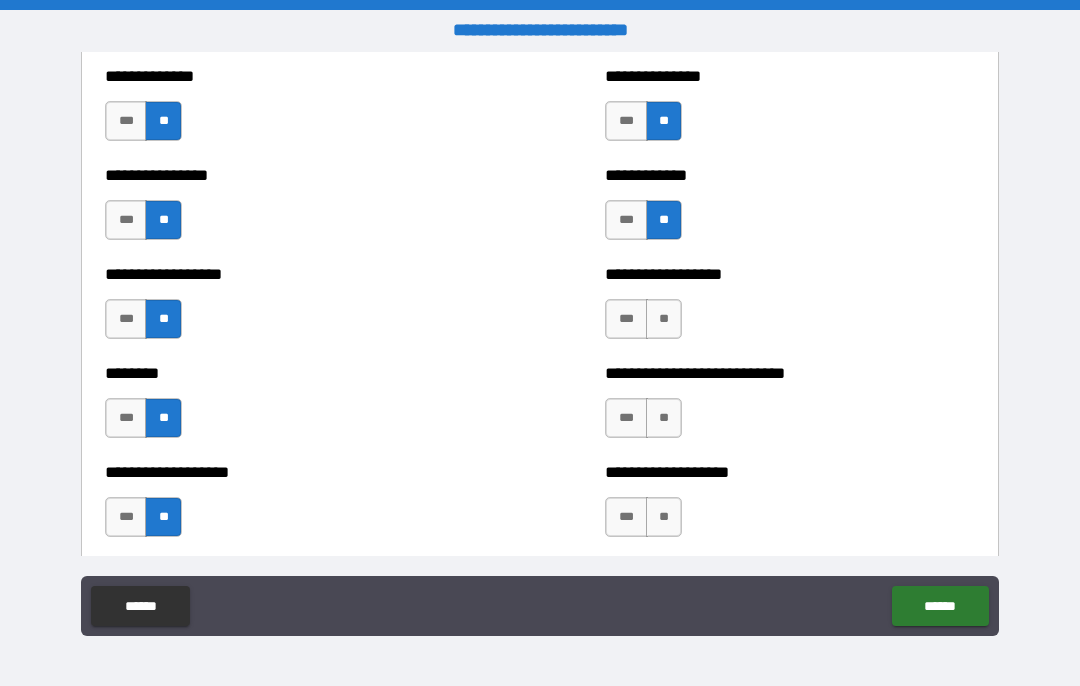 click on "**" at bounding box center (664, 319) 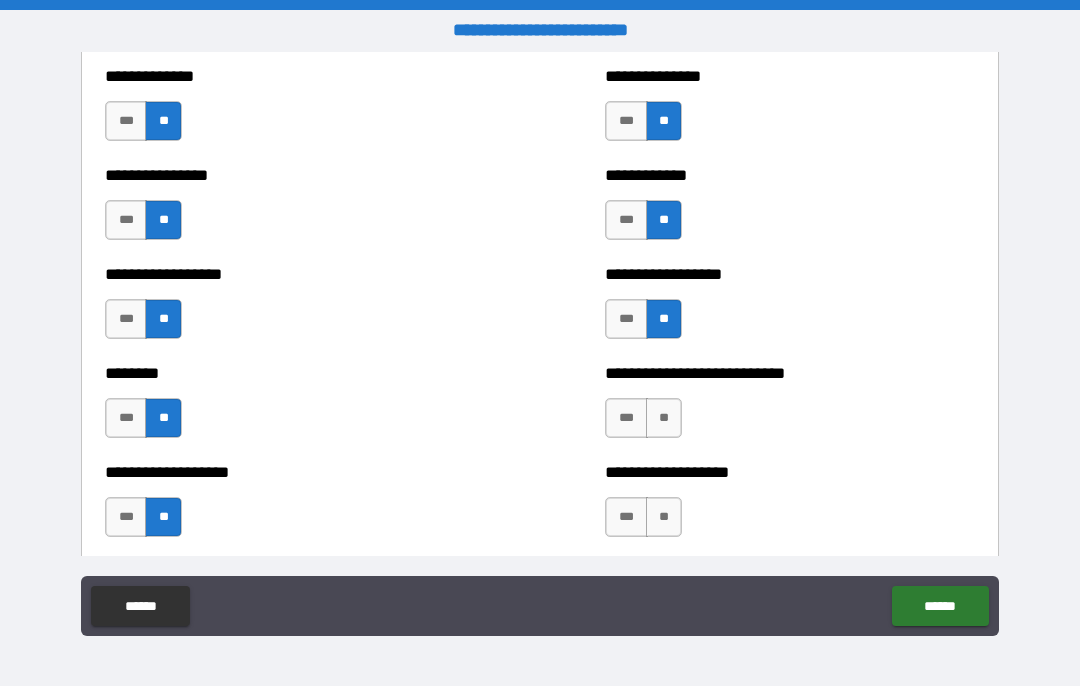 click on "**" at bounding box center (664, 418) 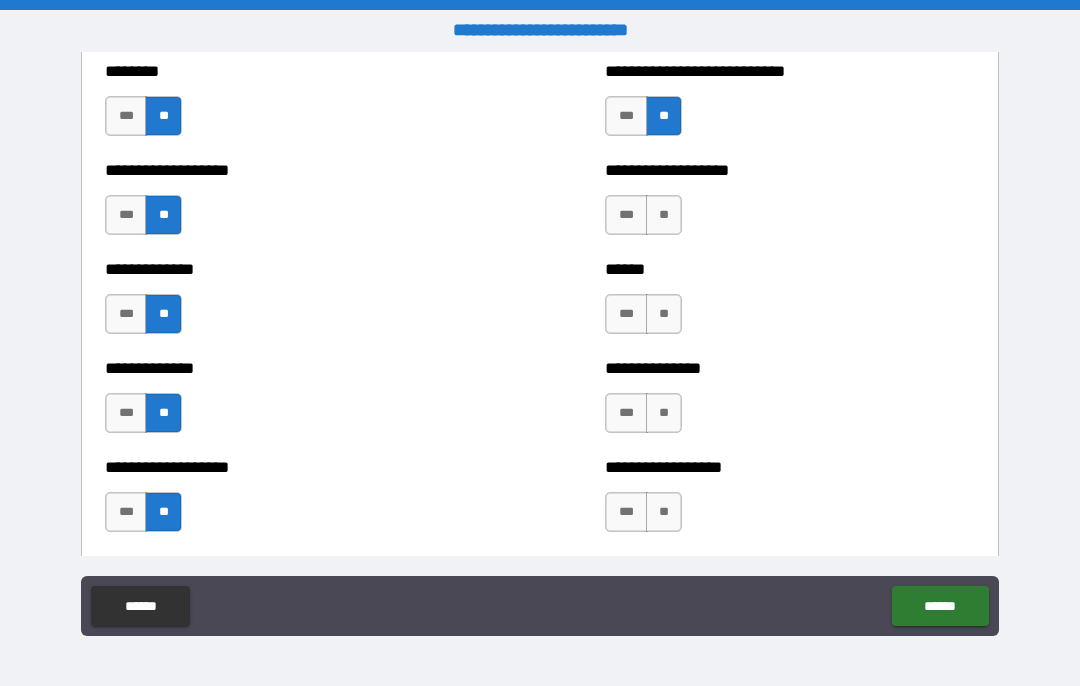 scroll, scrollTop: 4497, scrollLeft: 0, axis: vertical 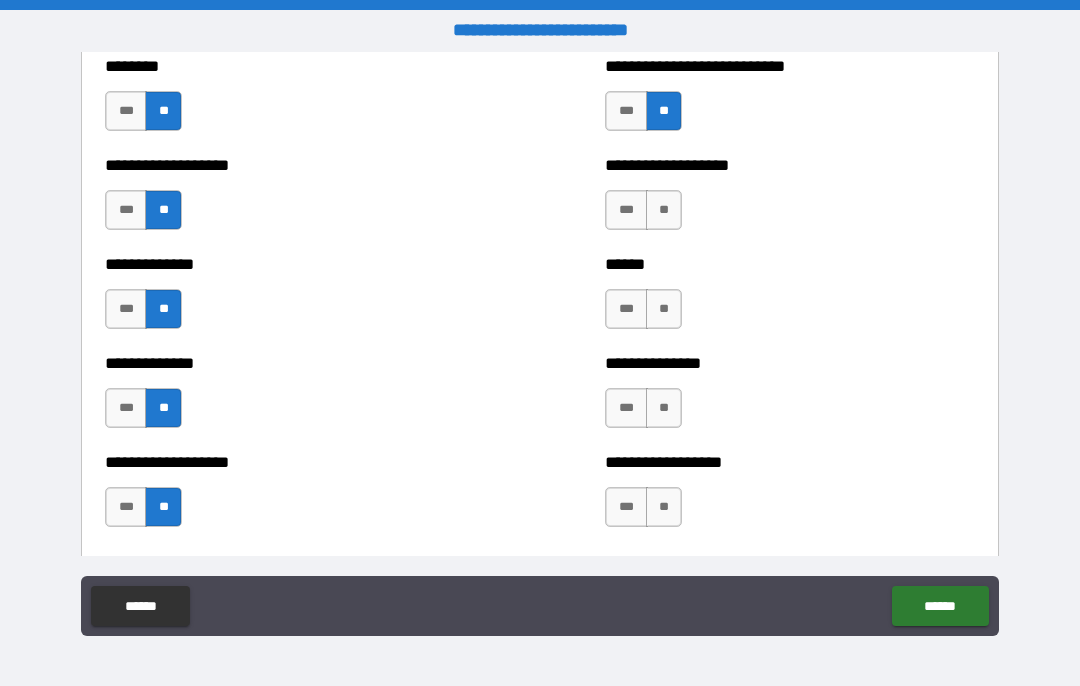 click on "**" at bounding box center (664, 210) 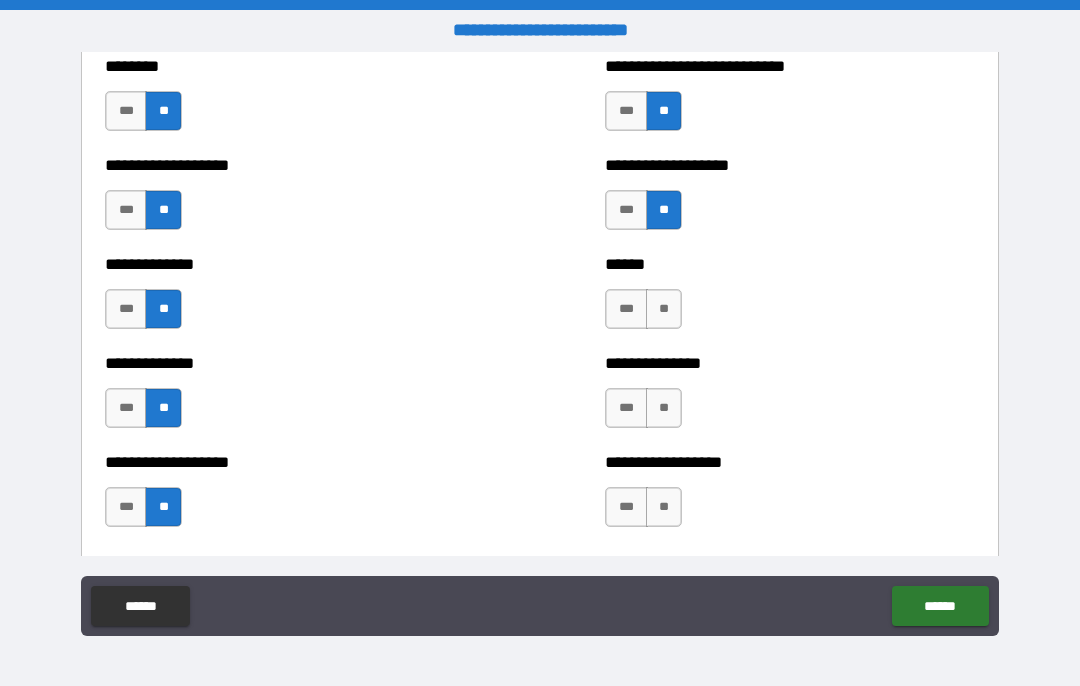 click on "**" at bounding box center [664, 309] 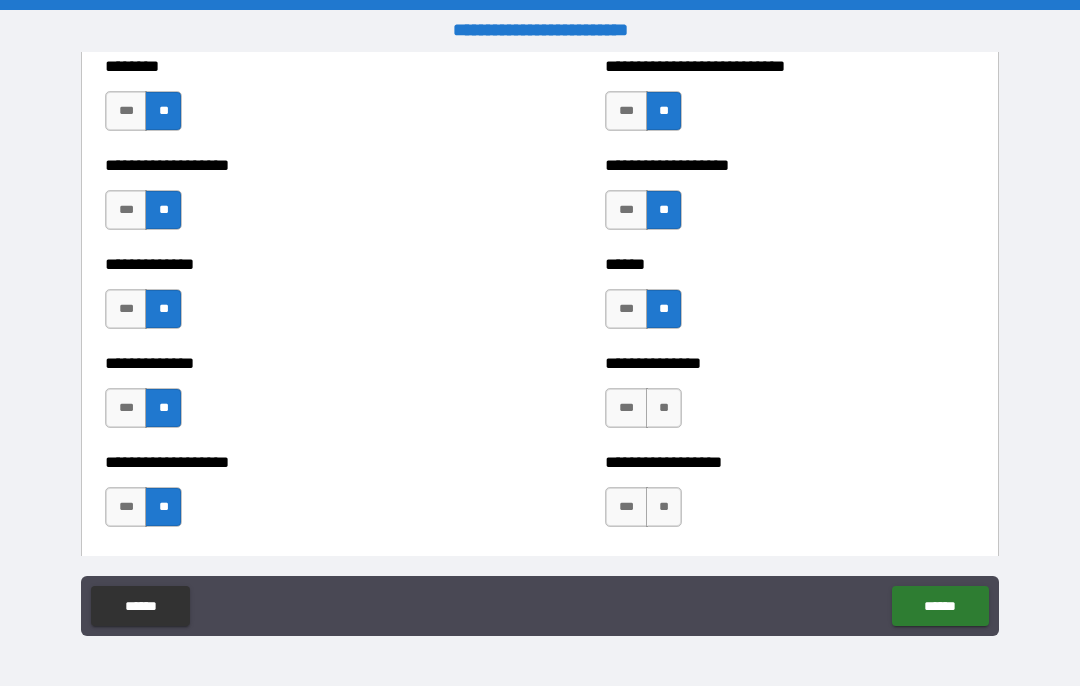 click on "**" at bounding box center (664, 408) 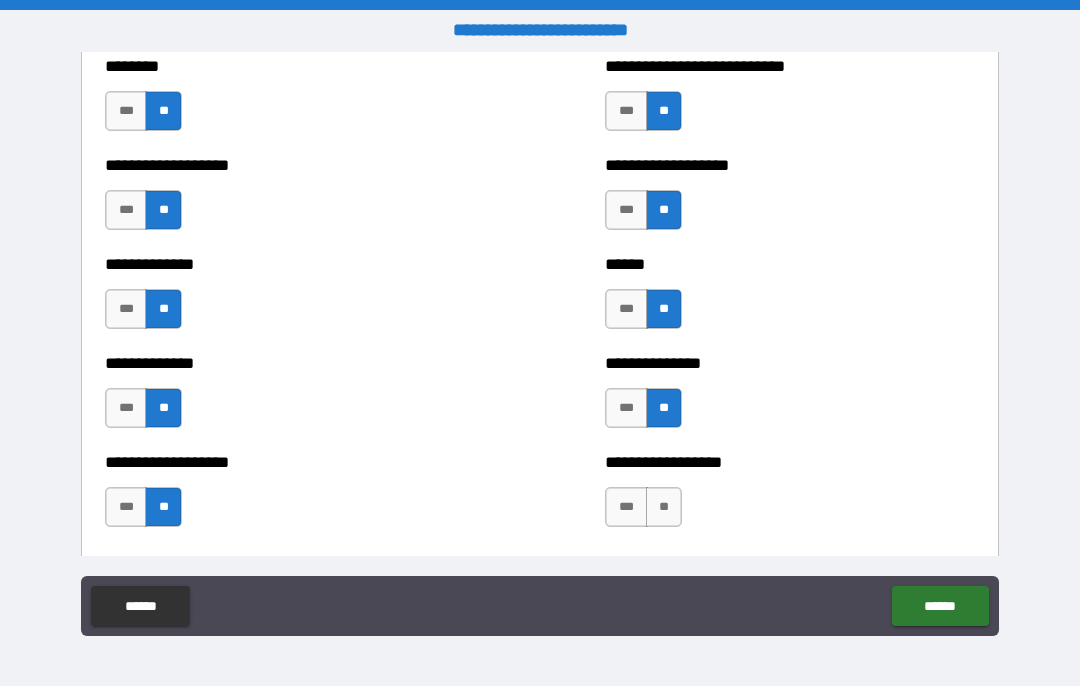 click on "**" at bounding box center [664, 507] 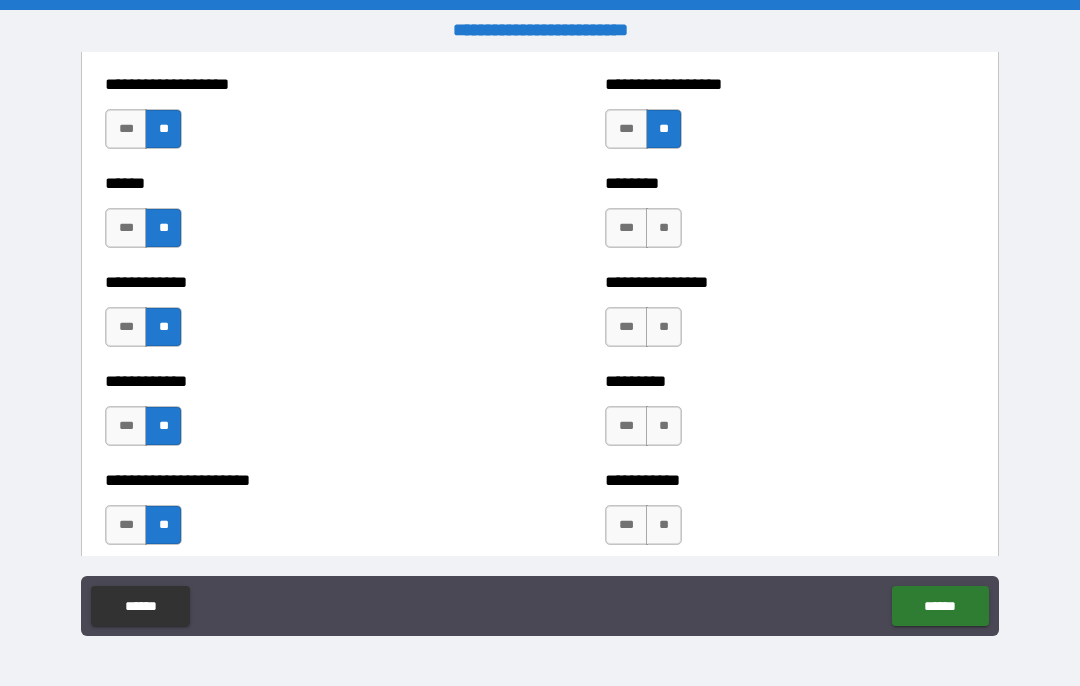 scroll, scrollTop: 4899, scrollLeft: 0, axis: vertical 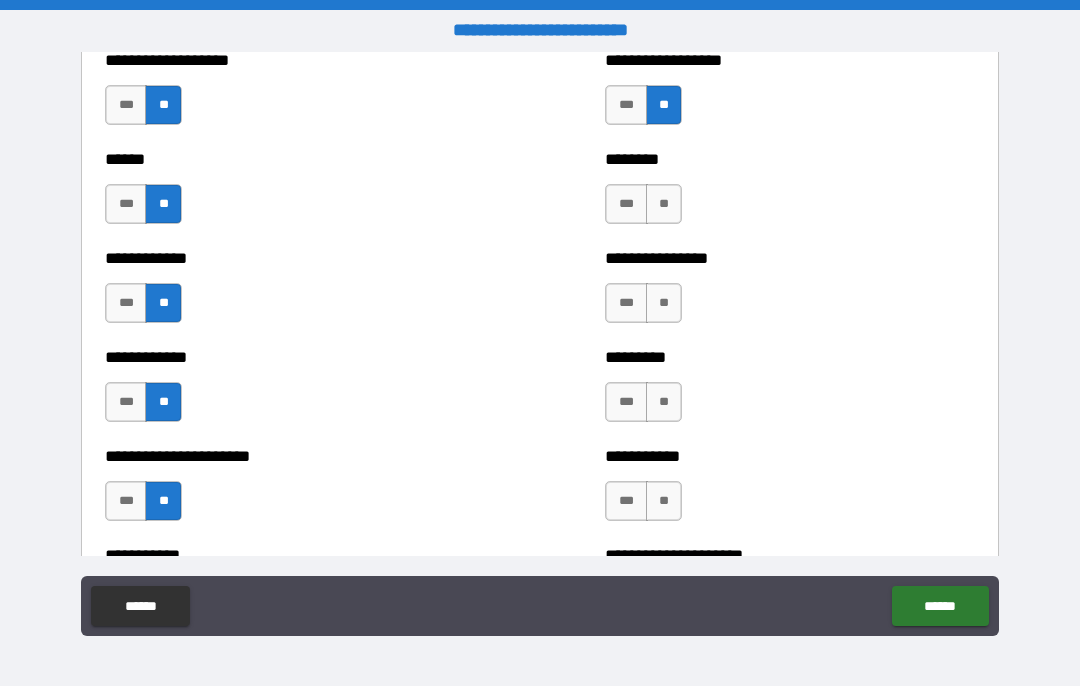 click on "**" at bounding box center [664, 204] 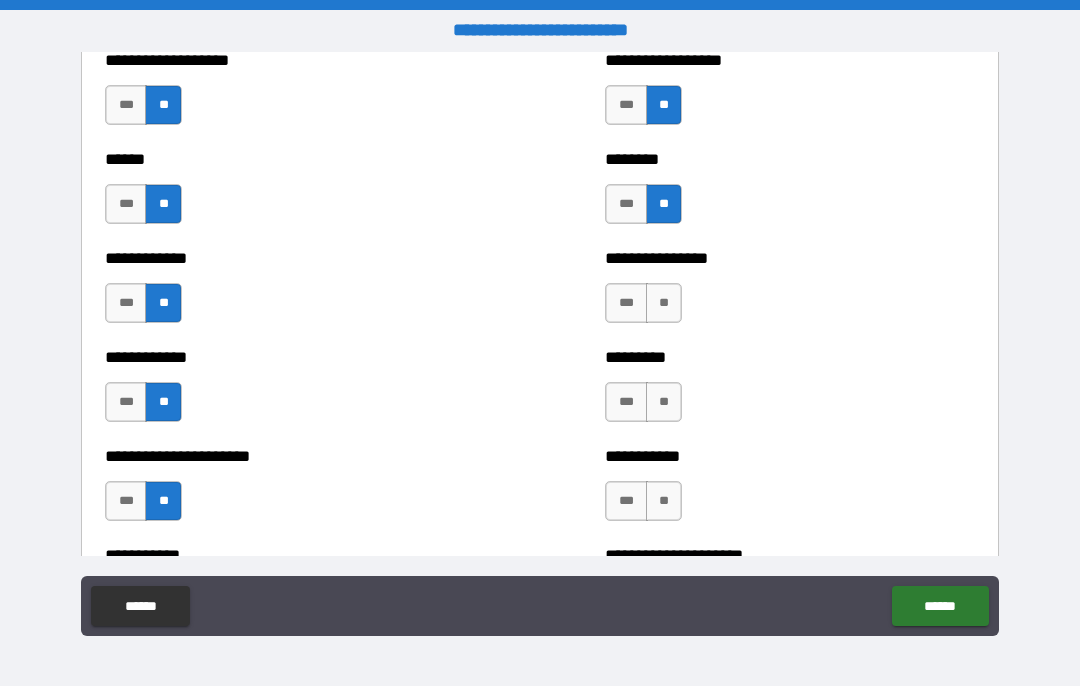click on "**" at bounding box center [664, 303] 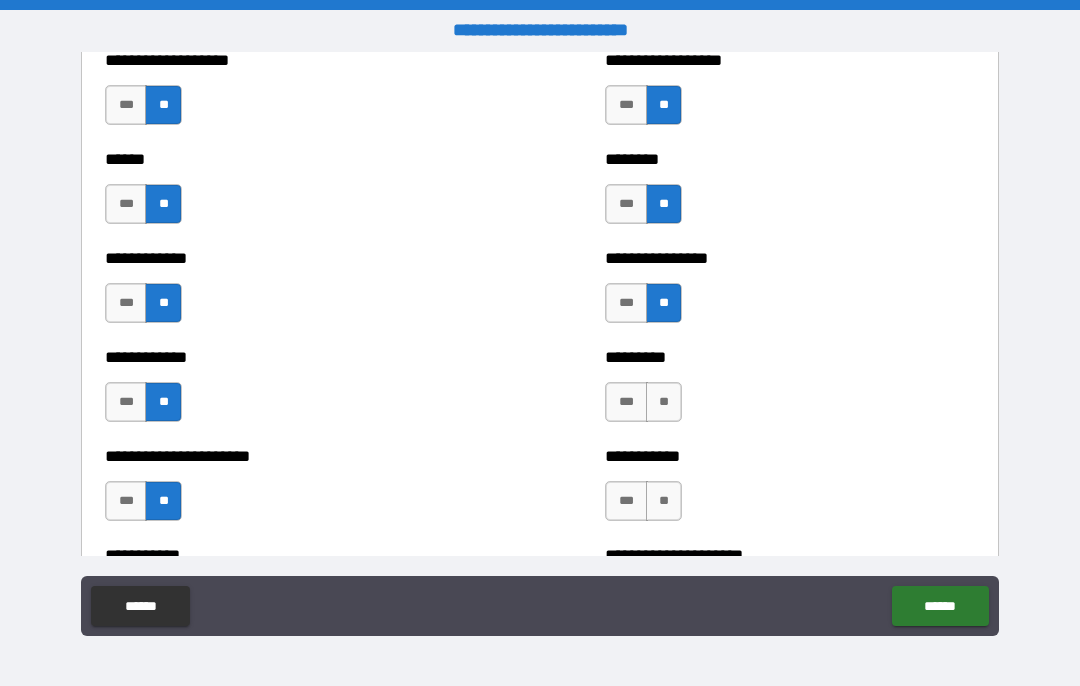 click on "**" at bounding box center (664, 402) 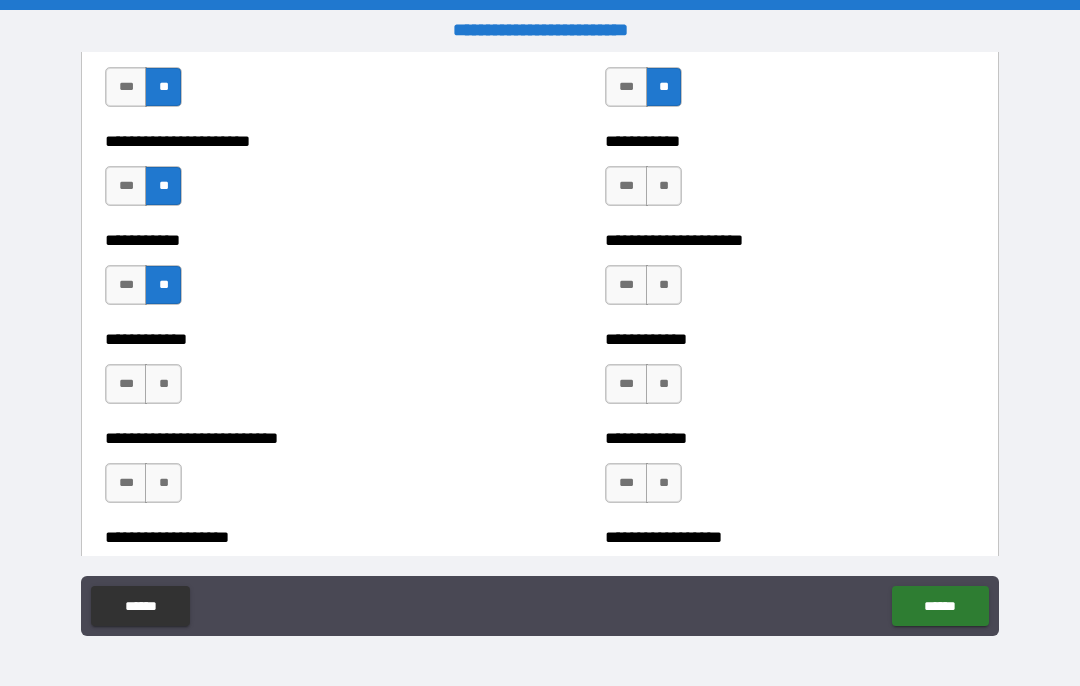 scroll, scrollTop: 5216, scrollLeft: 0, axis: vertical 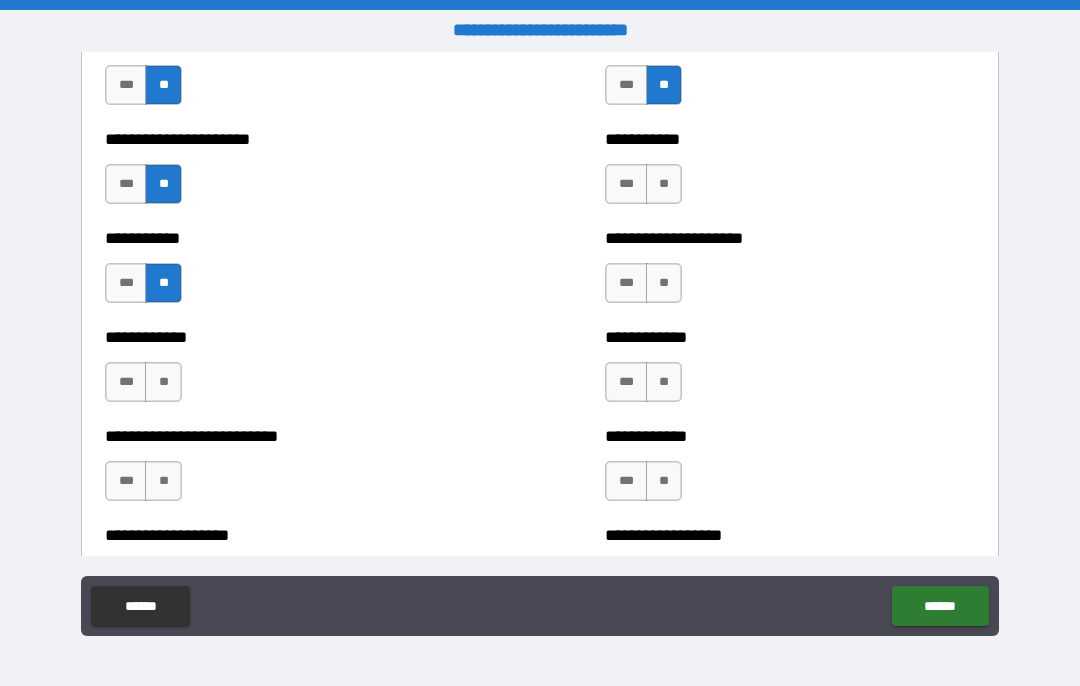 click on "**" at bounding box center [664, 184] 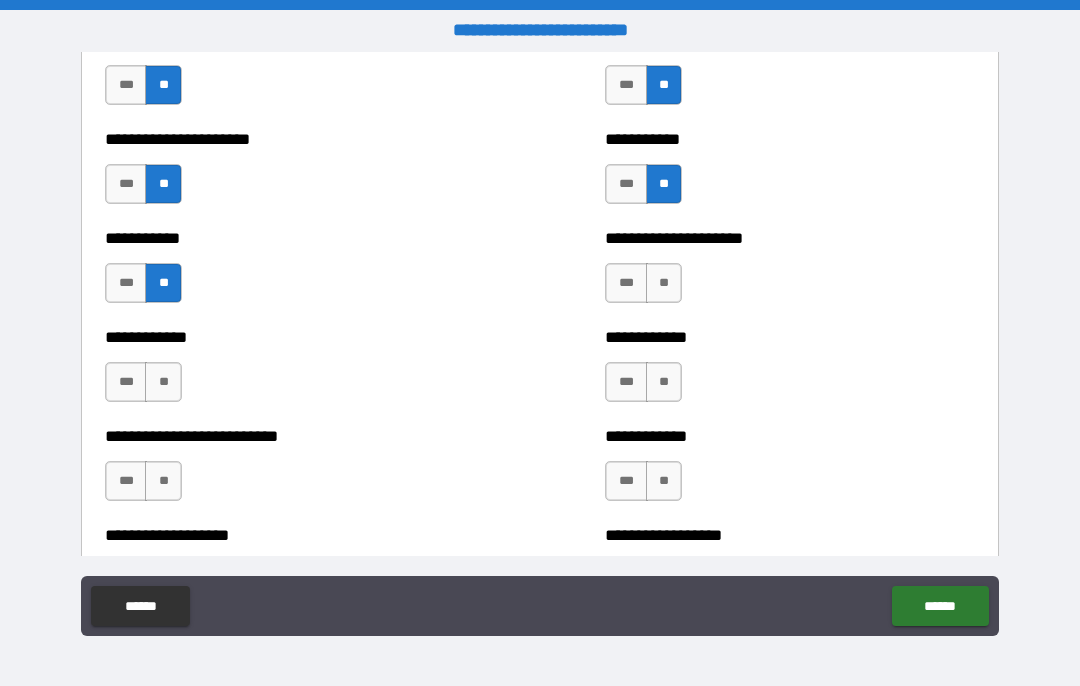 click on "**" at bounding box center (664, 283) 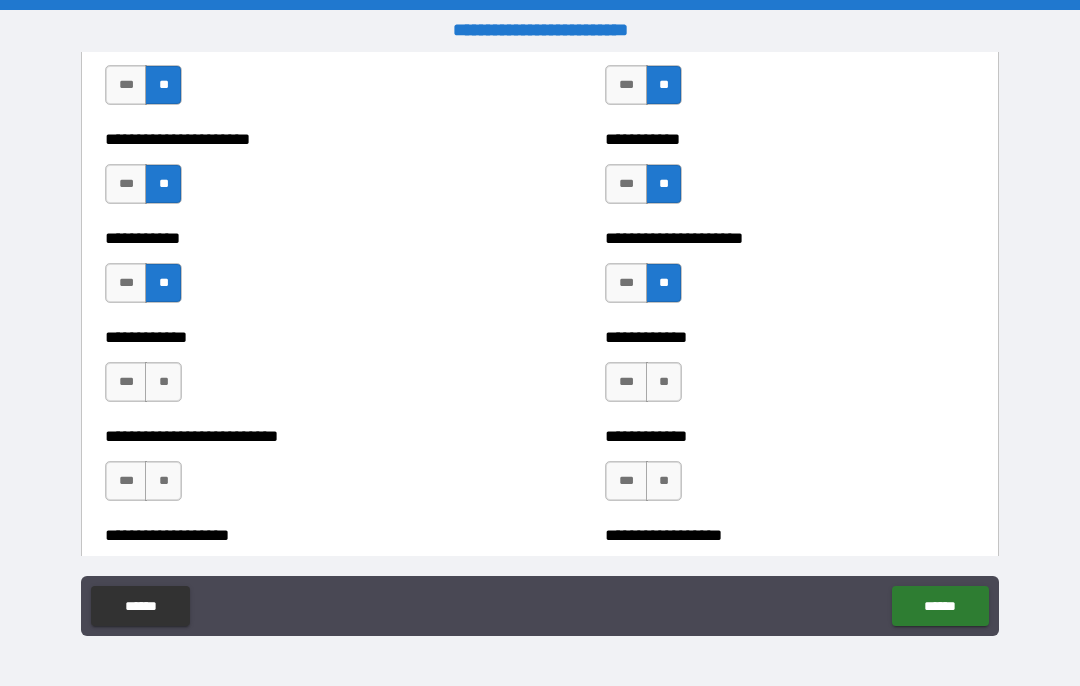 click on "**" at bounding box center [664, 382] 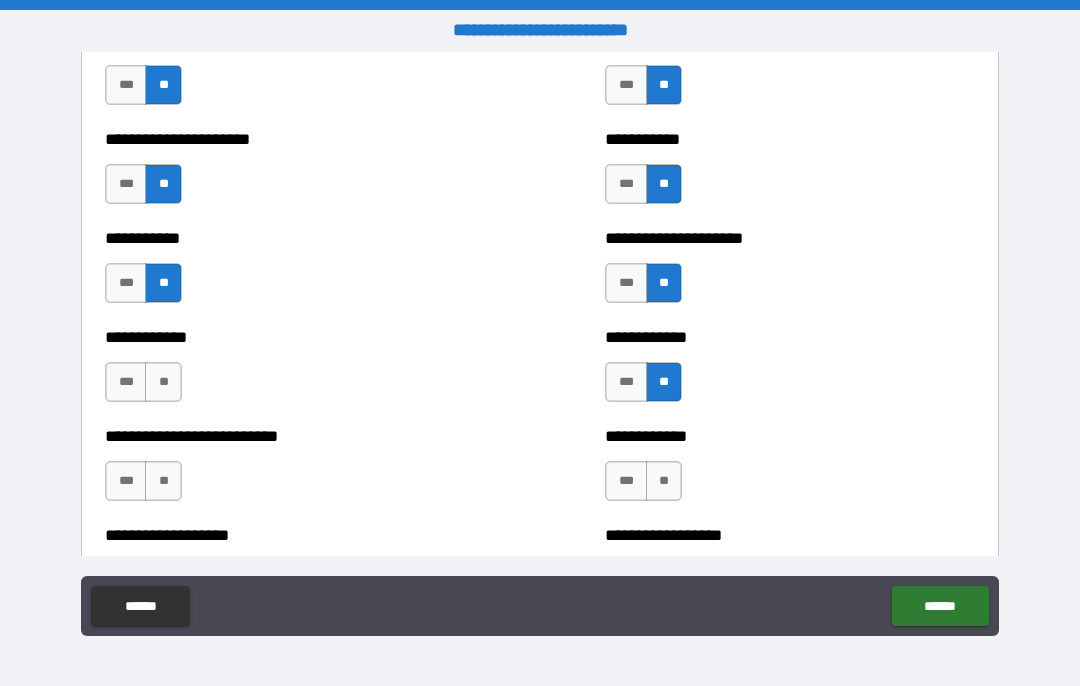 click on "**" at bounding box center (664, 481) 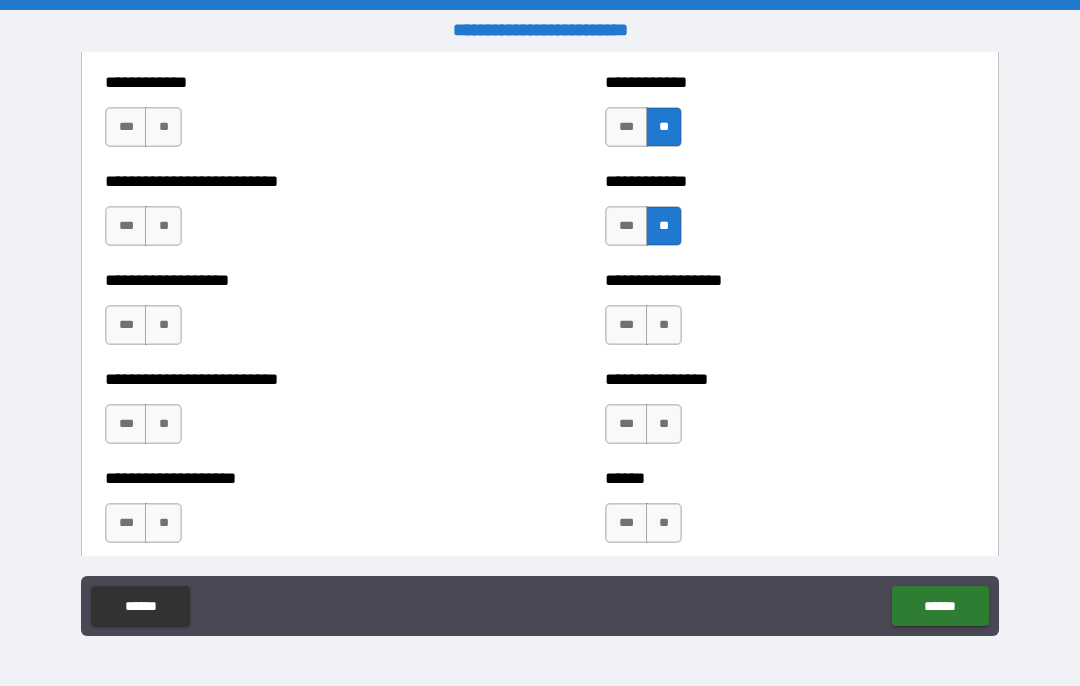 scroll, scrollTop: 5483, scrollLeft: 0, axis: vertical 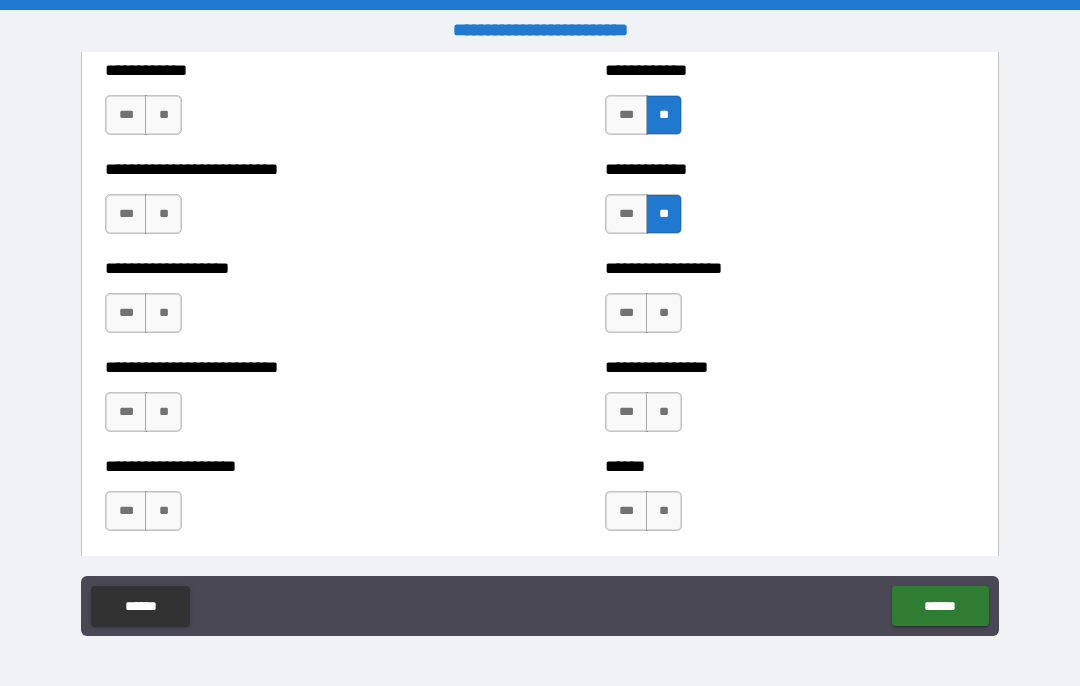click on "**" at bounding box center (664, 313) 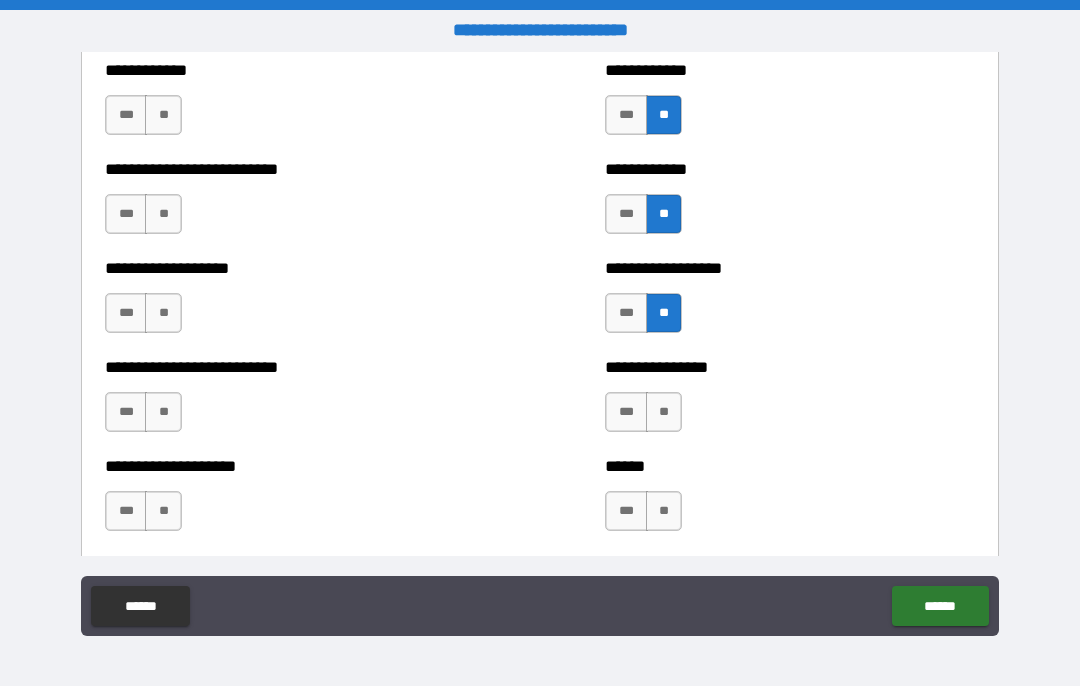 click on "**" at bounding box center [664, 412] 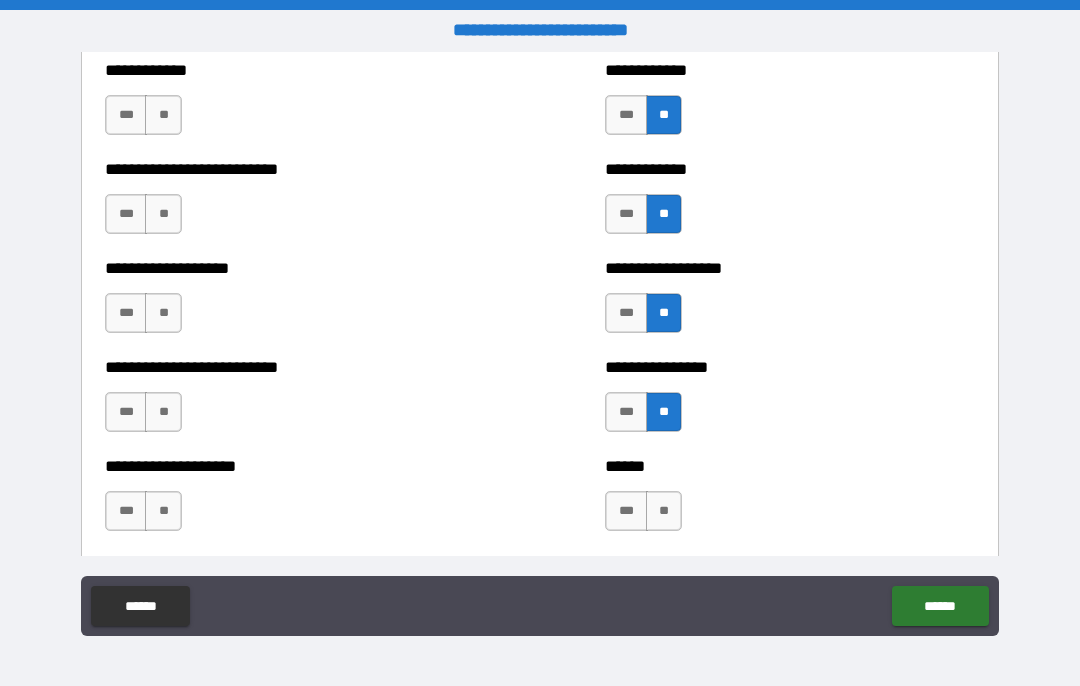click on "**" at bounding box center [664, 511] 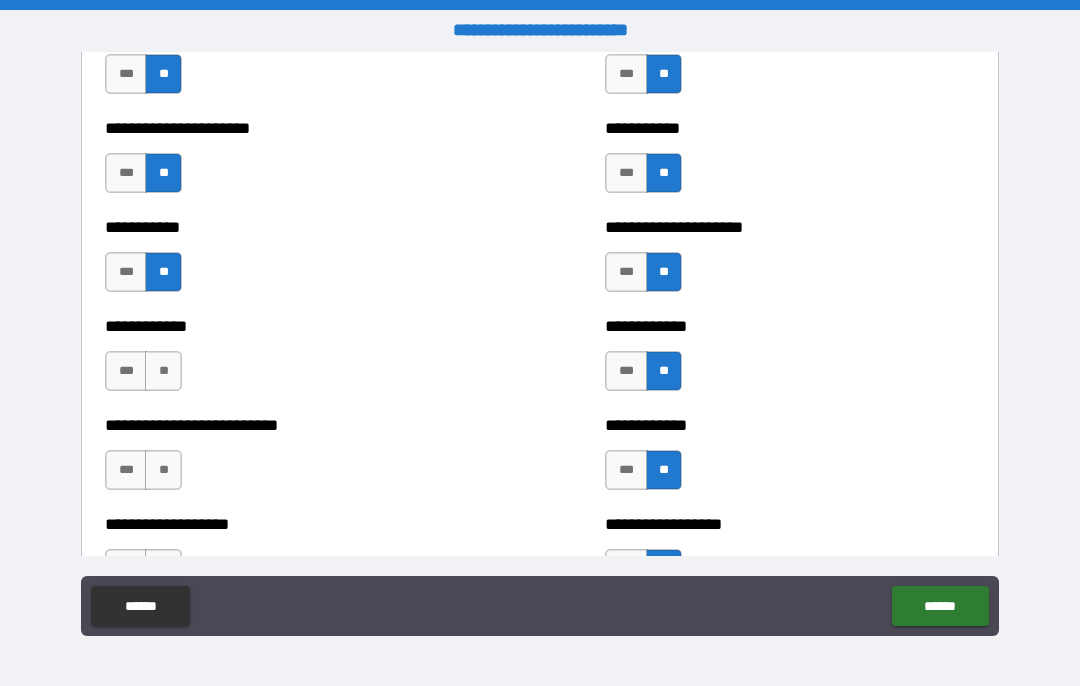 scroll, scrollTop: 5261, scrollLeft: 0, axis: vertical 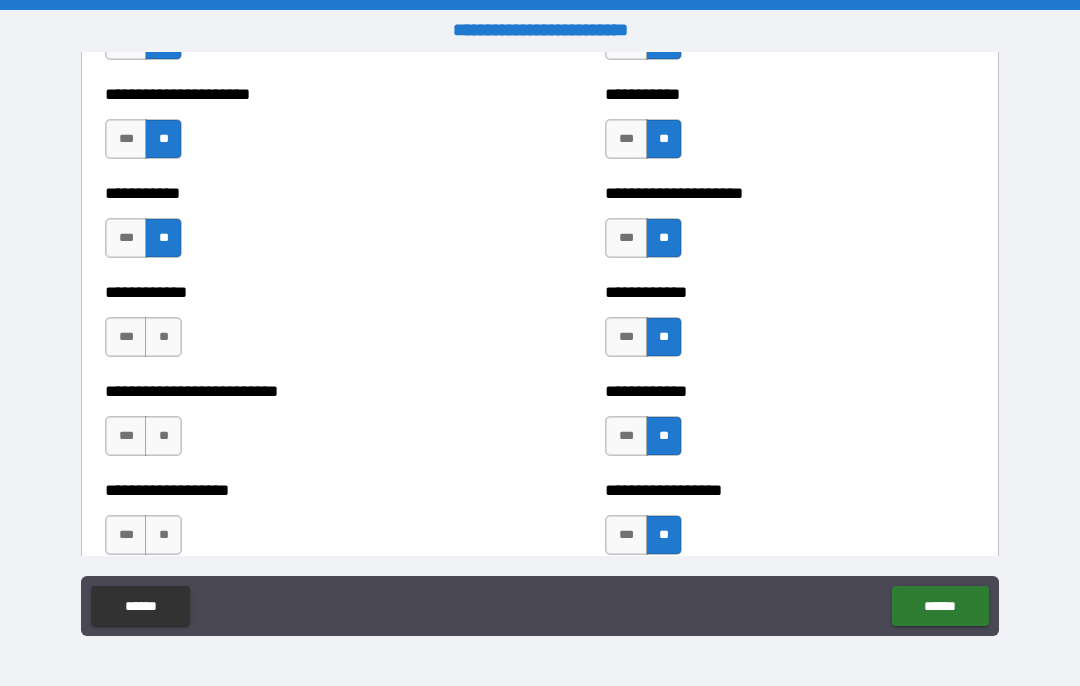 click on "**" at bounding box center (163, 337) 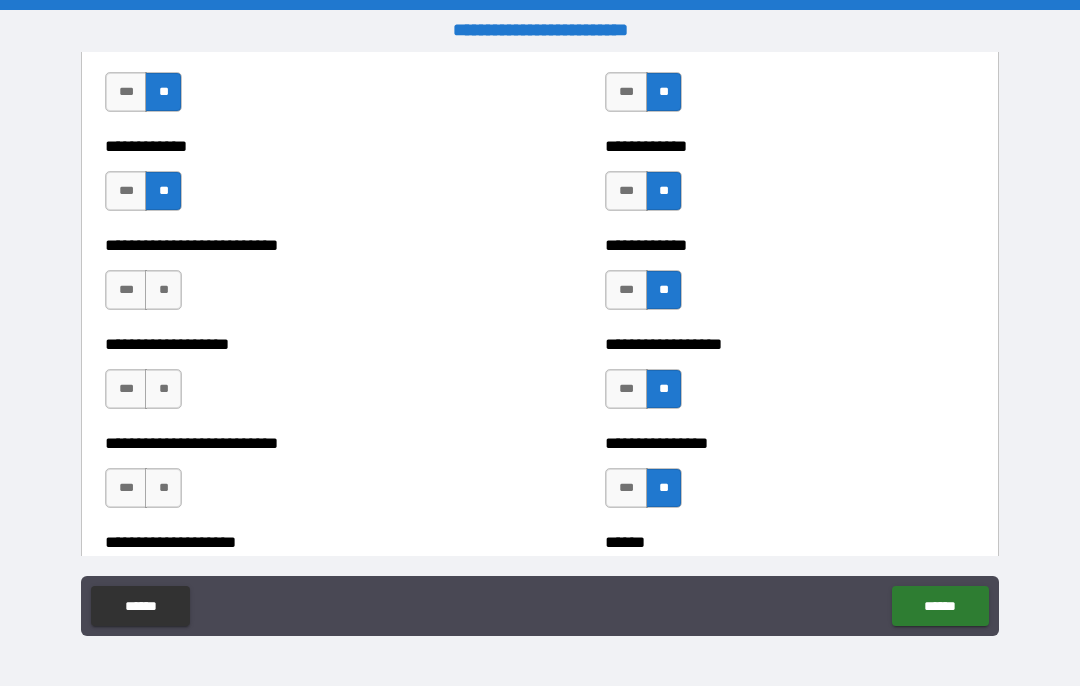 scroll, scrollTop: 5425, scrollLeft: 0, axis: vertical 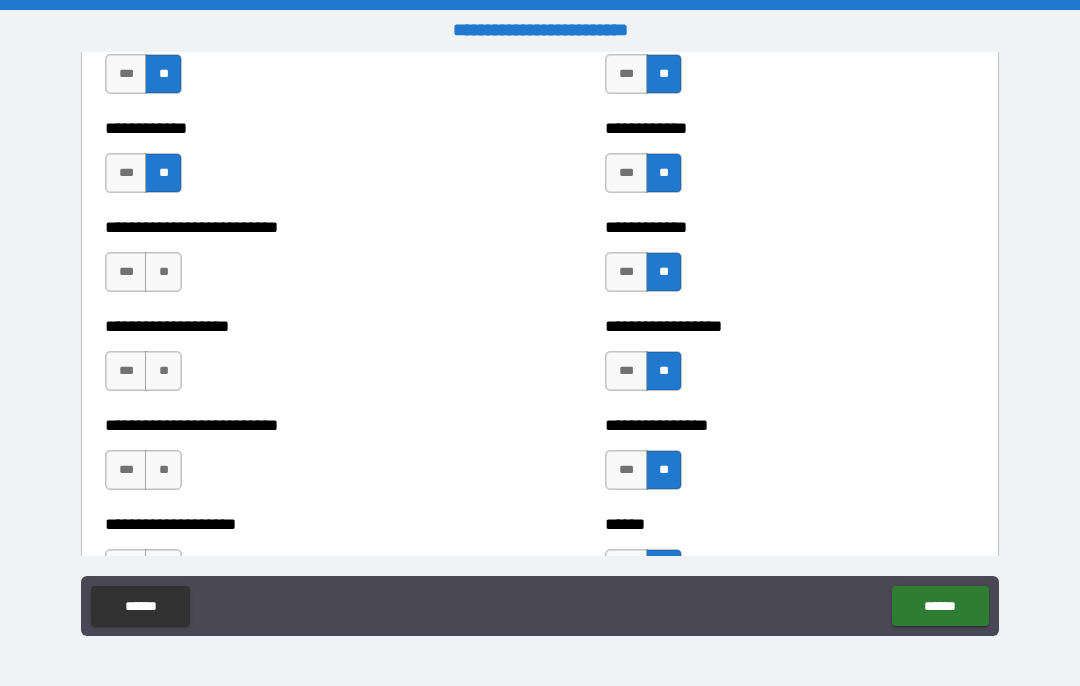 click on "***" at bounding box center (126, 272) 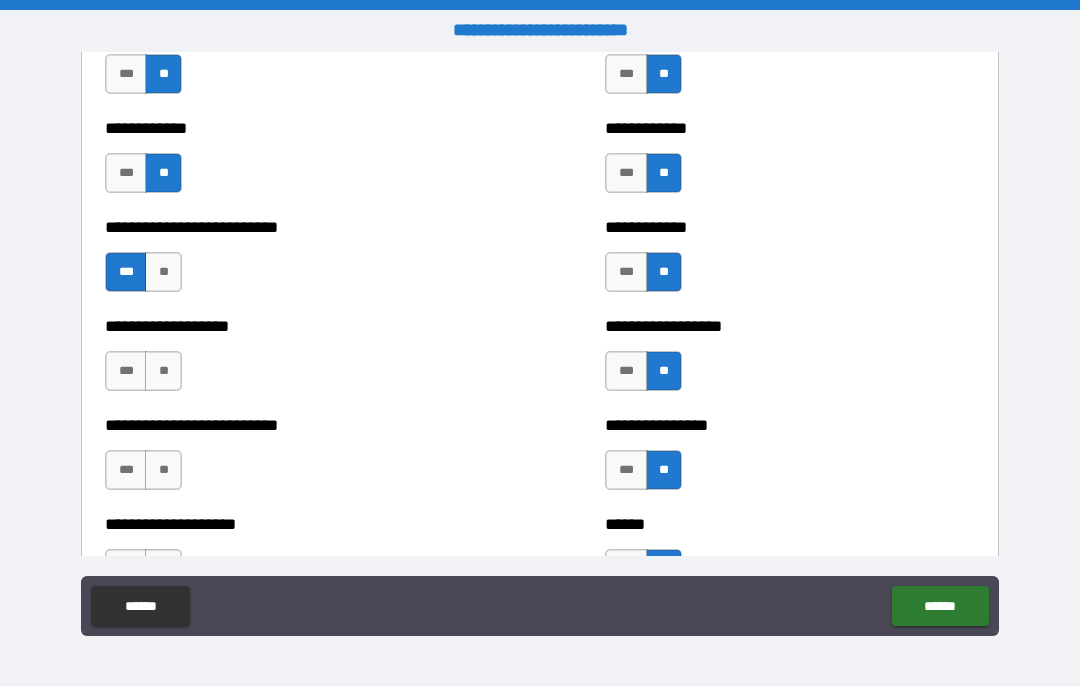 click on "***" at bounding box center (126, 272) 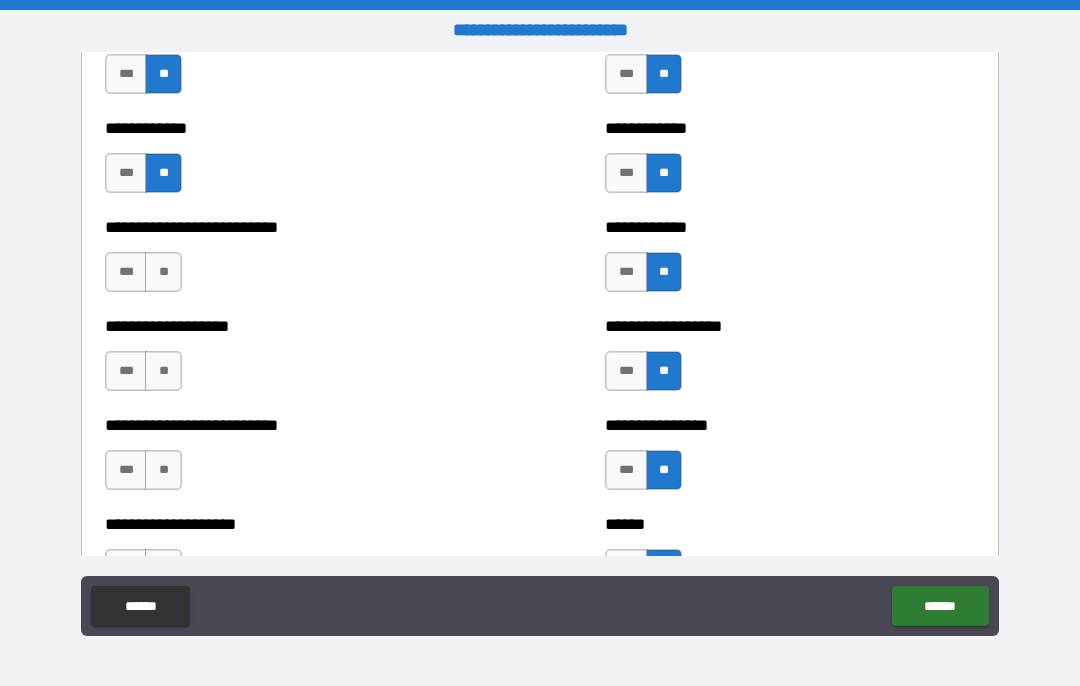 click on "**" at bounding box center [163, 272] 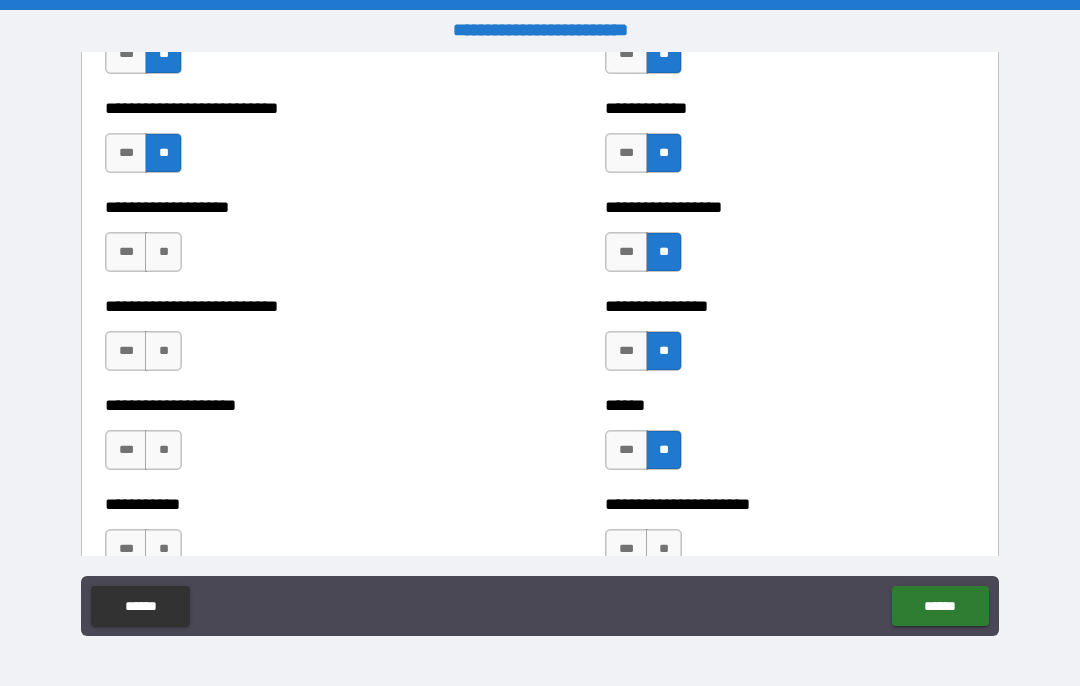 scroll, scrollTop: 5617, scrollLeft: 0, axis: vertical 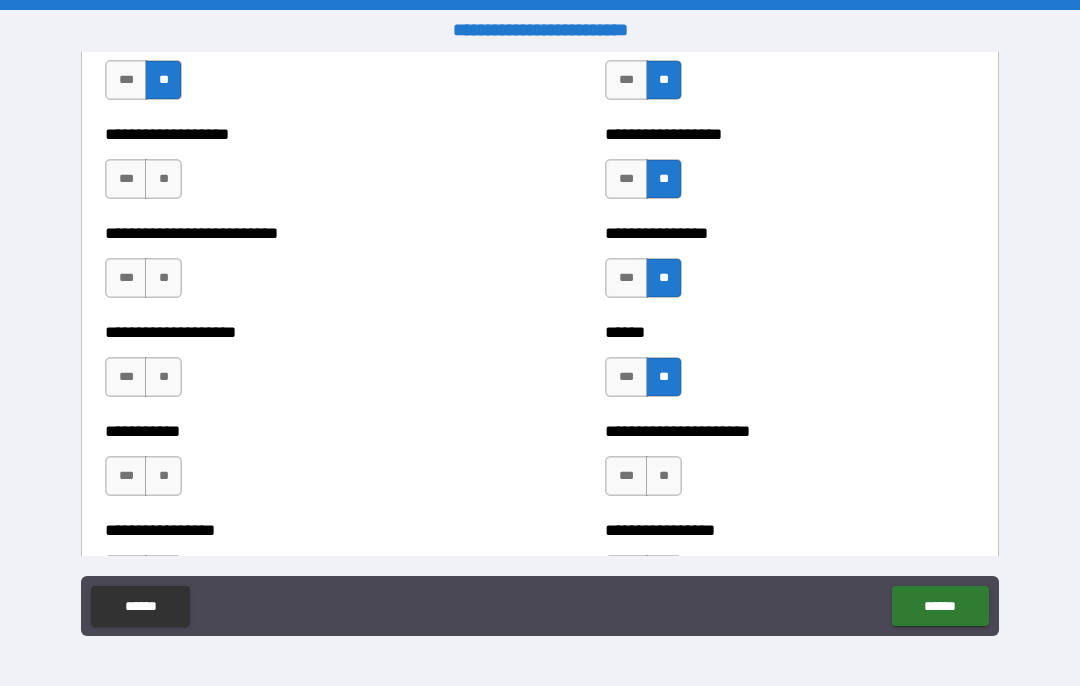 click on "**" at bounding box center [163, 179] 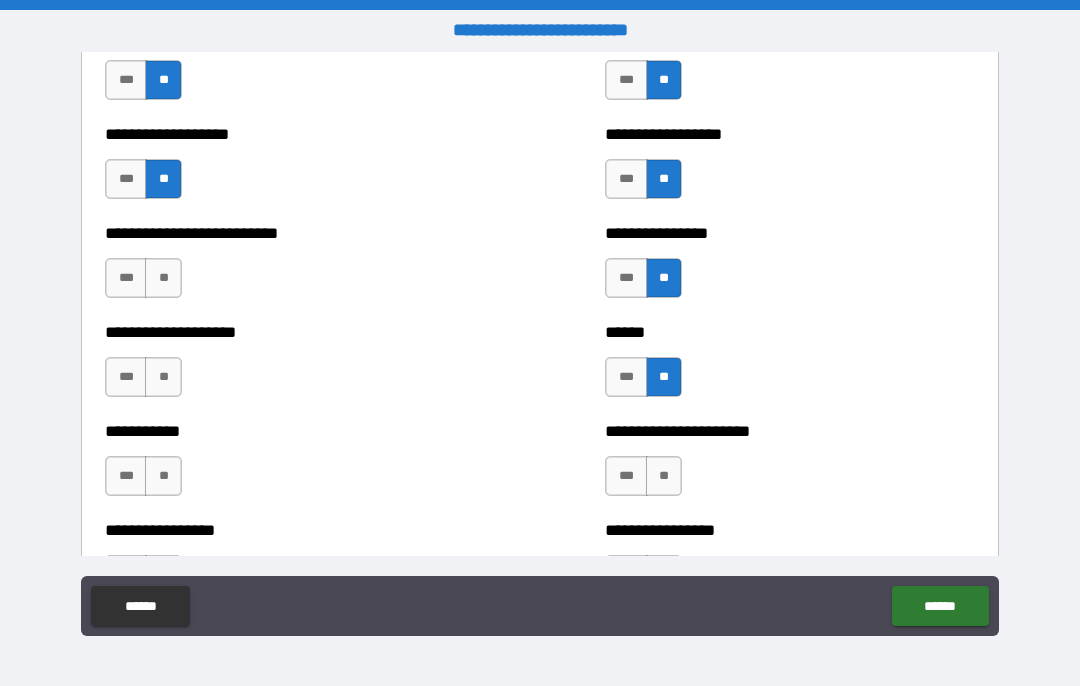 click on "**" at bounding box center (163, 278) 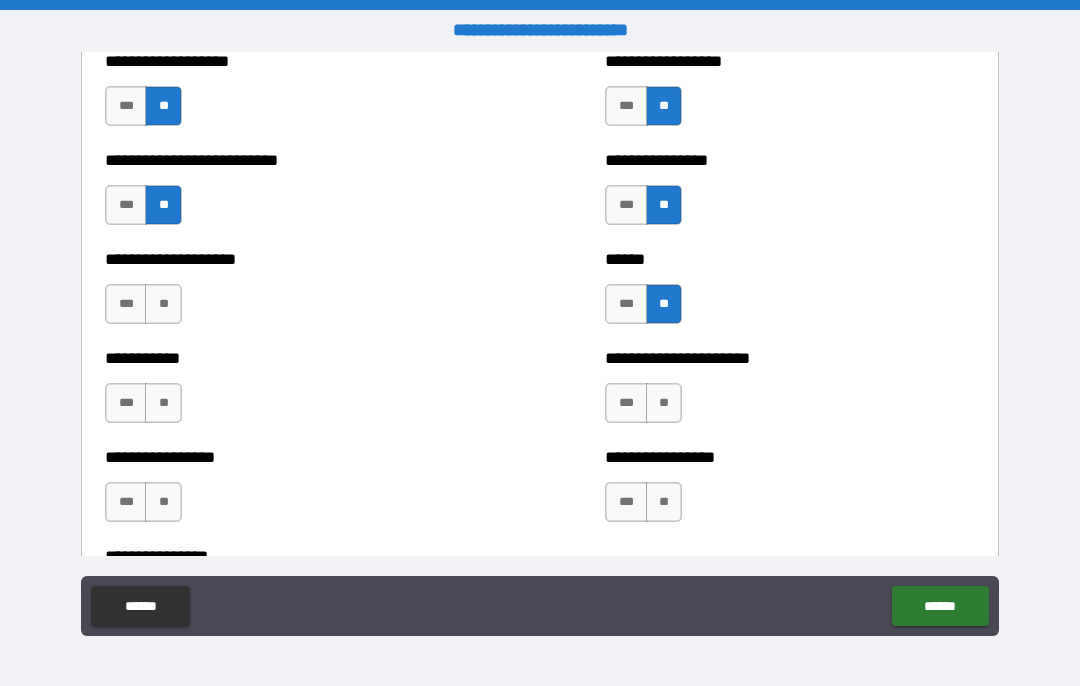 scroll, scrollTop: 5704, scrollLeft: 0, axis: vertical 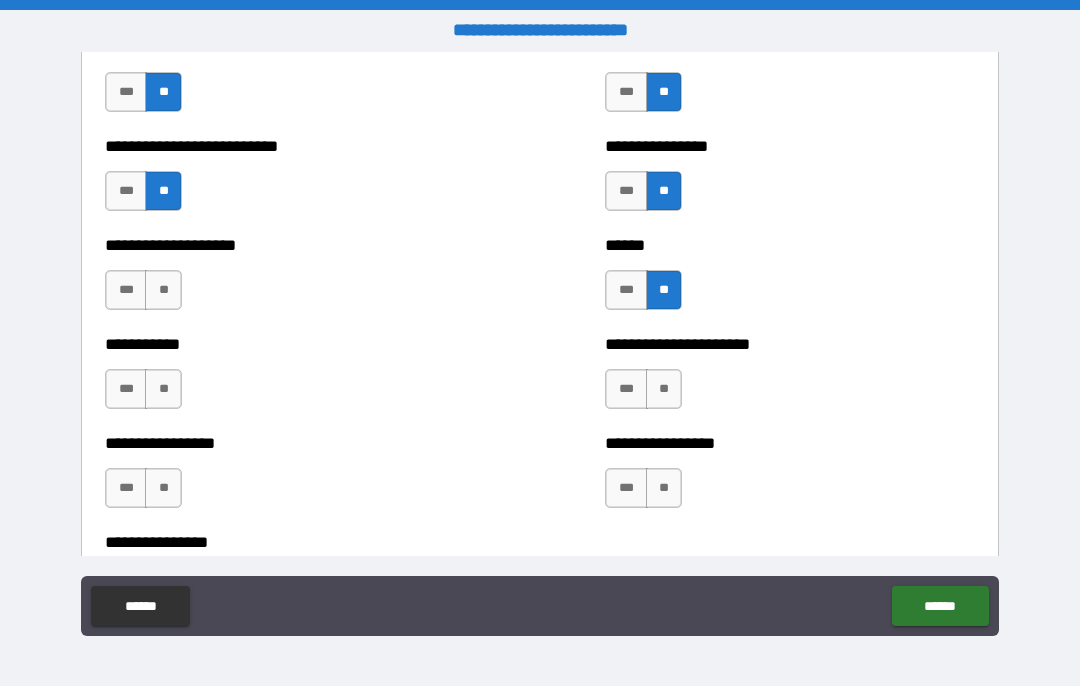 click on "**" at bounding box center [163, 290] 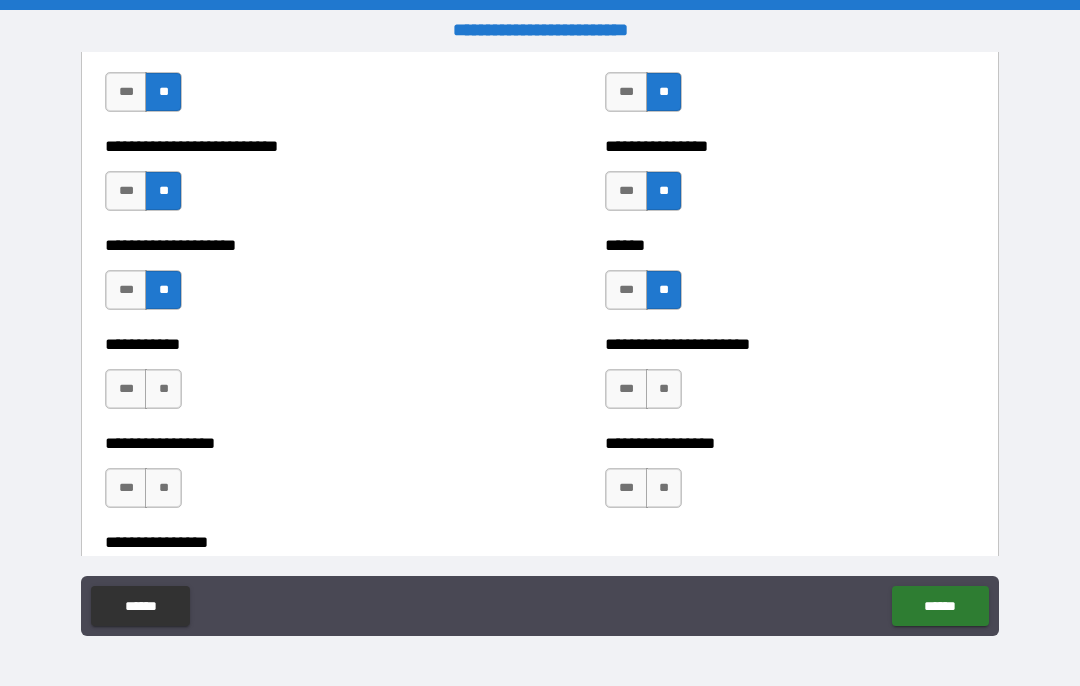 click on "**" at bounding box center [163, 389] 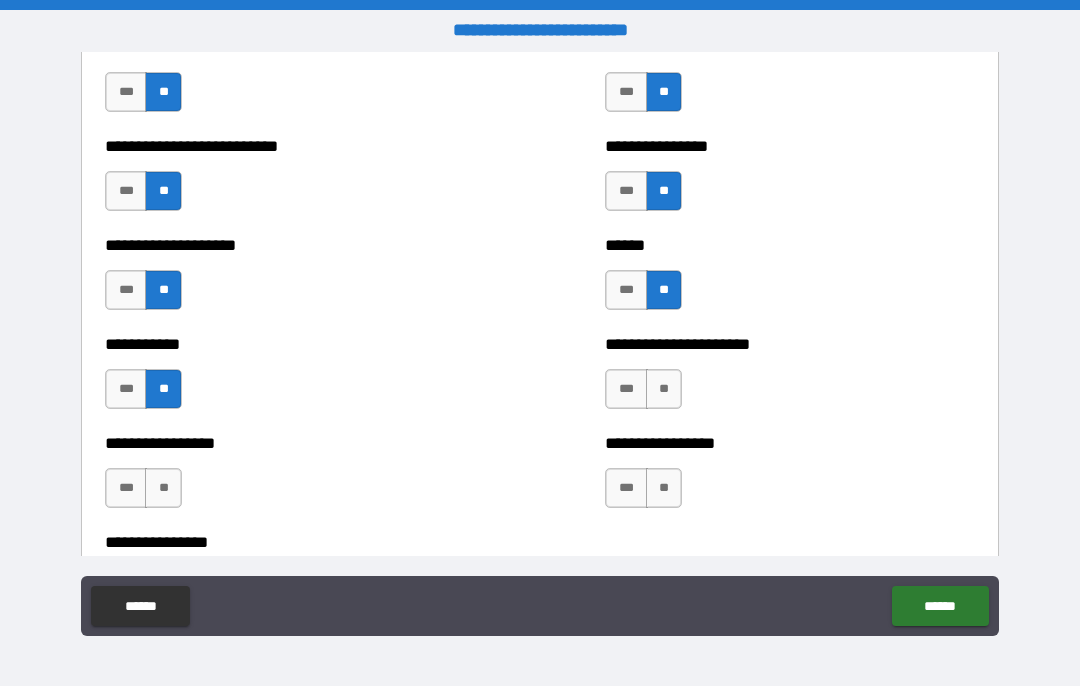 click on "**" at bounding box center (163, 488) 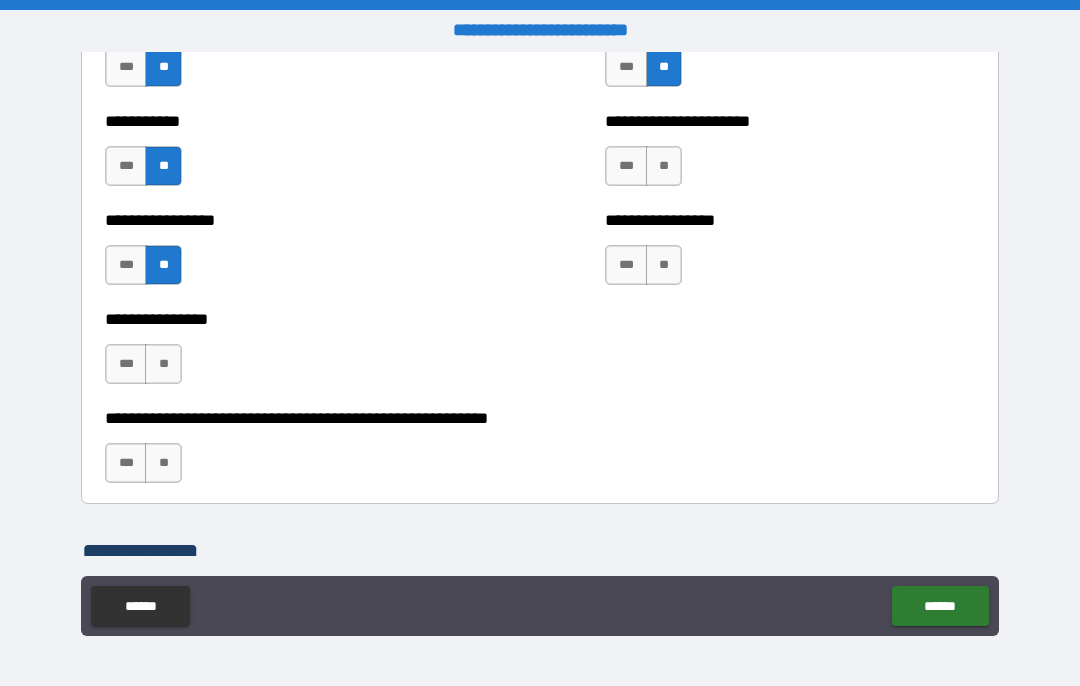scroll, scrollTop: 5924, scrollLeft: 0, axis: vertical 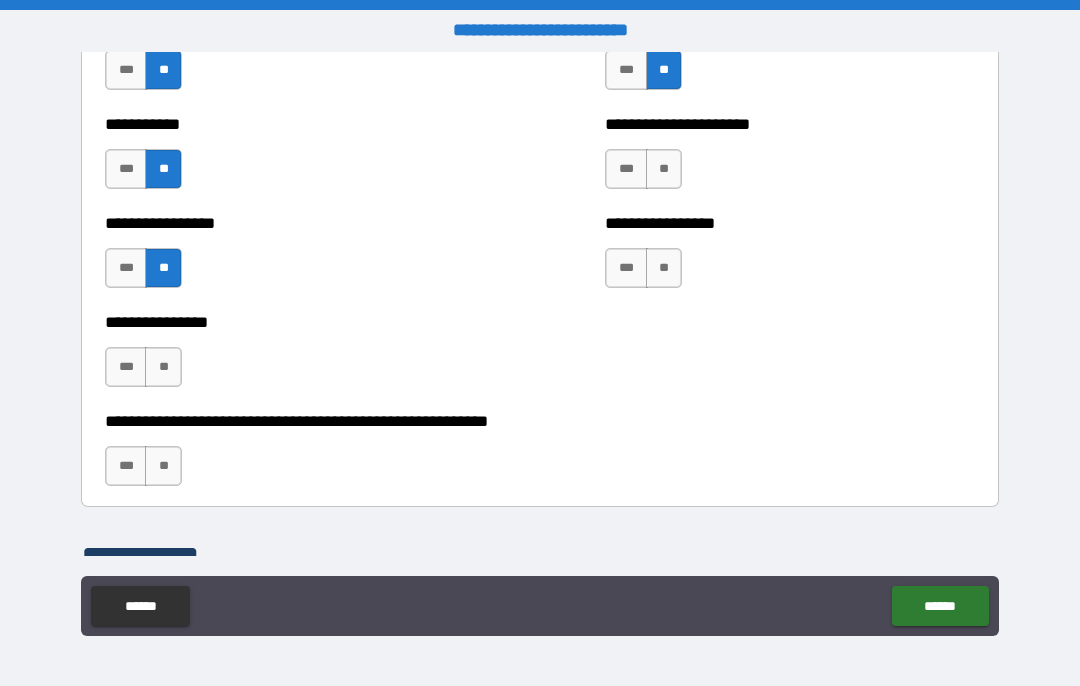 click on "**" at bounding box center (664, 169) 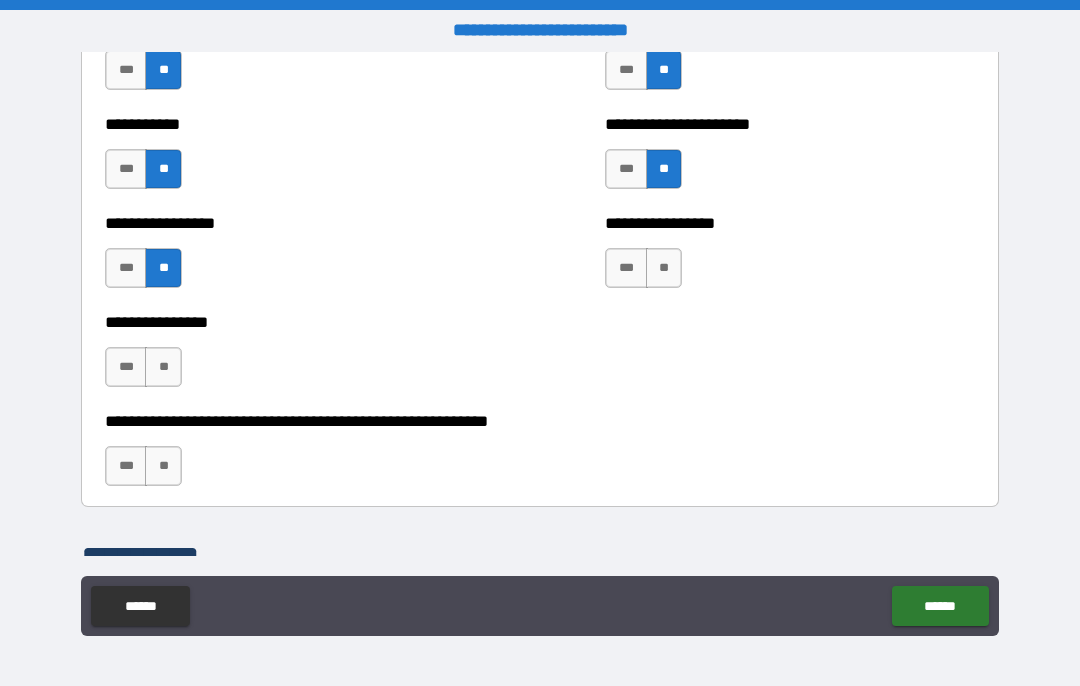 click on "**" at bounding box center [664, 268] 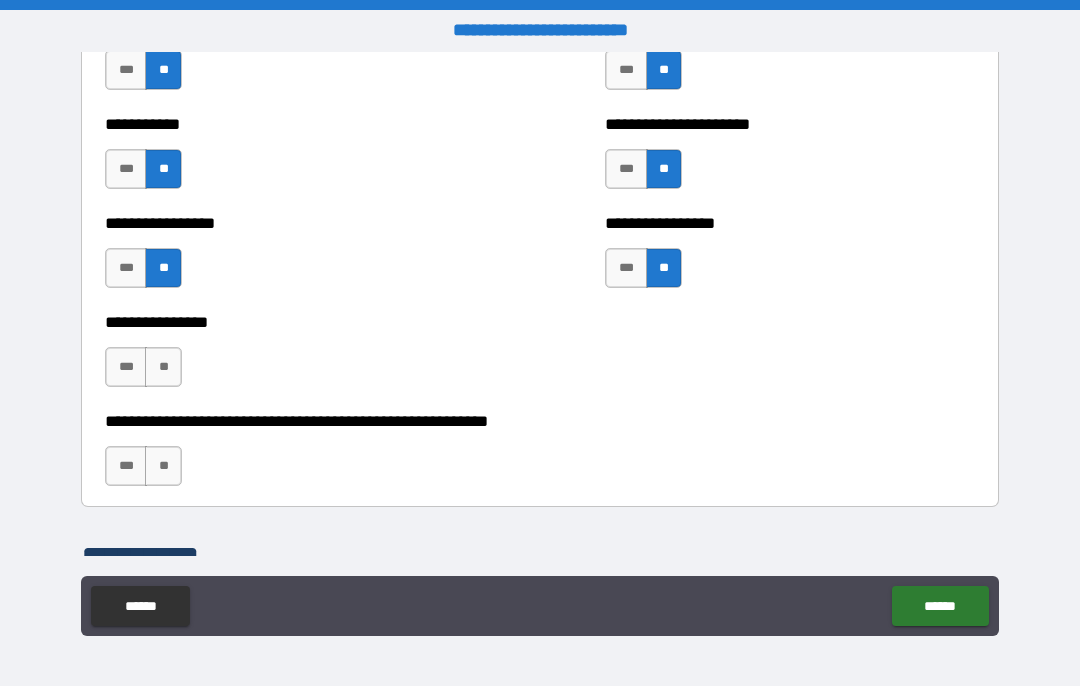 click on "**" at bounding box center [163, 367] 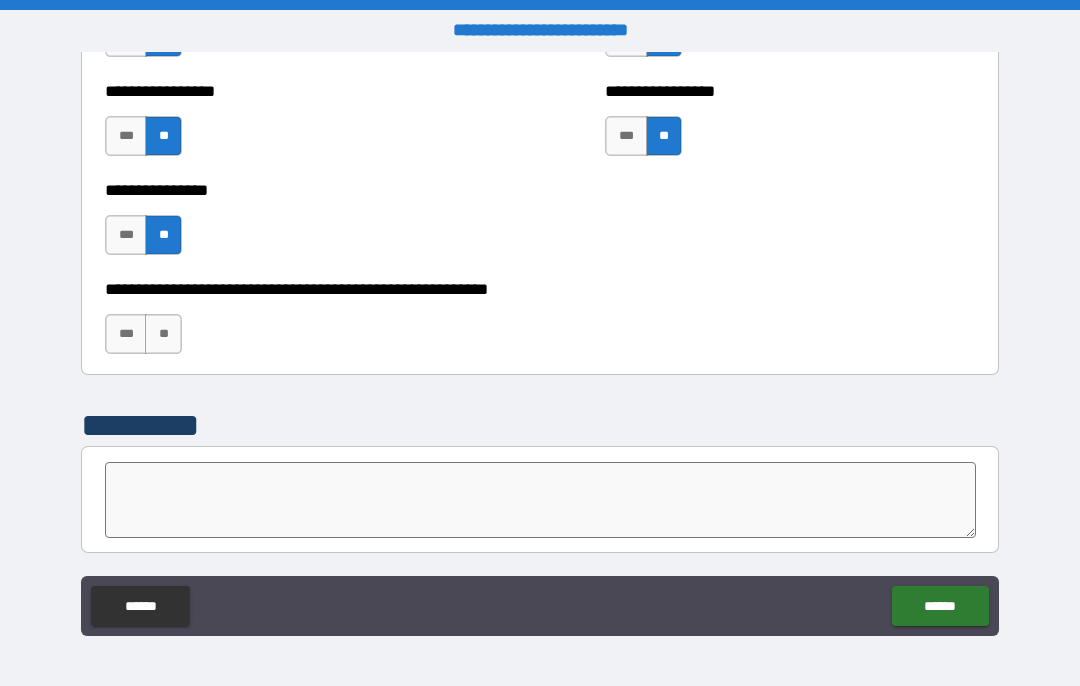 scroll, scrollTop: 6064, scrollLeft: 0, axis: vertical 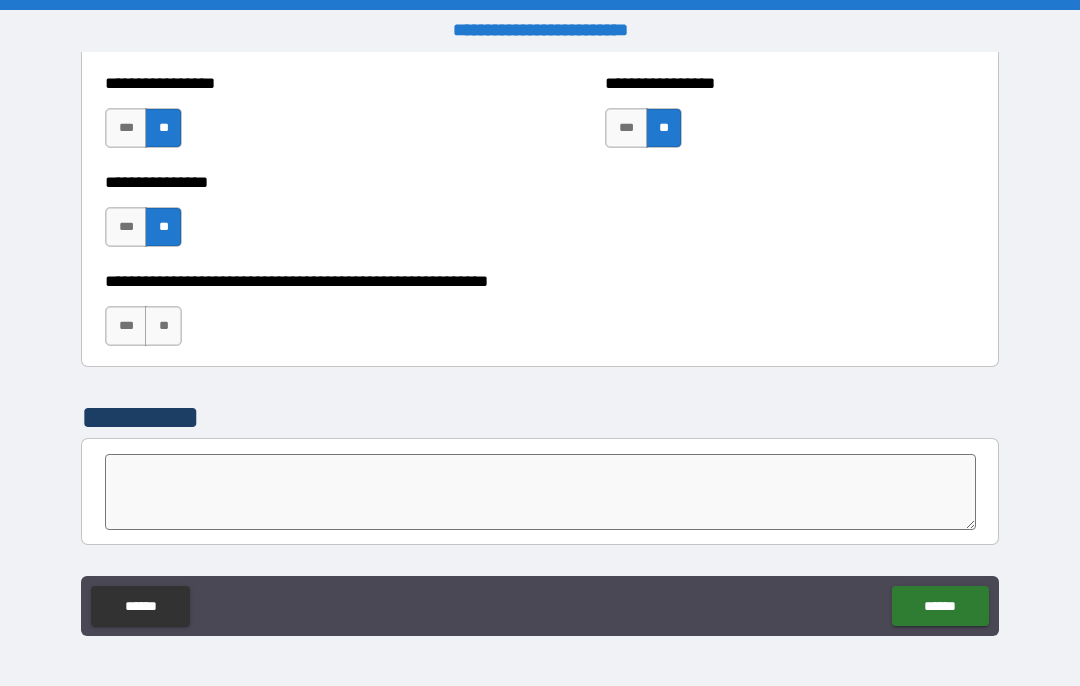click on "**" at bounding box center [163, 326] 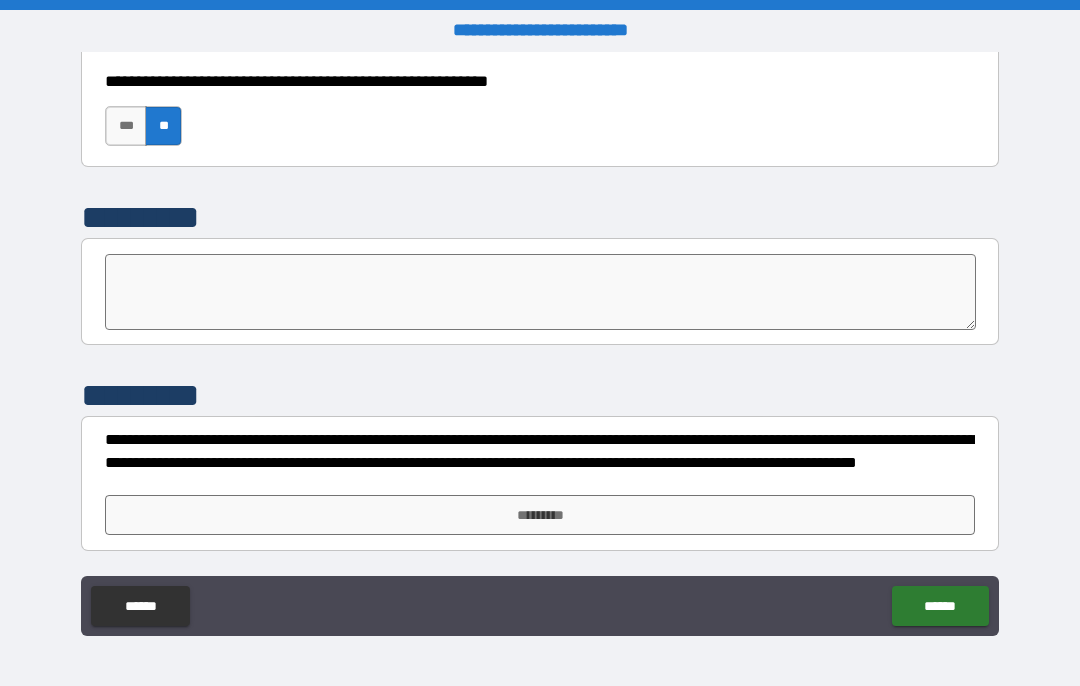 scroll, scrollTop: 6264, scrollLeft: 0, axis: vertical 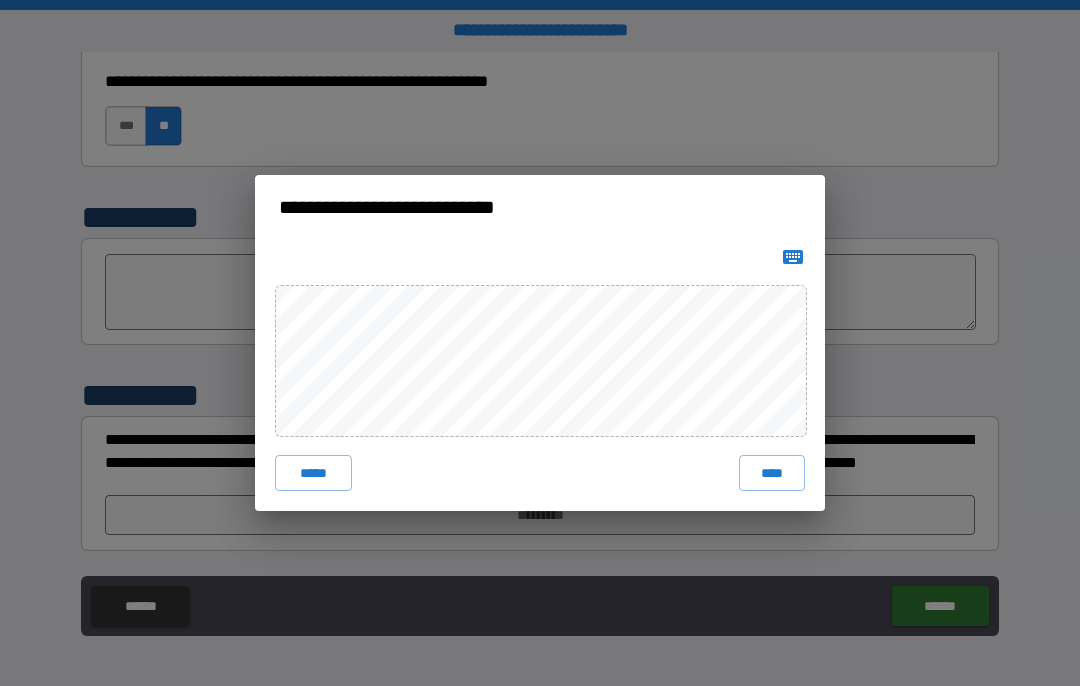 click on "****" at bounding box center [772, 473] 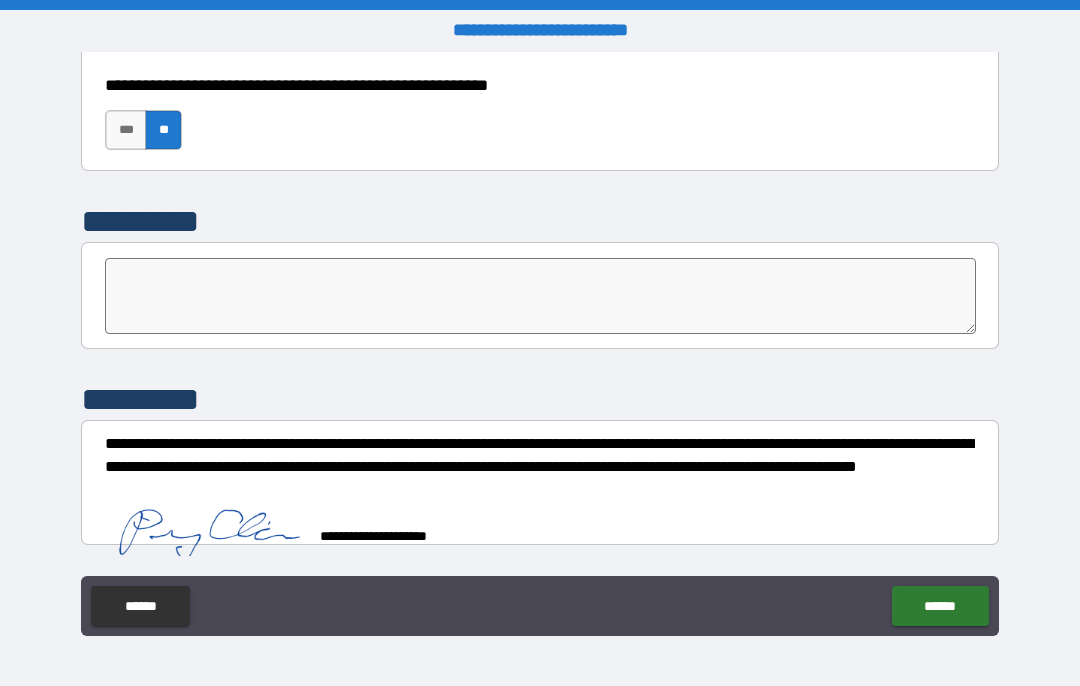 scroll, scrollTop: 6254, scrollLeft: 0, axis: vertical 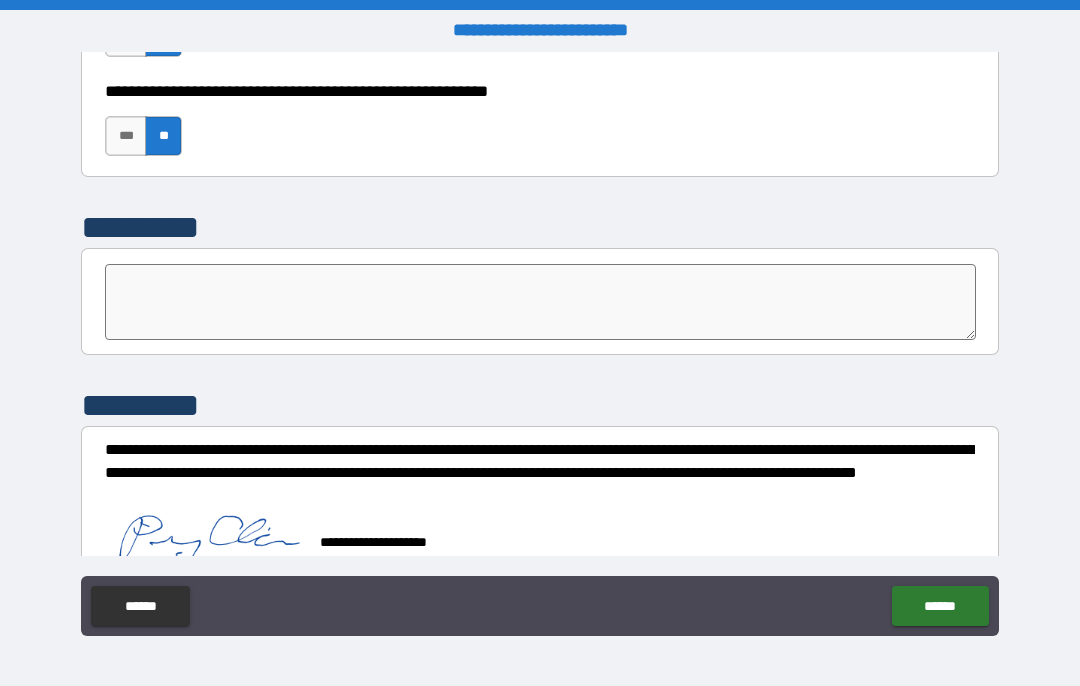 click on "******" at bounding box center (940, 606) 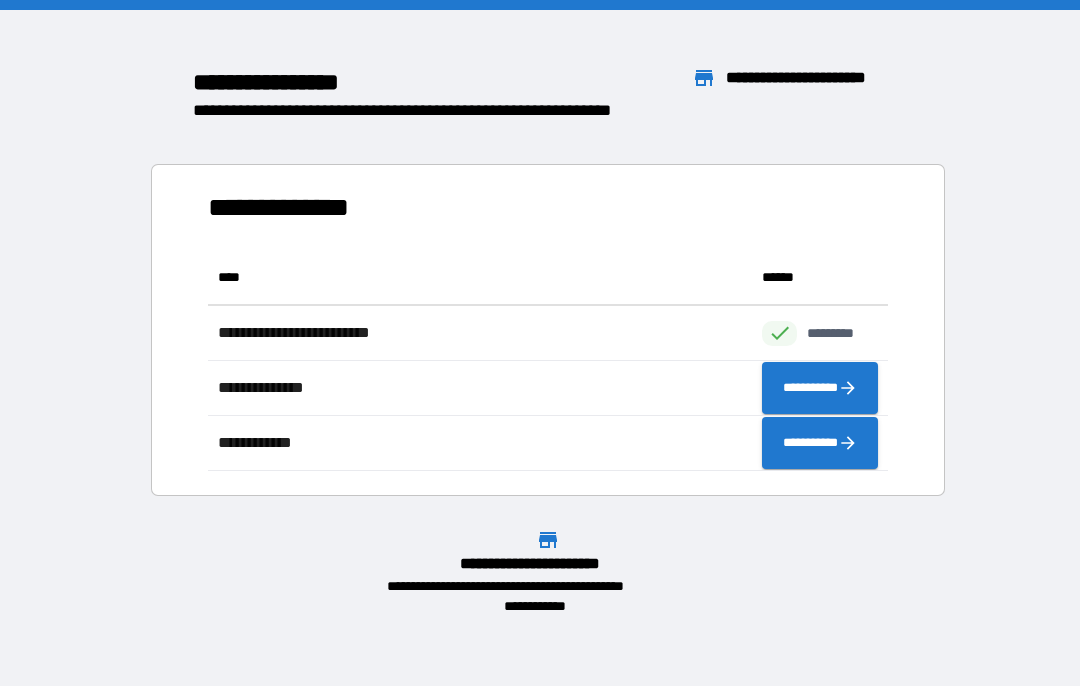 scroll, scrollTop: 221, scrollLeft: 680, axis: both 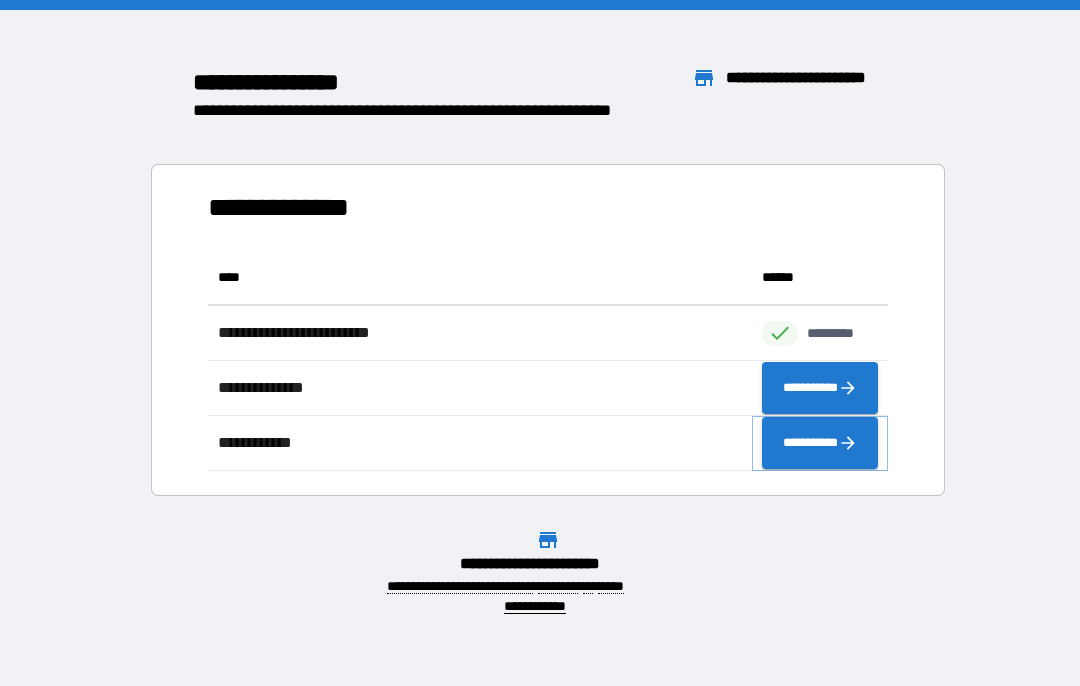 click on "**********" at bounding box center (820, 443) 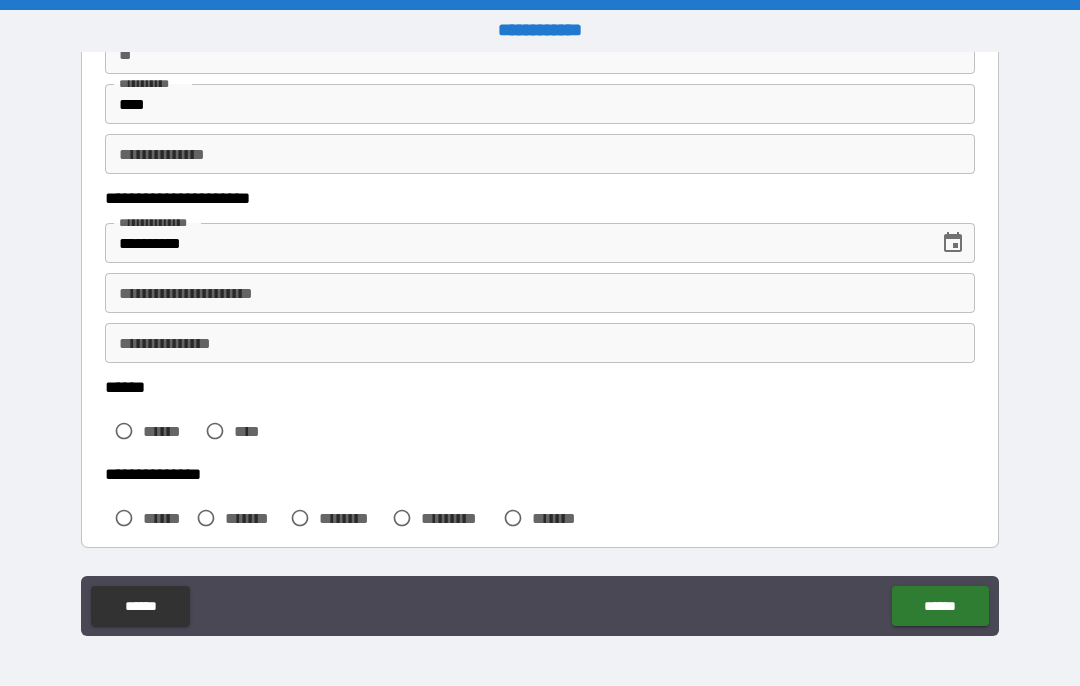 scroll, scrollTop: 222, scrollLeft: 0, axis: vertical 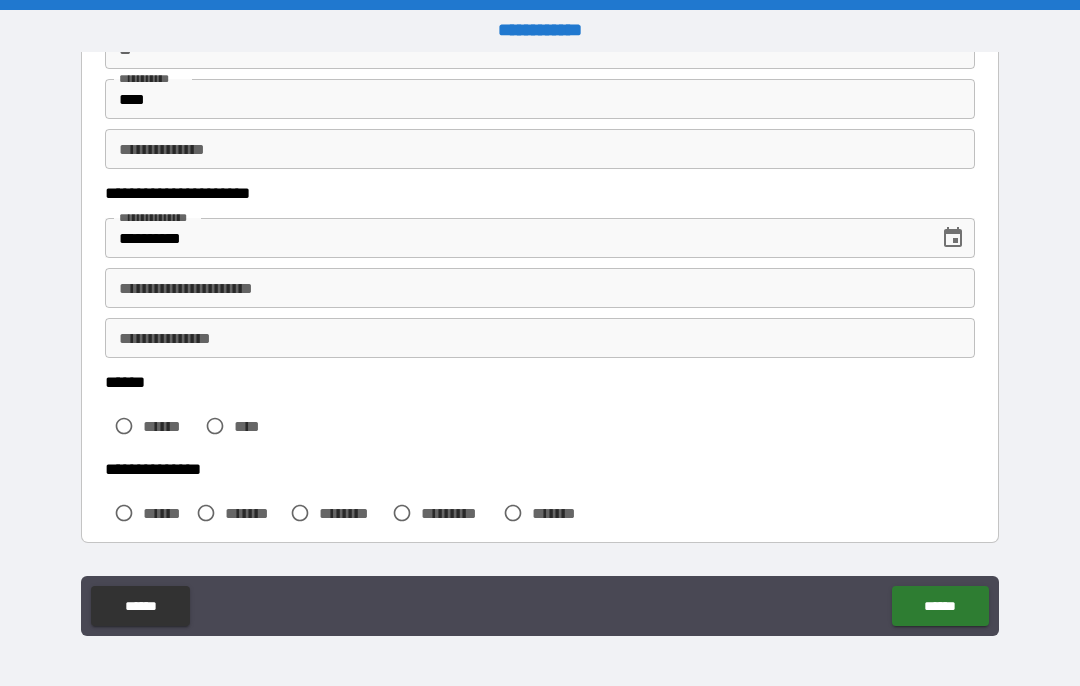 click on "**********" at bounding box center [540, 288] 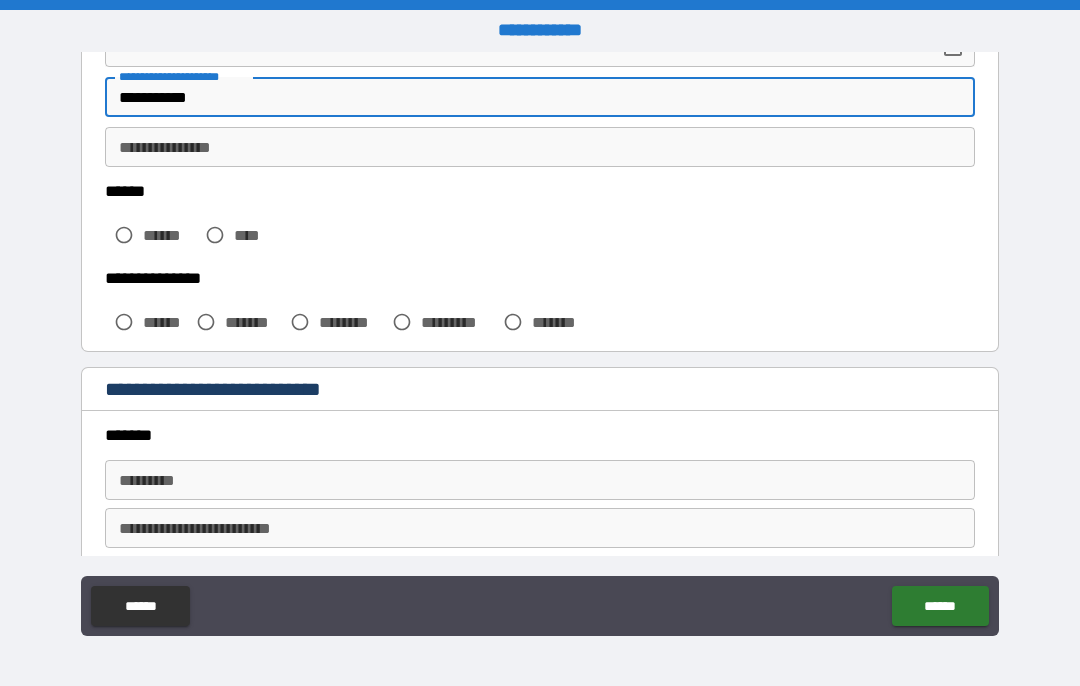 scroll, scrollTop: 413, scrollLeft: 0, axis: vertical 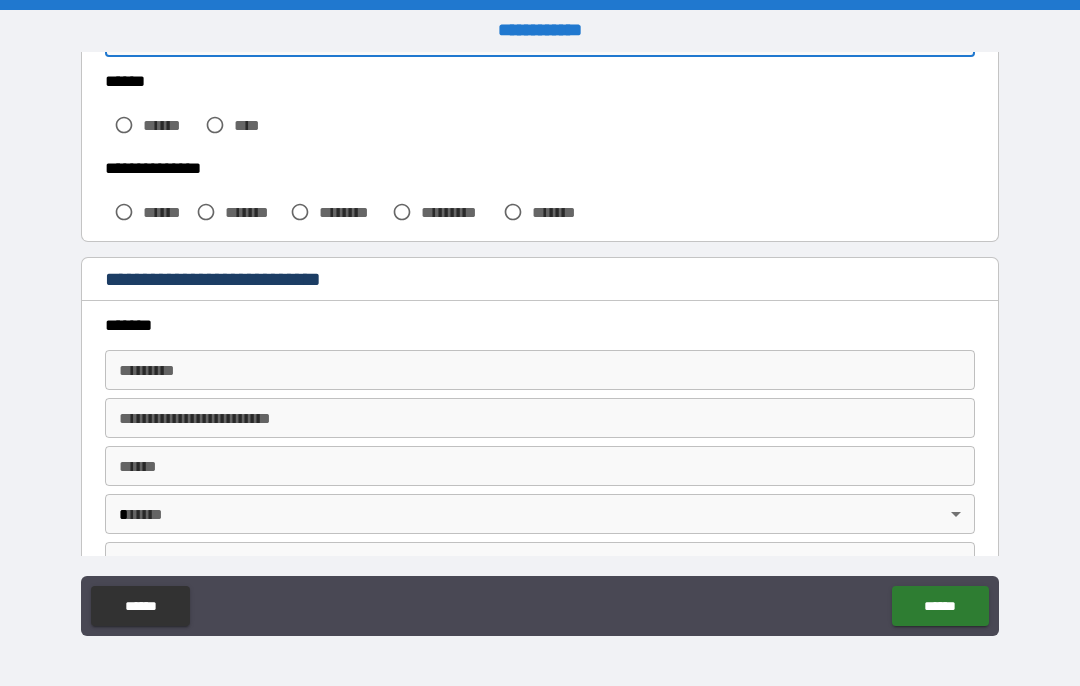 type on "*********" 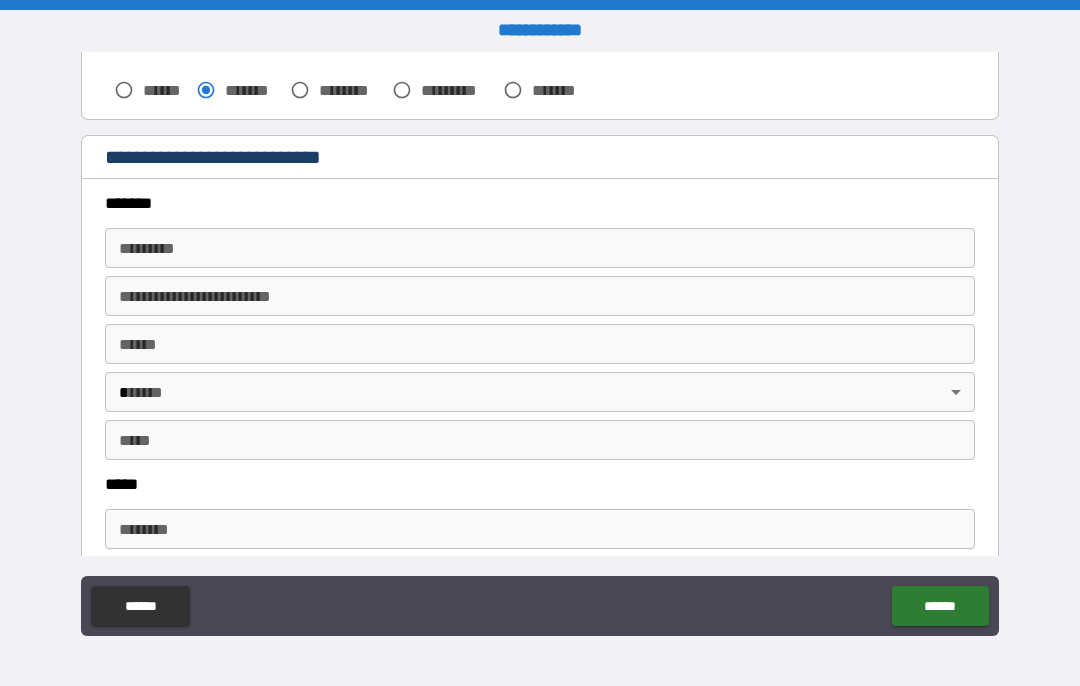 scroll, scrollTop: 650, scrollLeft: 0, axis: vertical 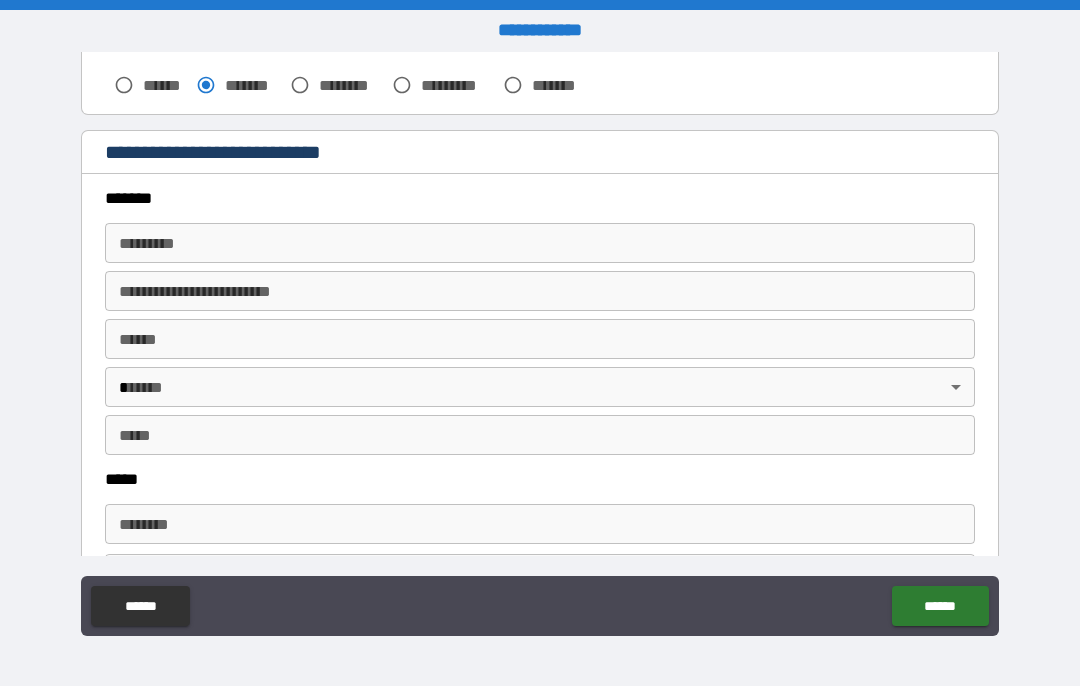 click on "*******   *" at bounding box center [540, 243] 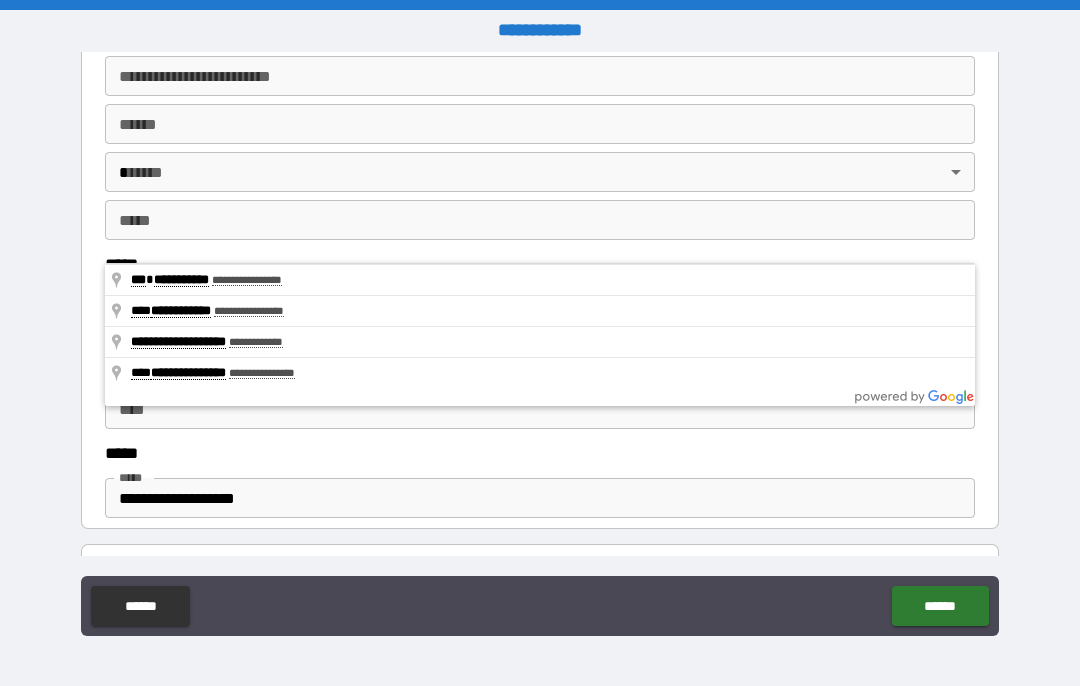 scroll, scrollTop: 875, scrollLeft: 0, axis: vertical 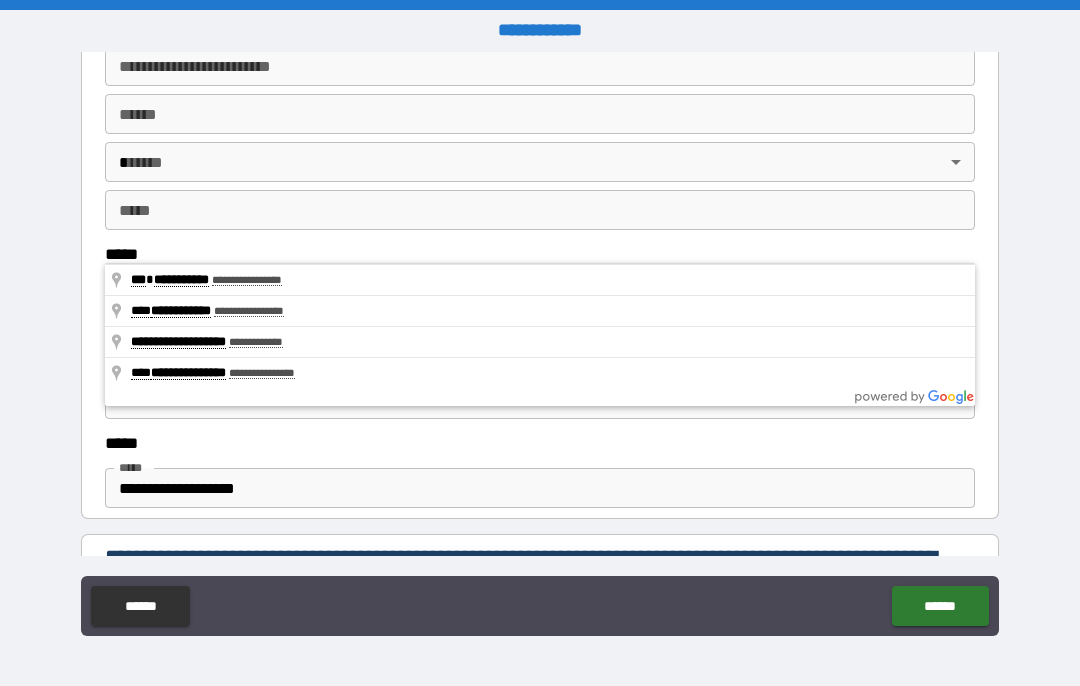 type on "**********" 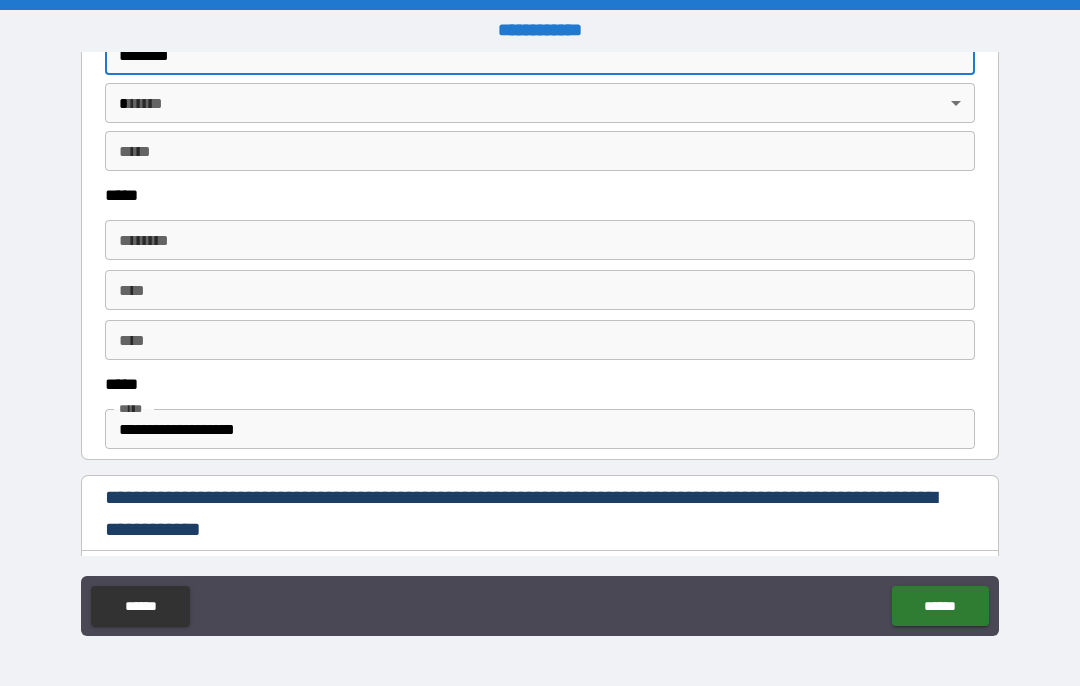 scroll, scrollTop: 939, scrollLeft: 0, axis: vertical 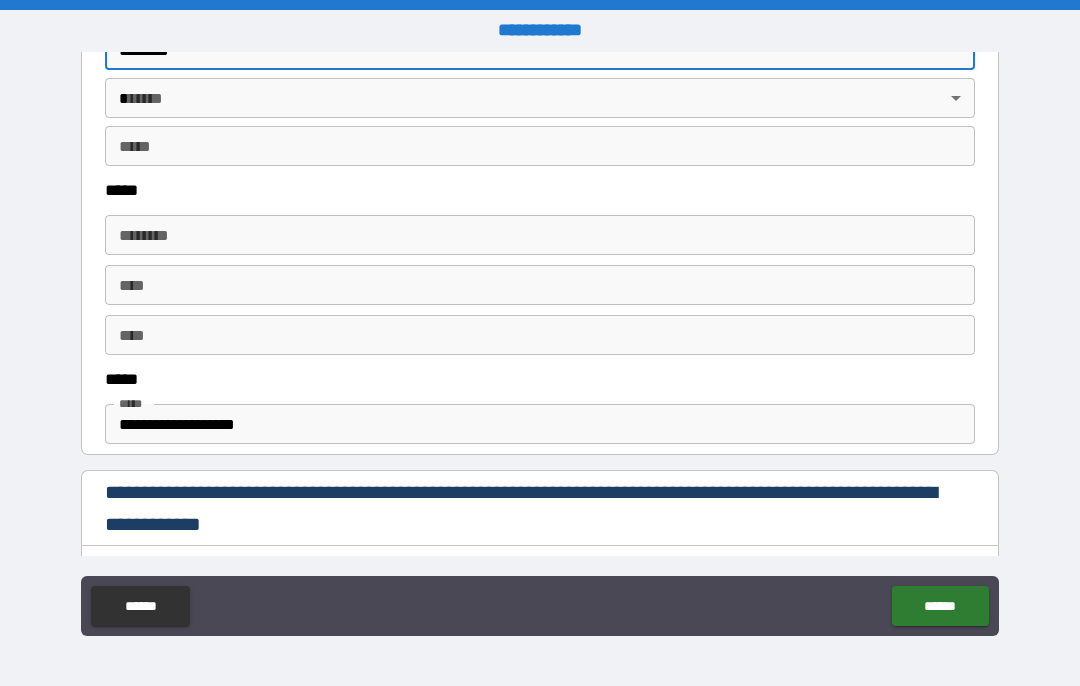 type on "********" 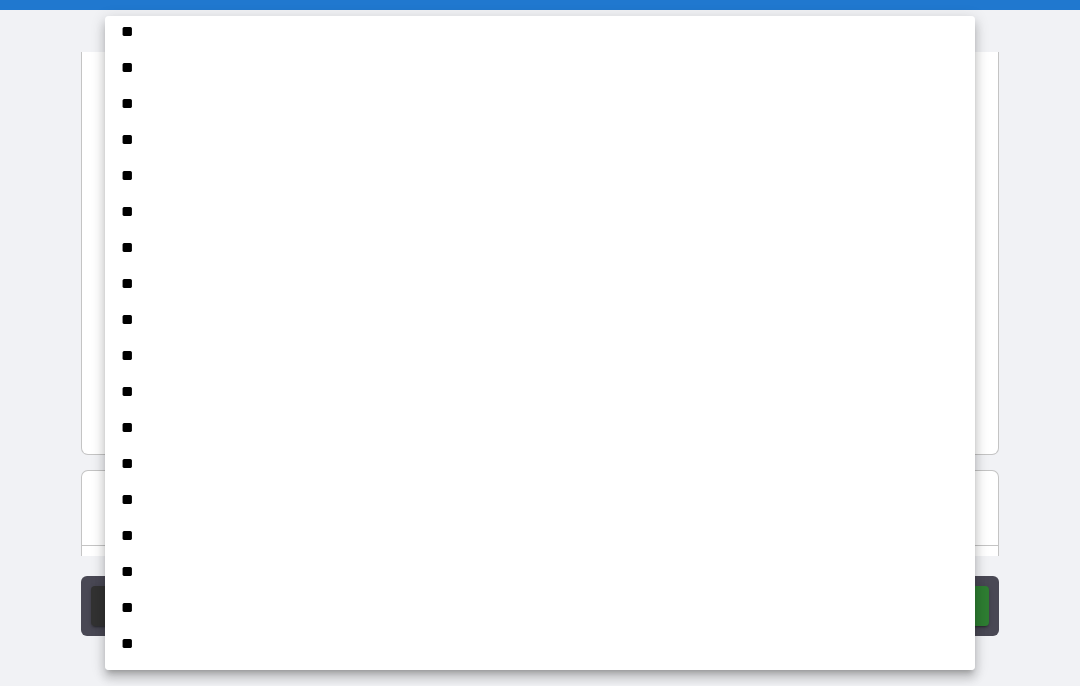 scroll, scrollTop: 154, scrollLeft: 0, axis: vertical 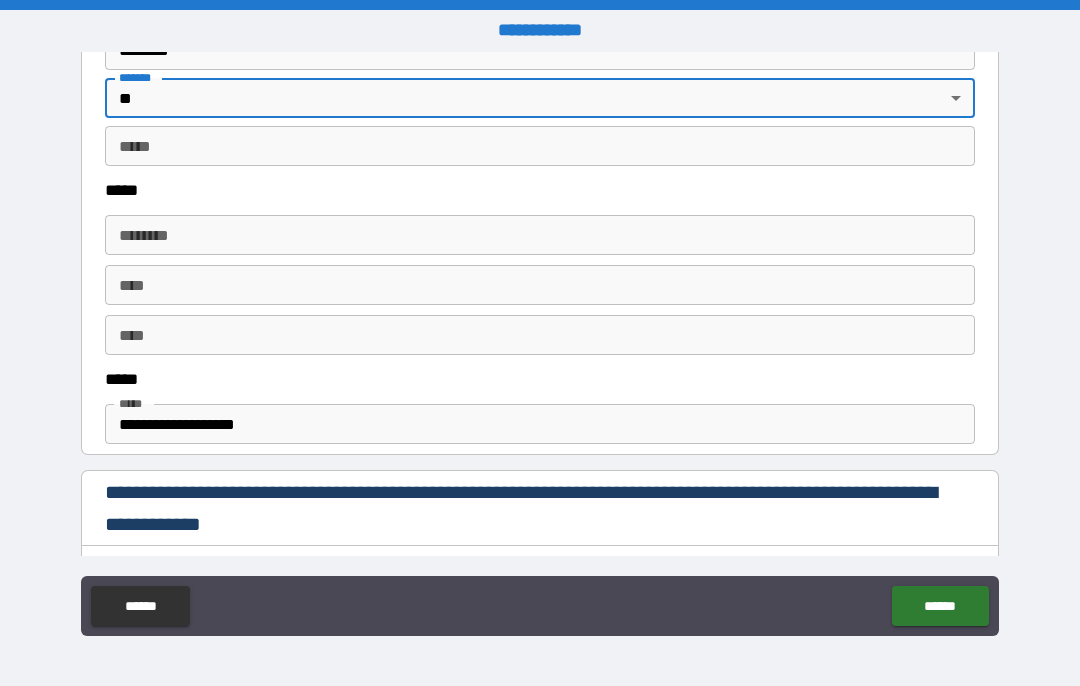 type on "**" 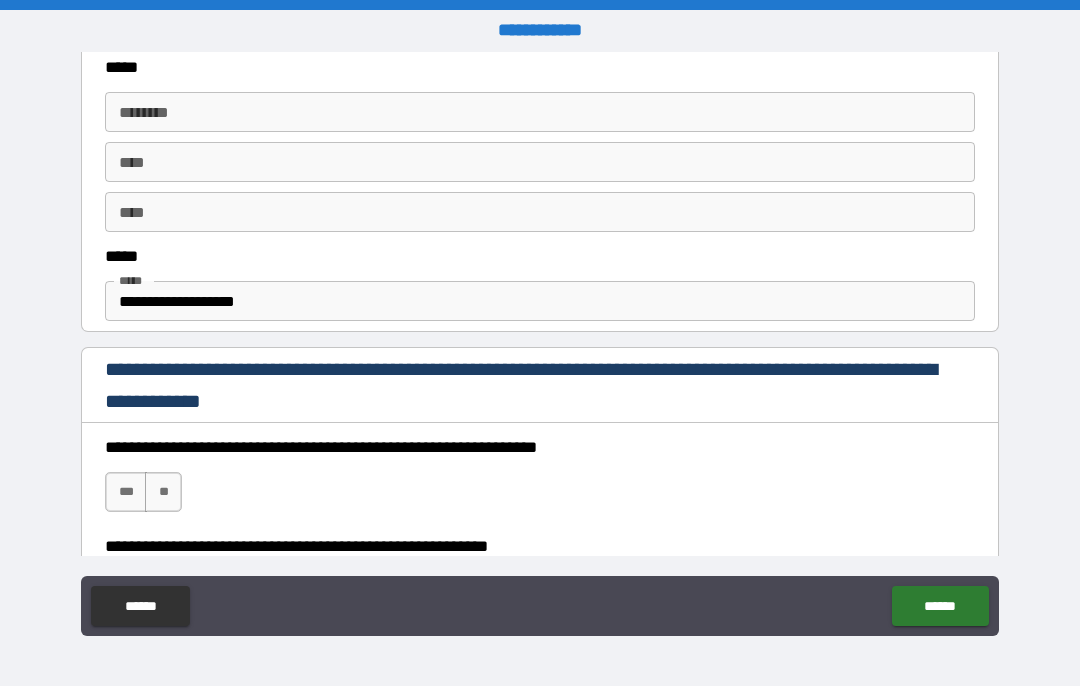 scroll, scrollTop: 1065, scrollLeft: 0, axis: vertical 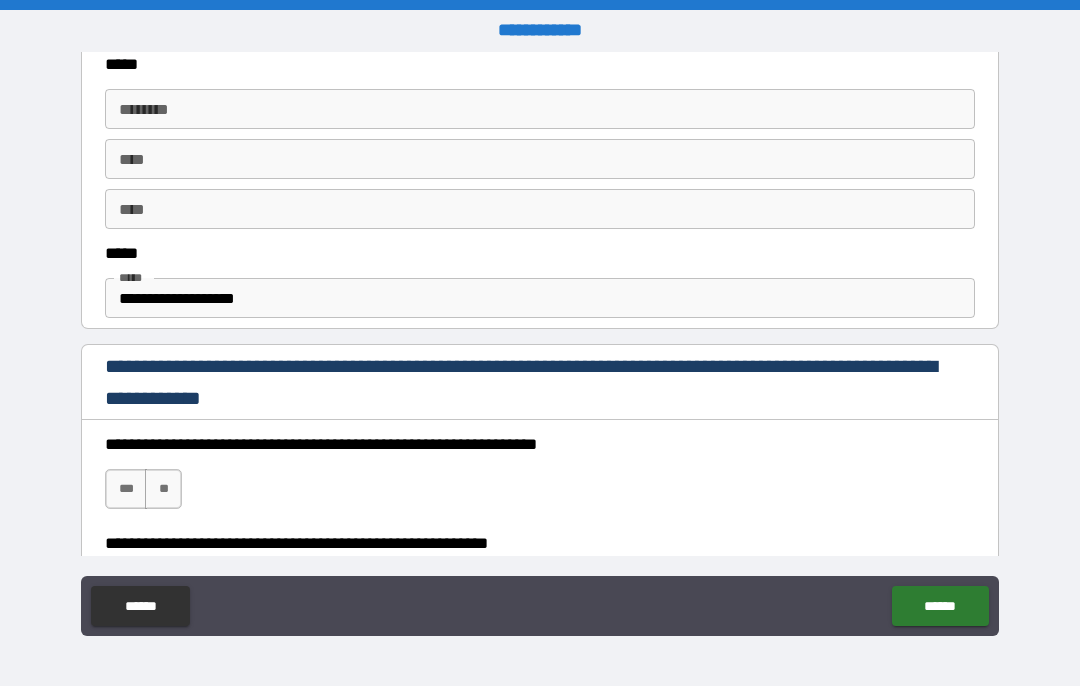 type on "*****" 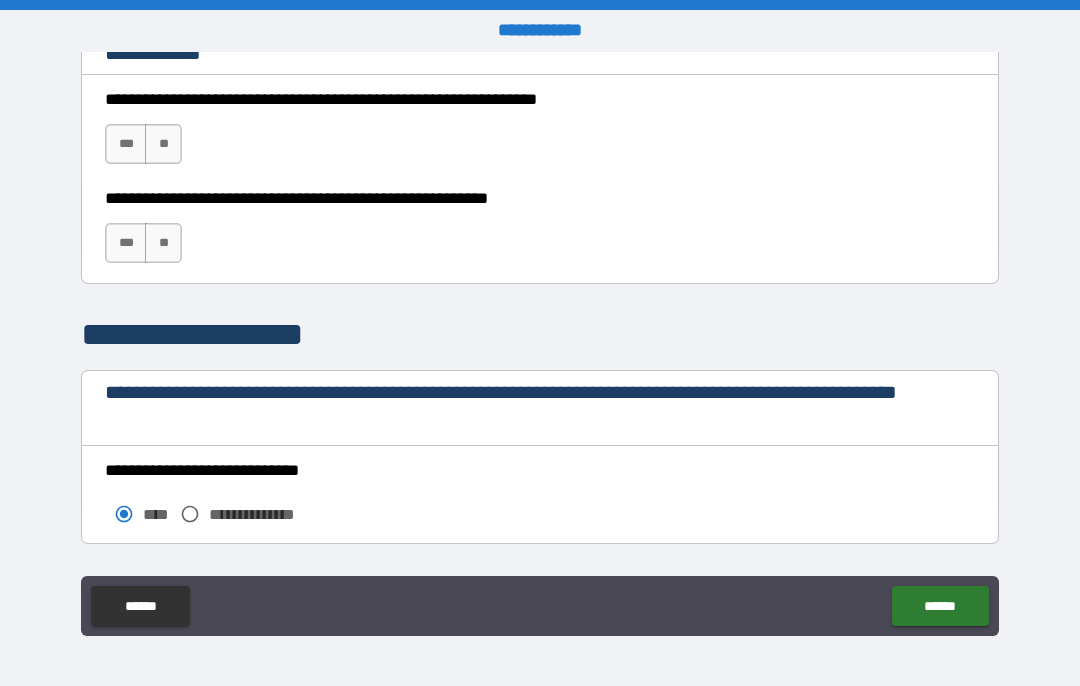 scroll, scrollTop: 1411, scrollLeft: 0, axis: vertical 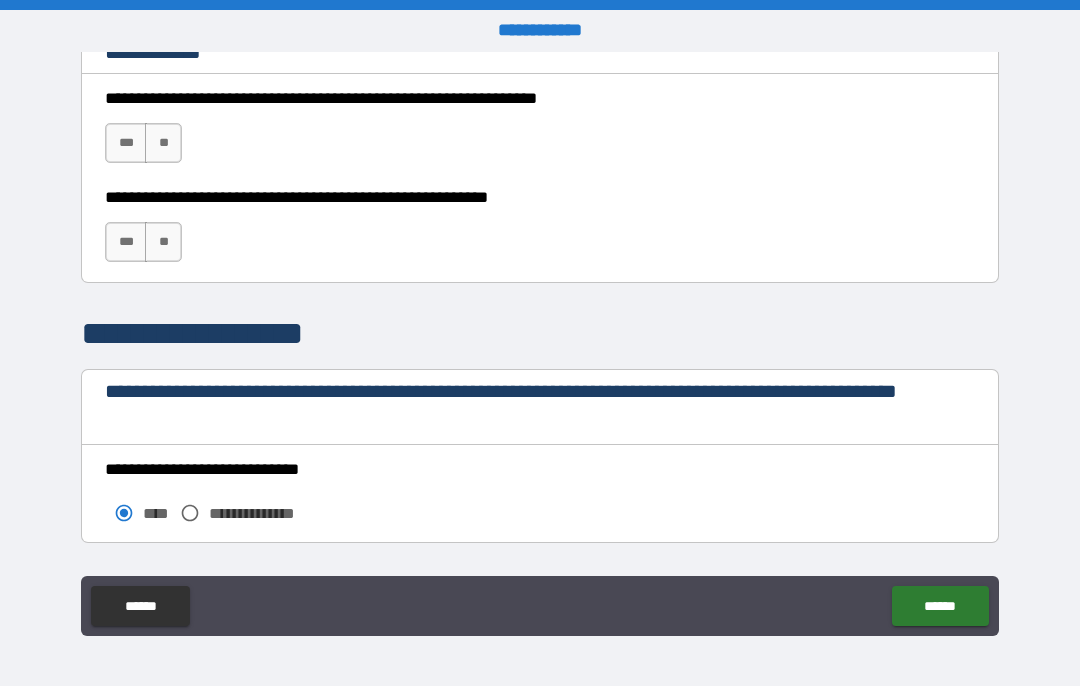 type on "**********" 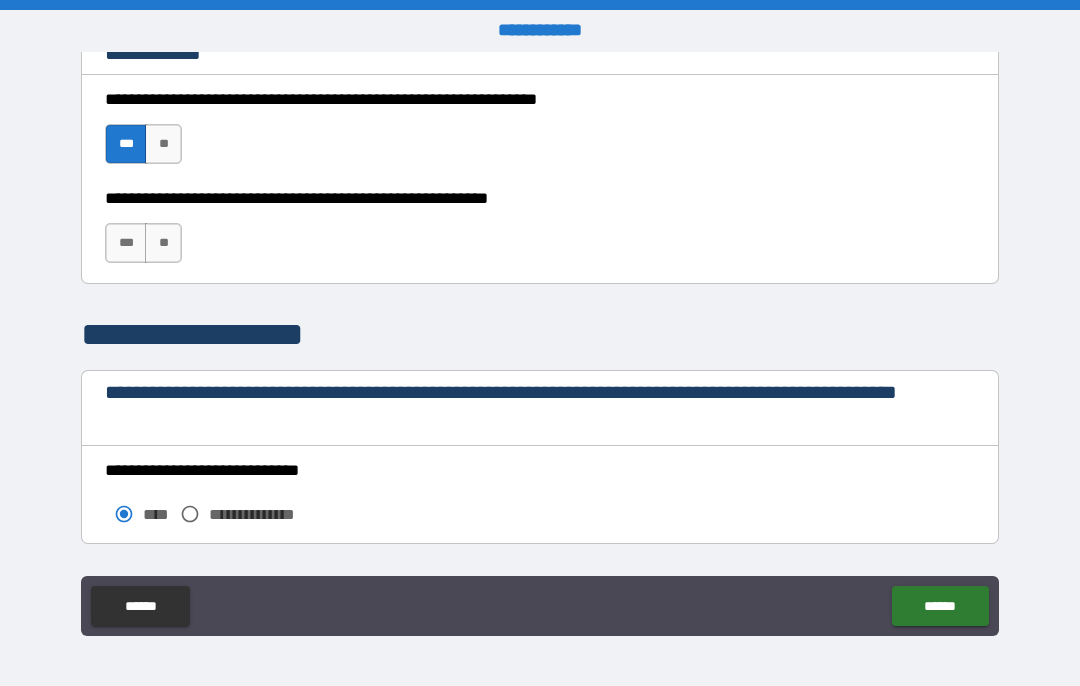 scroll, scrollTop: 1411, scrollLeft: 0, axis: vertical 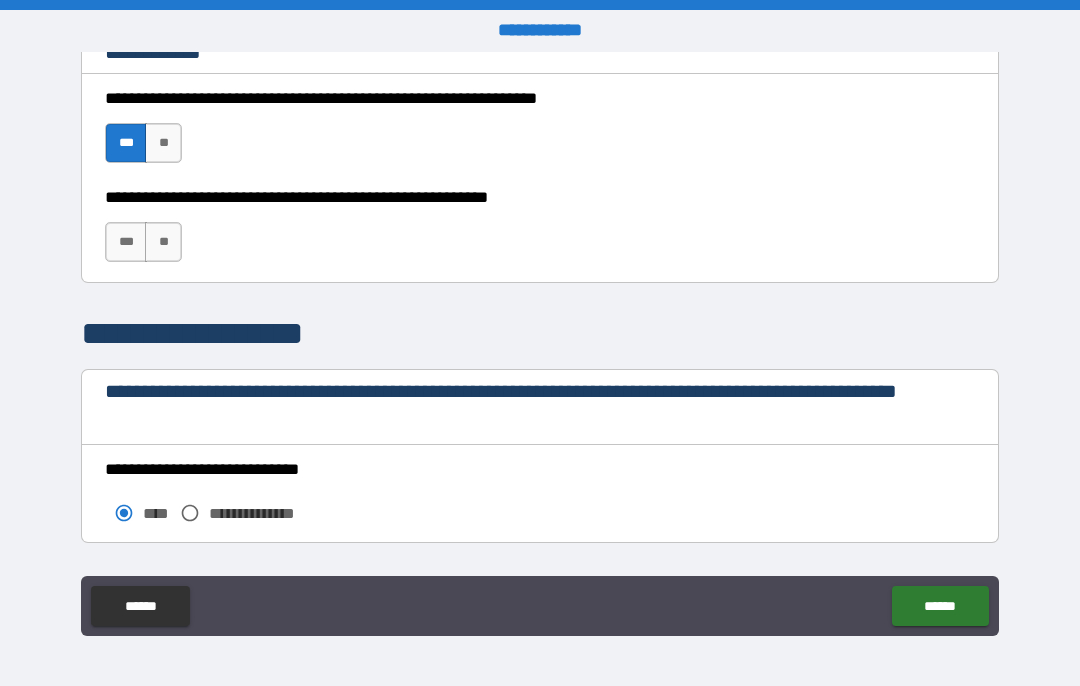 click on "***" at bounding box center [126, 242] 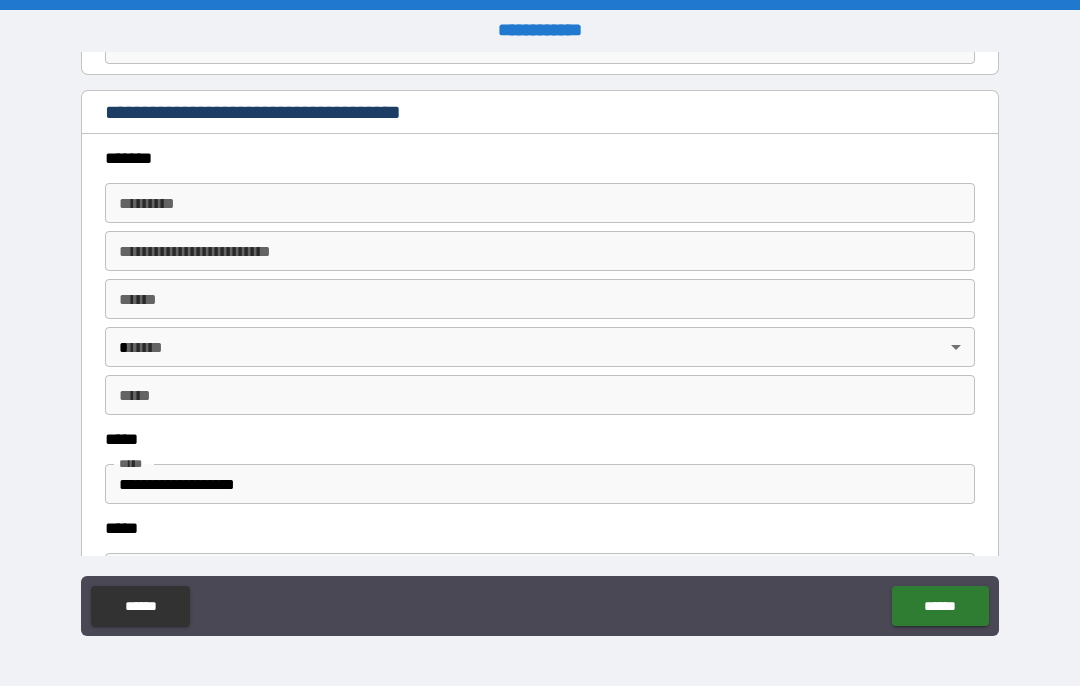 scroll, scrollTop: 2324, scrollLeft: 0, axis: vertical 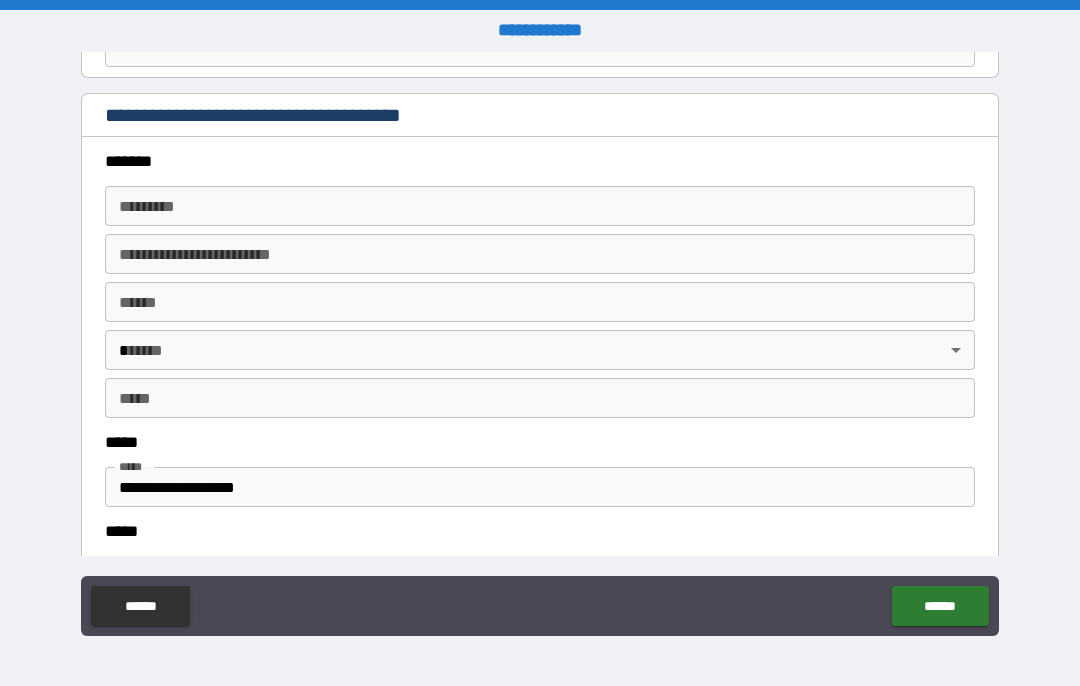 click on "*******   *" at bounding box center (540, 206) 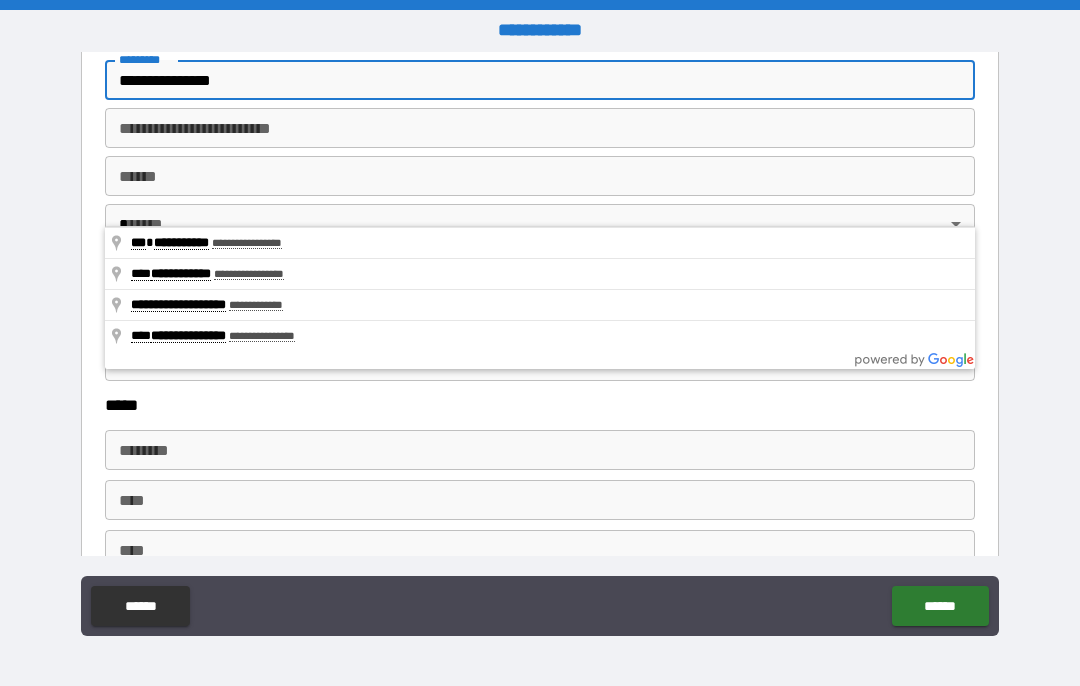 scroll, scrollTop: 2470, scrollLeft: 0, axis: vertical 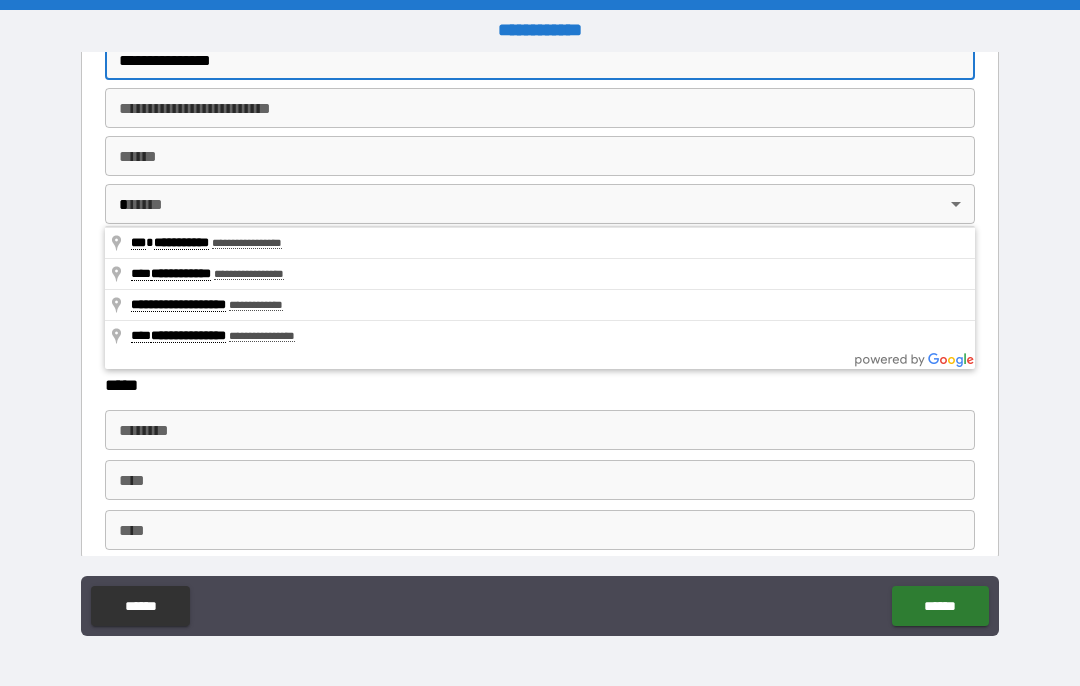 type on "**********" 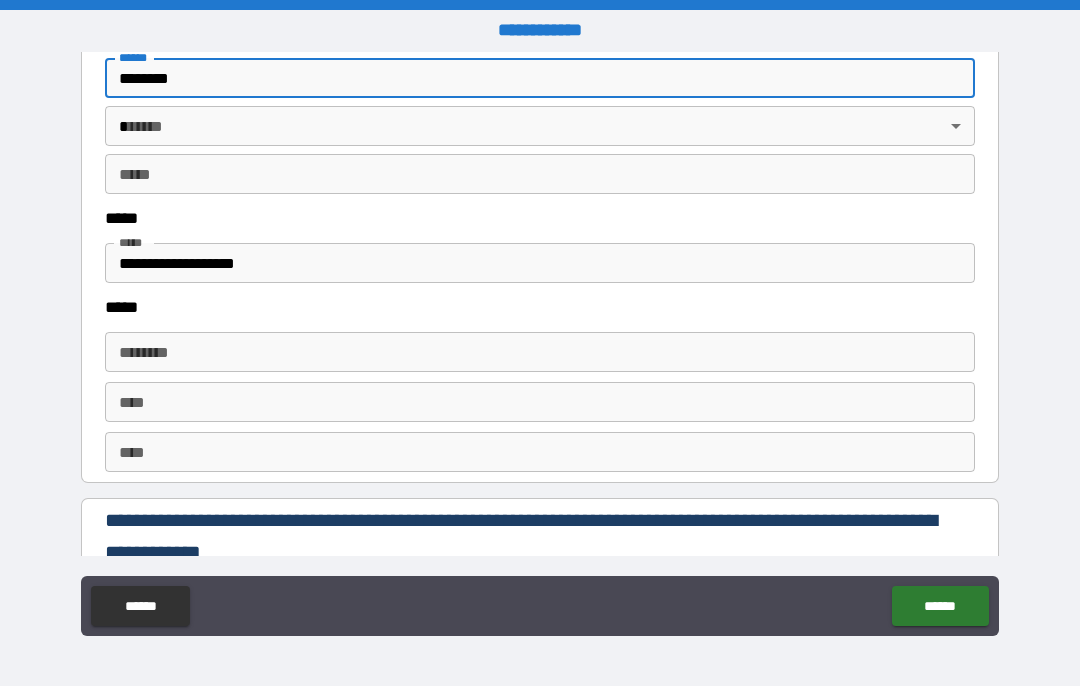 scroll, scrollTop: 2556, scrollLeft: 0, axis: vertical 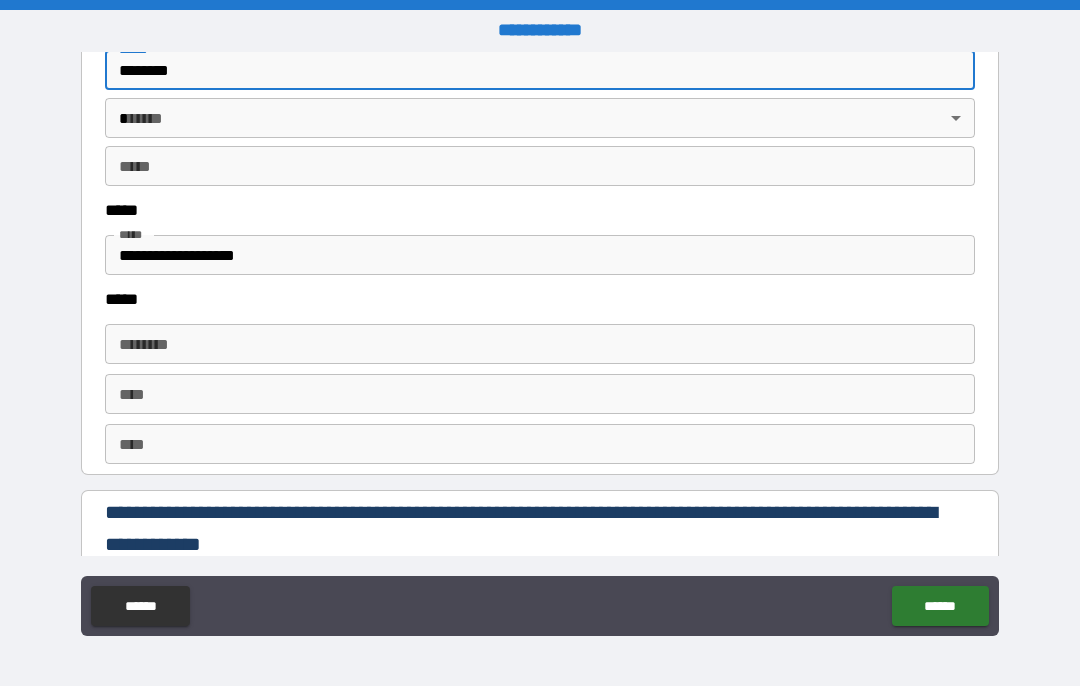 type on "********" 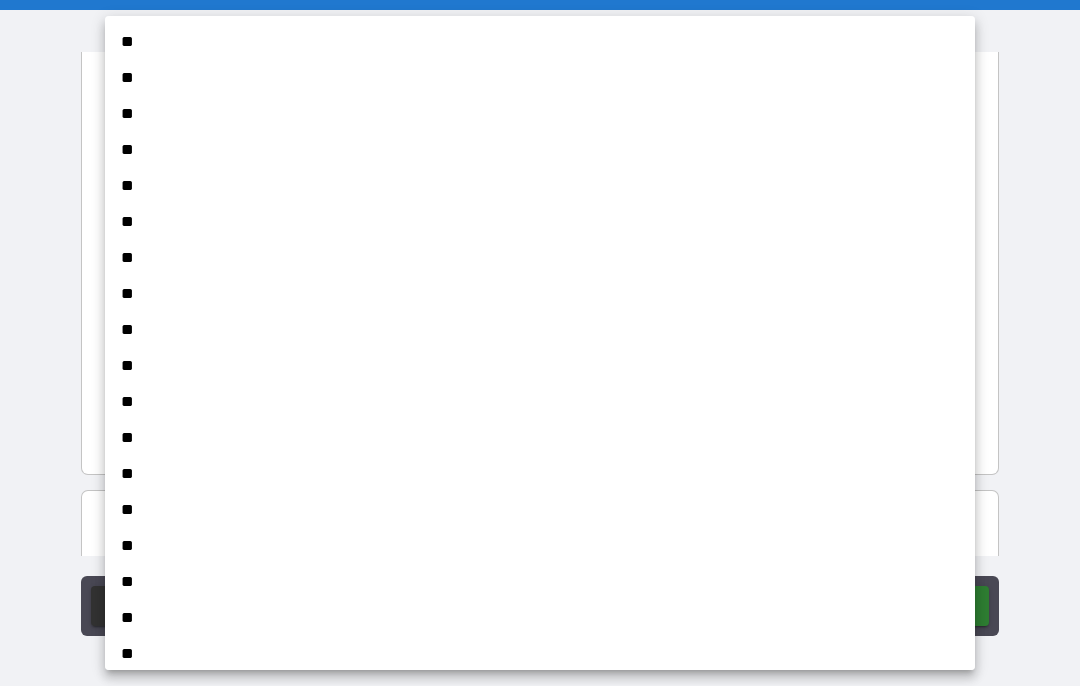 click on "**" at bounding box center (540, 546) 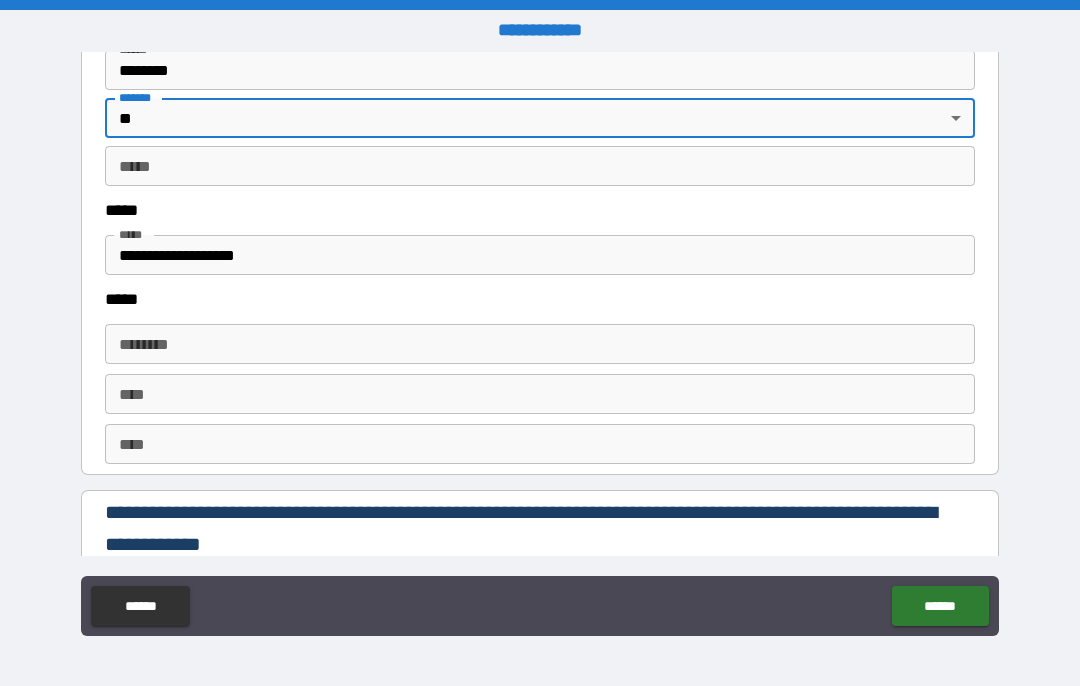 click on "***   *" at bounding box center (540, 166) 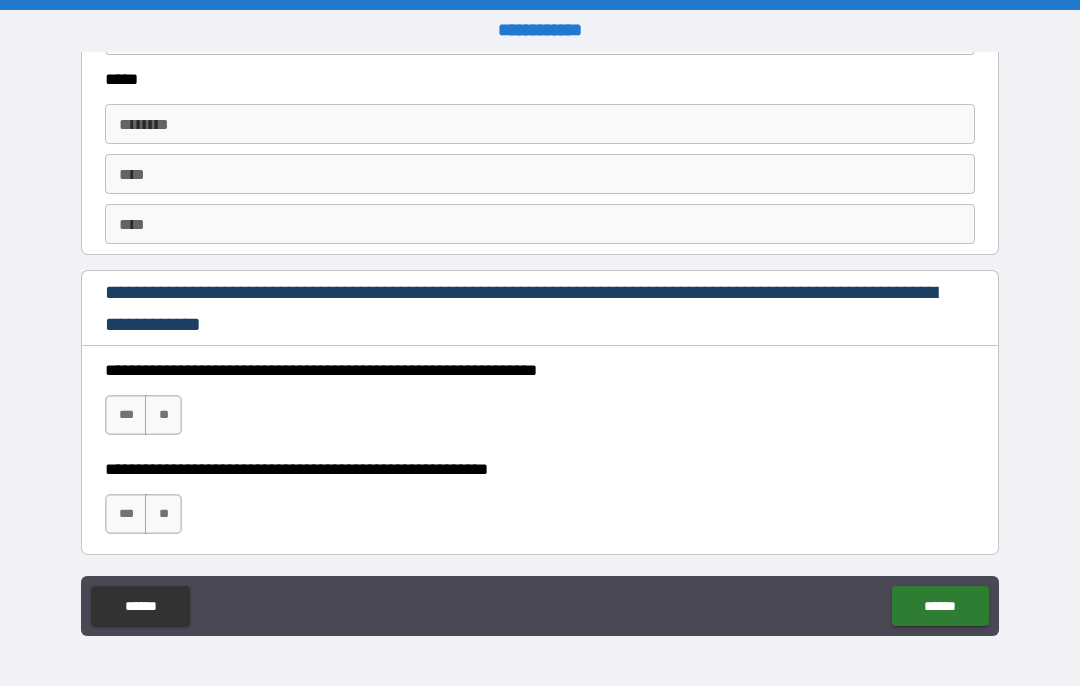 scroll, scrollTop: 2784, scrollLeft: 0, axis: vertical 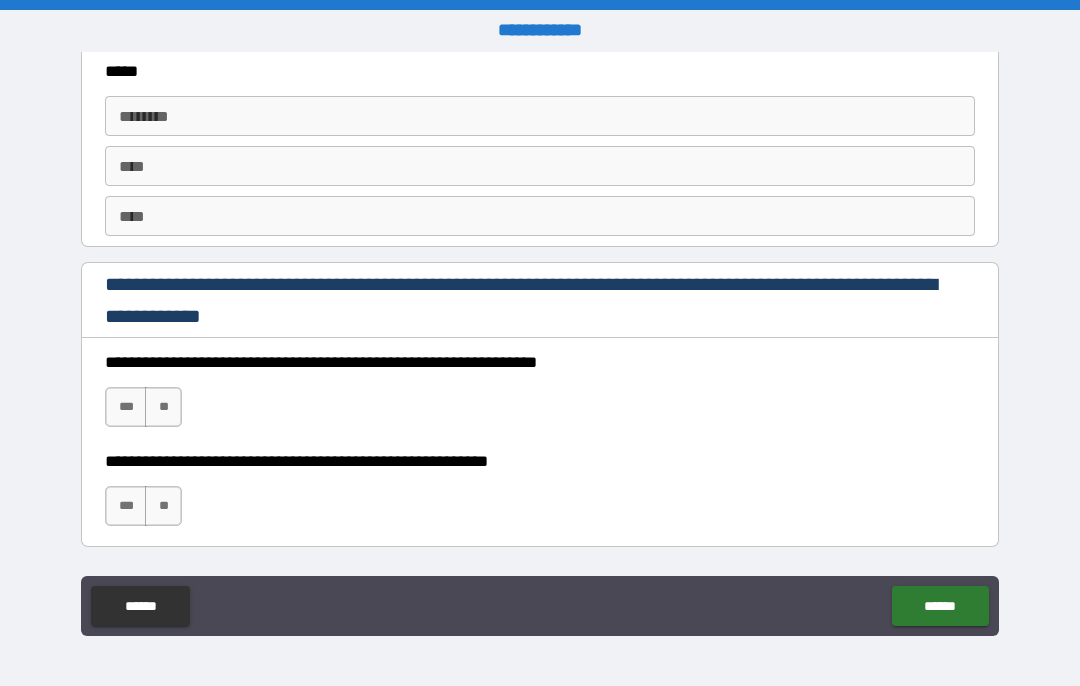 type on "*****" 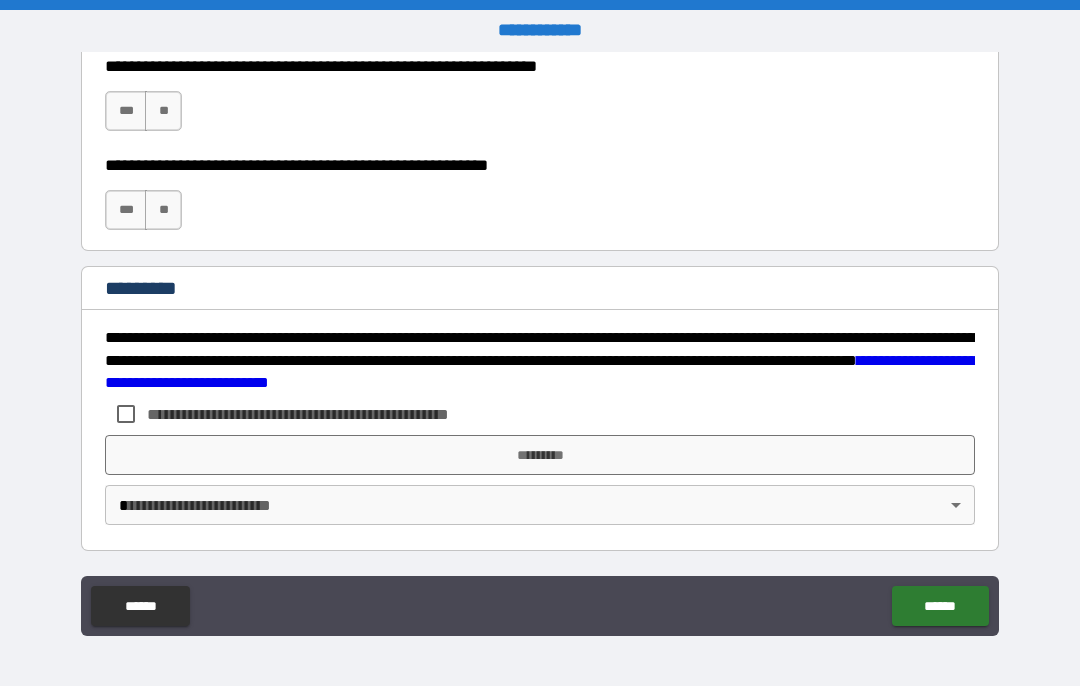 scroll, scrollTop: 3080, scrollLeft: 0, axis: vertical 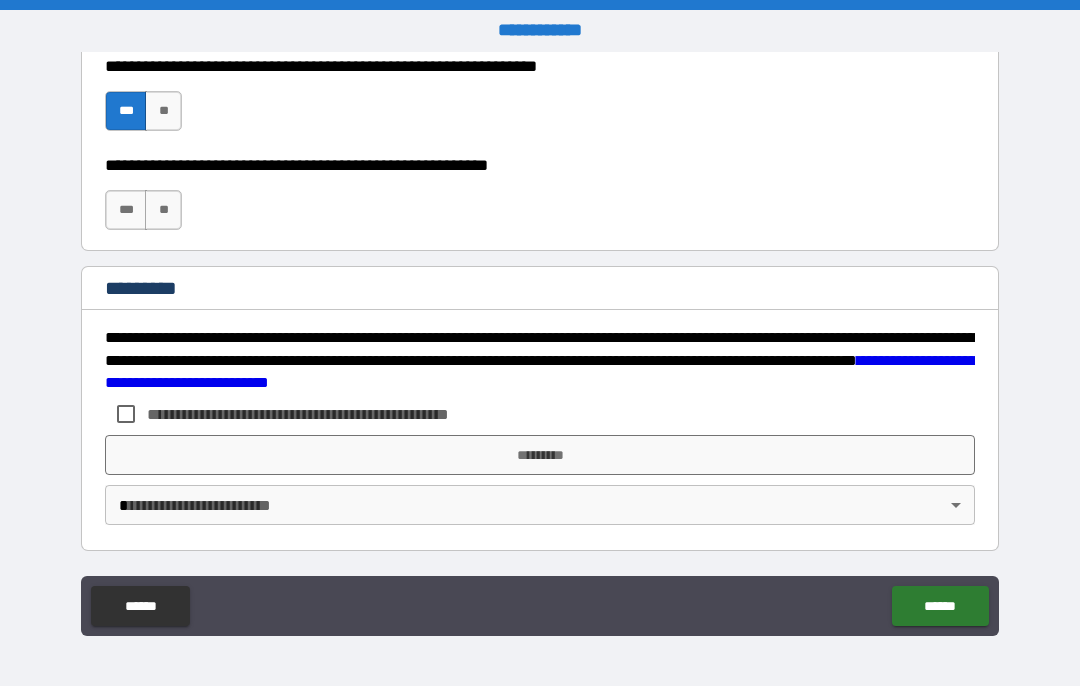 click on "***" at bounding box center [126, 210] 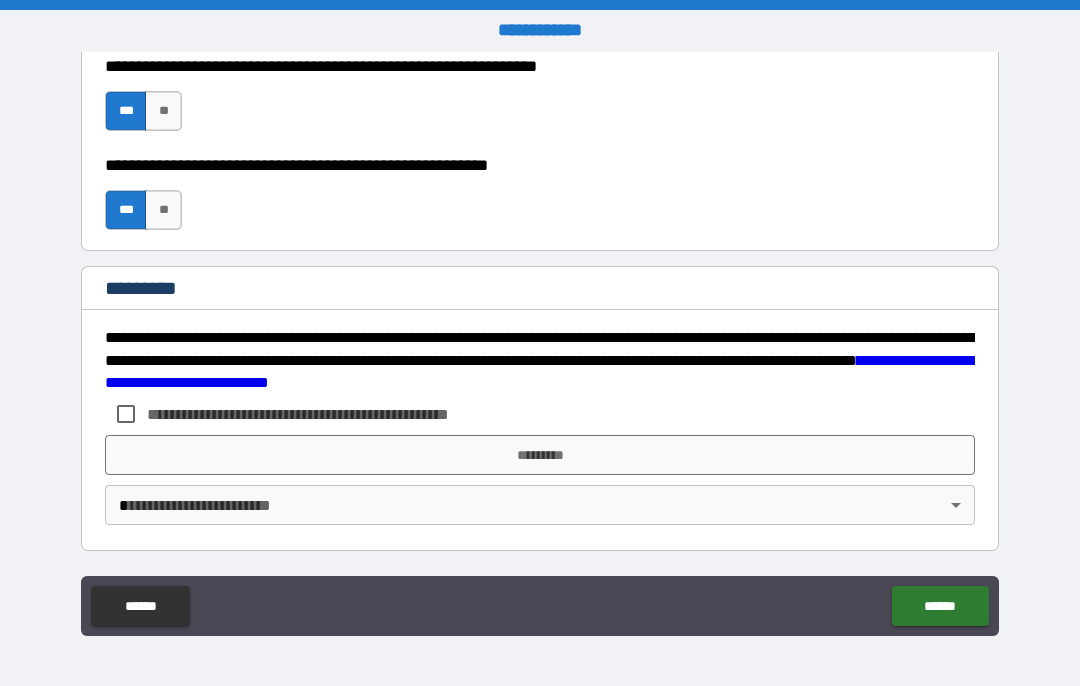 scroll, scrollTop: 3080, scrollLeft: 0, axis: vertical 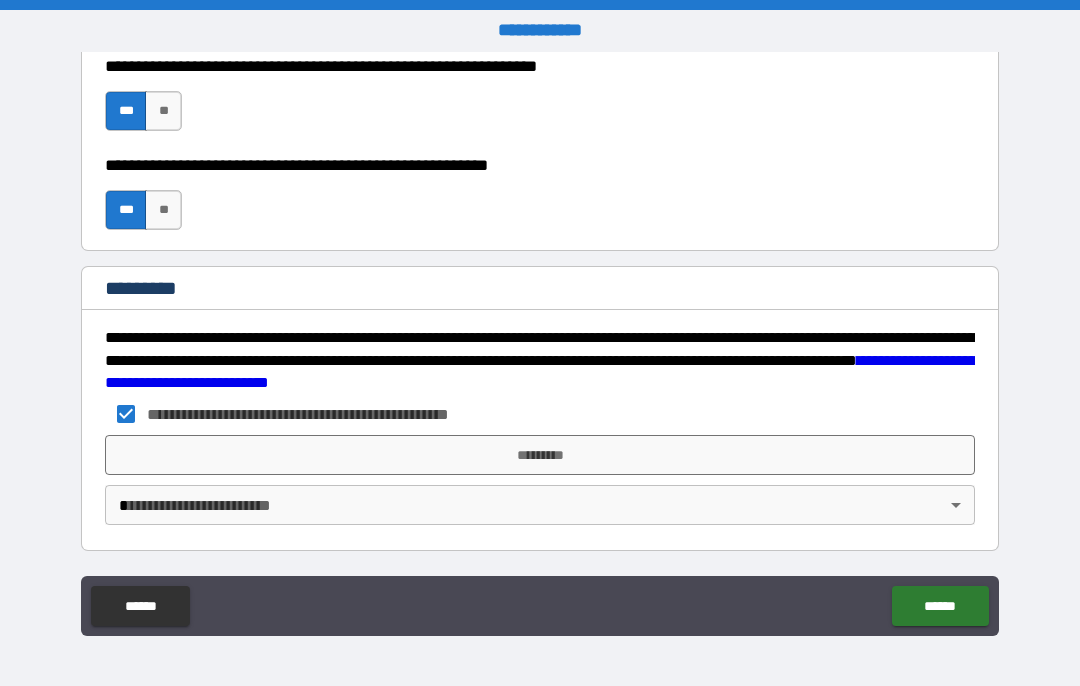 click on "*********" at bounding box center (540, 455) 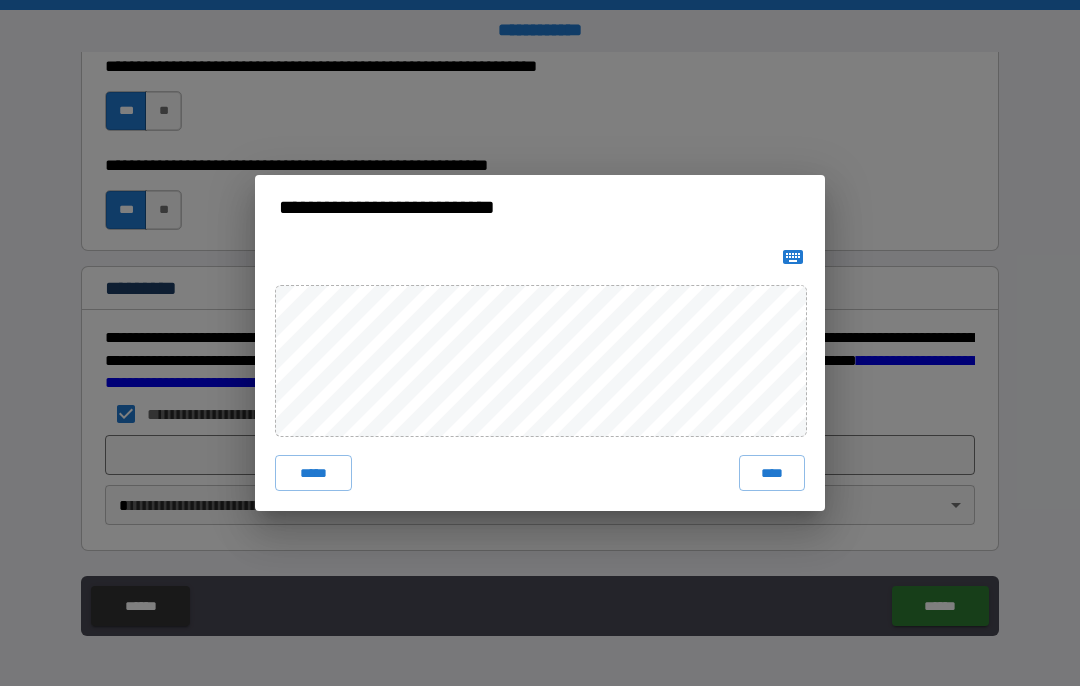 click on "****" at bounding box center [772, 473] 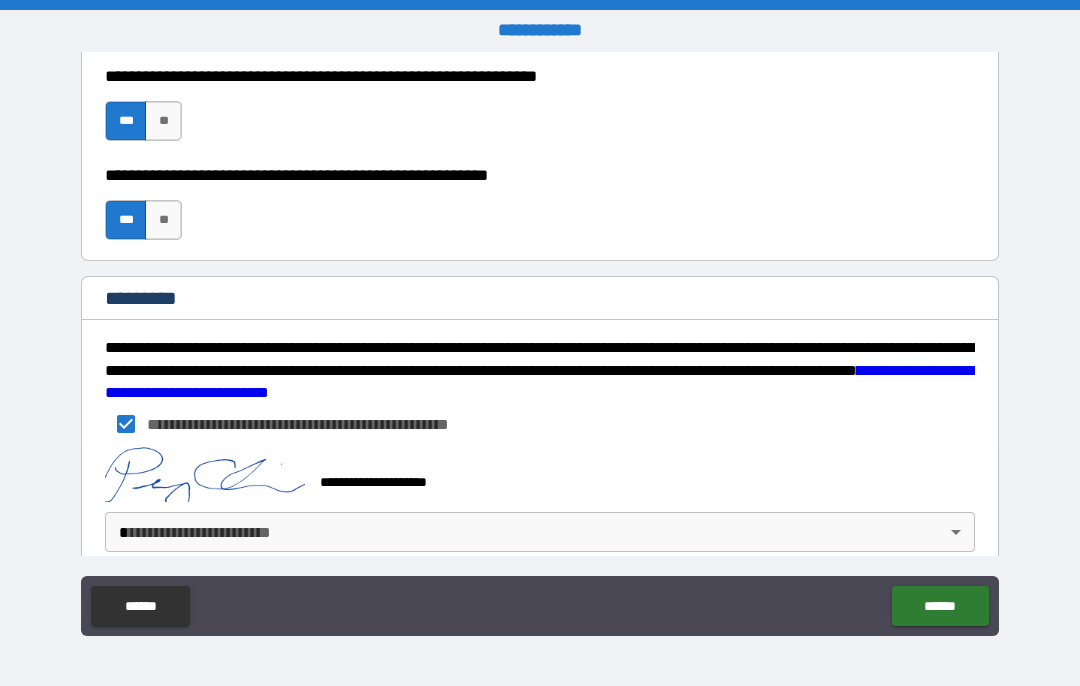 click on "******" at bounding box center [940, 606] 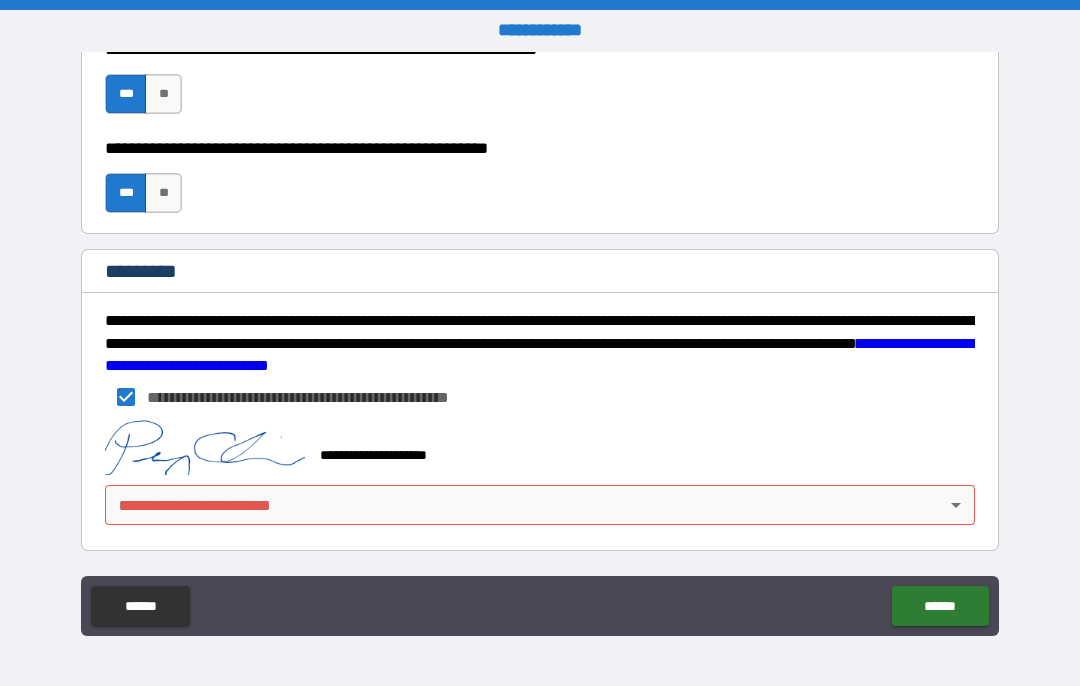 scroll, scrollTop: 3097, scrollLeft: 0, axis: vertical 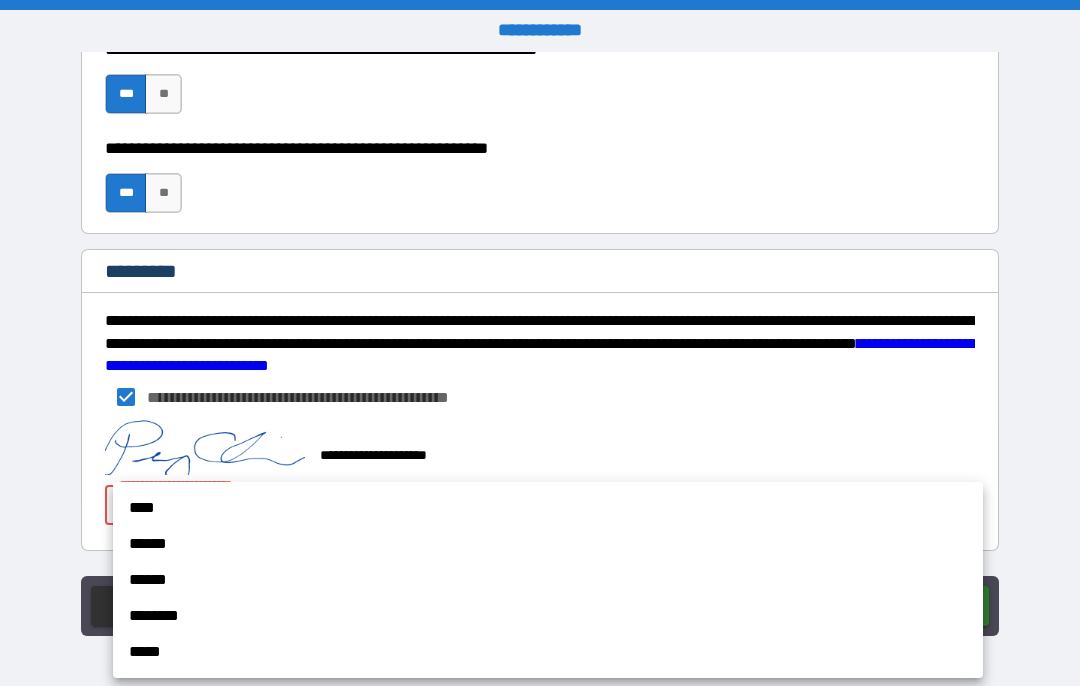 click on "****" at bounding box center (548, 508) 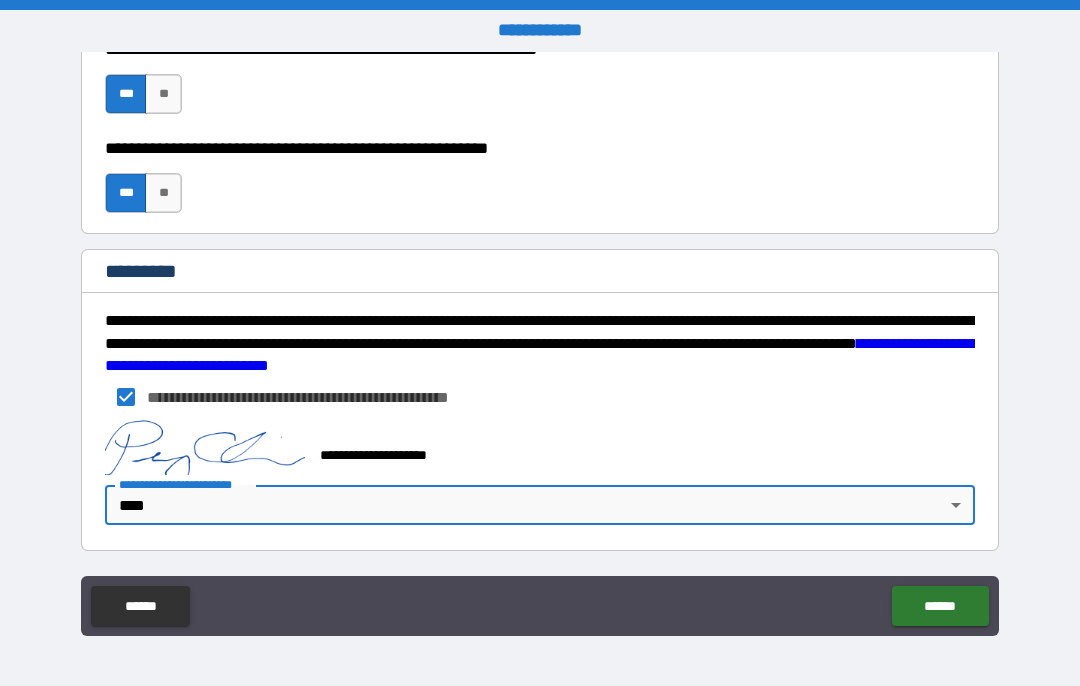 click on "******" at bounding box center [940, 606] 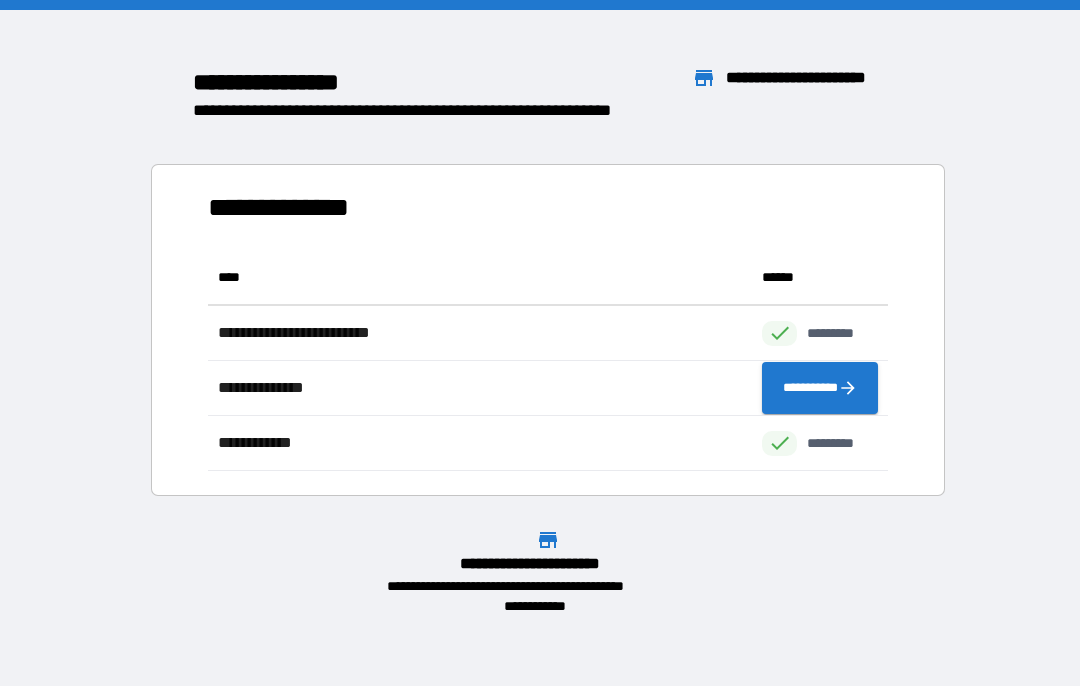 scroll, scrollTop: 1, scrollLeft: 1, axis: both 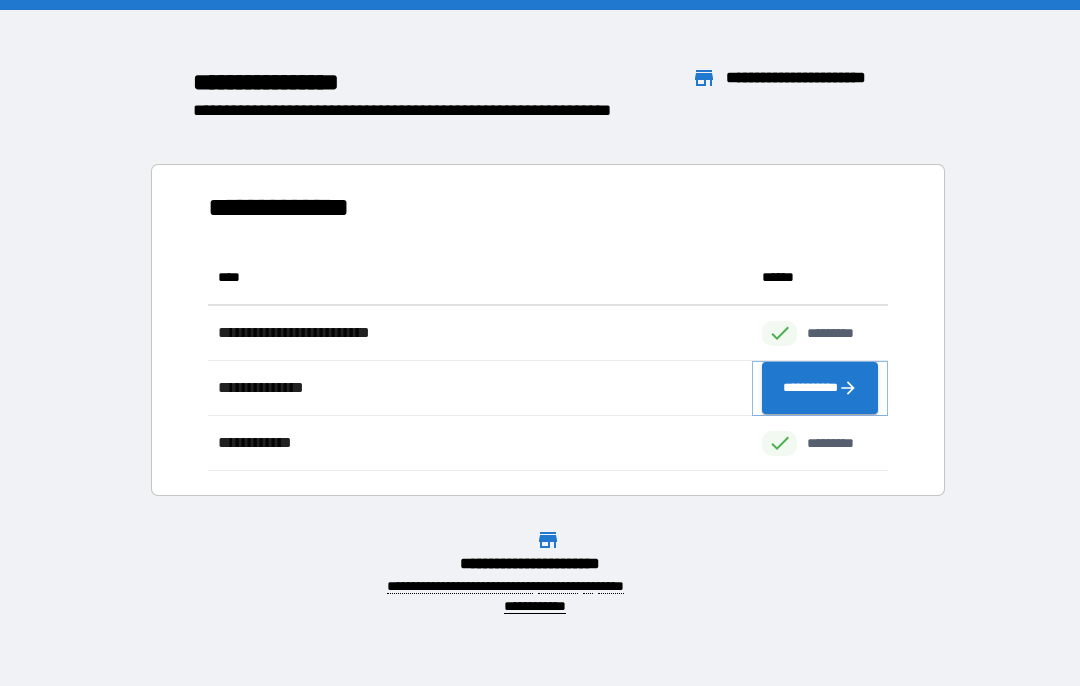 click on "**********" at bounding box center (820, 388) 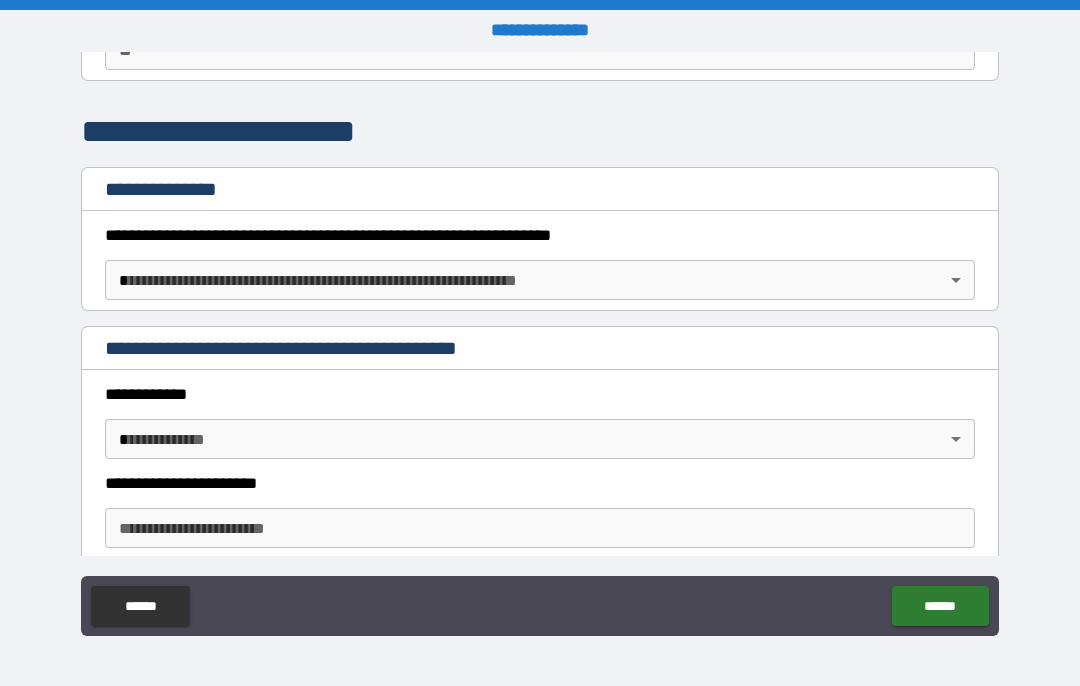 scroll, scrollTop: 216, scrollLeft: 0, axis: vertical 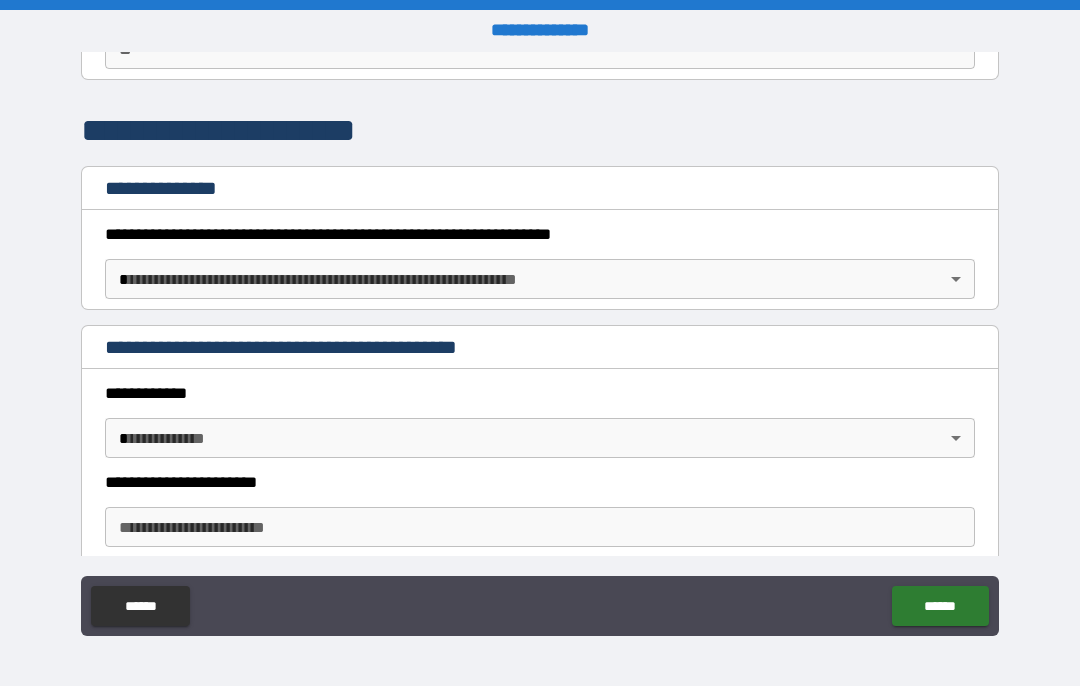 click on "**********" at bounding box center (540, 343) 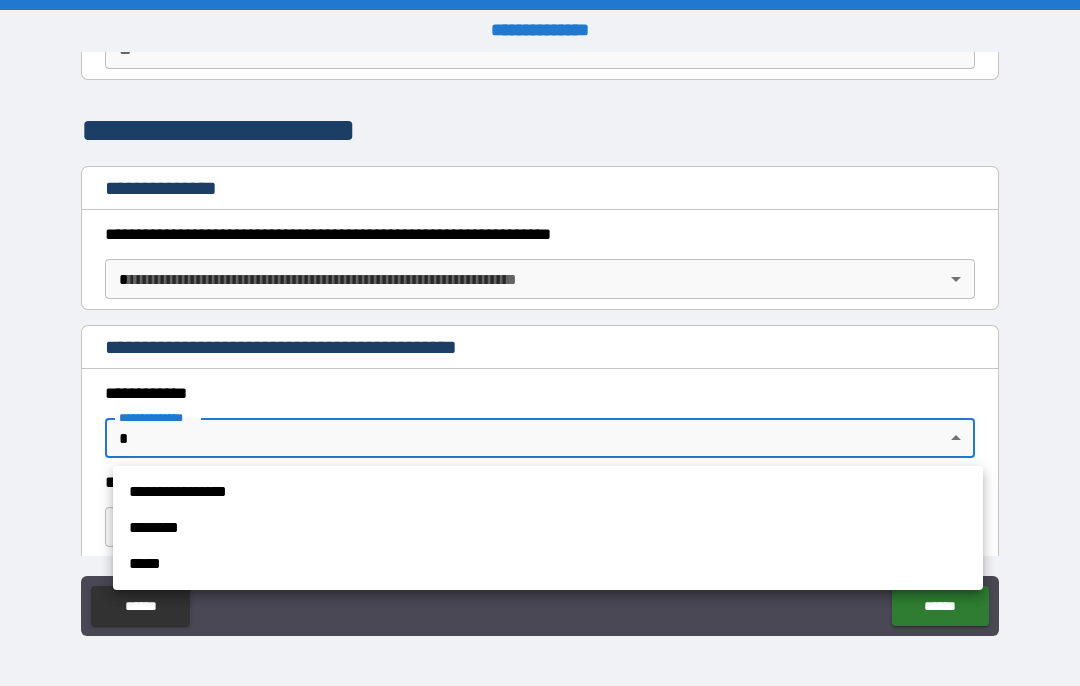 click at bounding box center [540, 343] 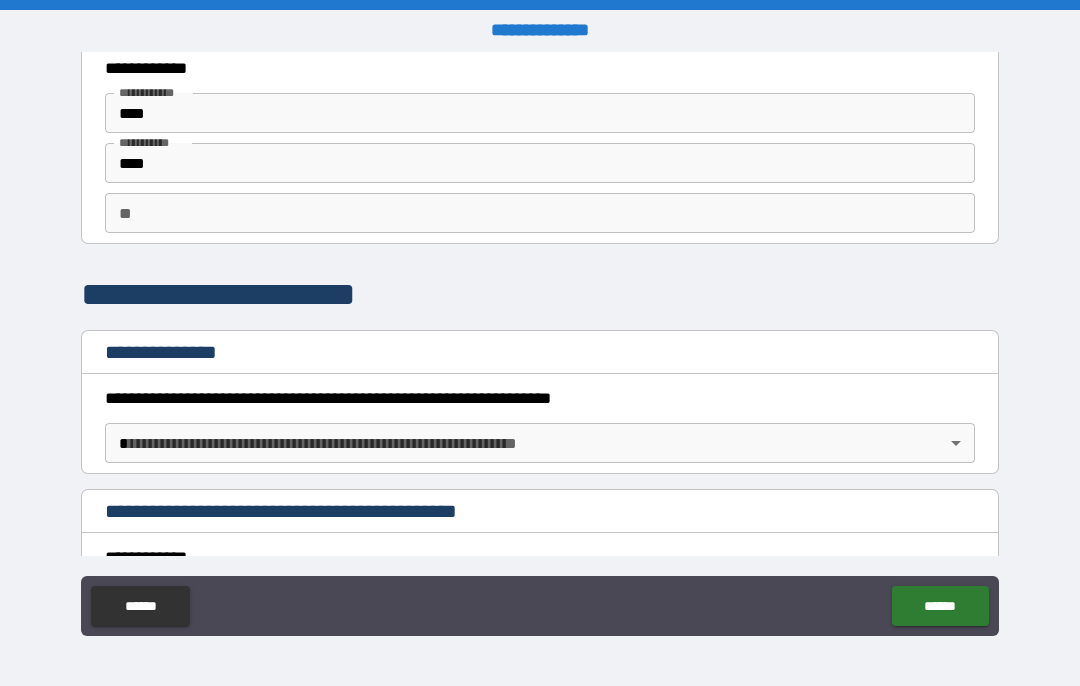 scroll, scrollTop: 51, scrollLeft: 0, axis: vertical 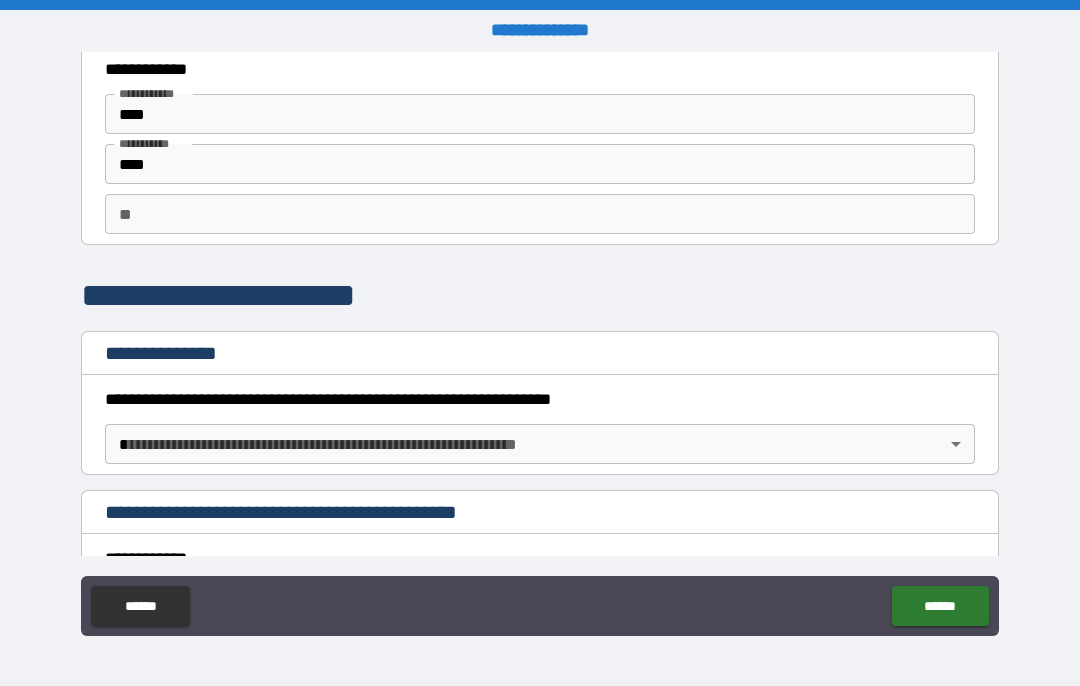 click on "**********" at bounding box center (540, 345) 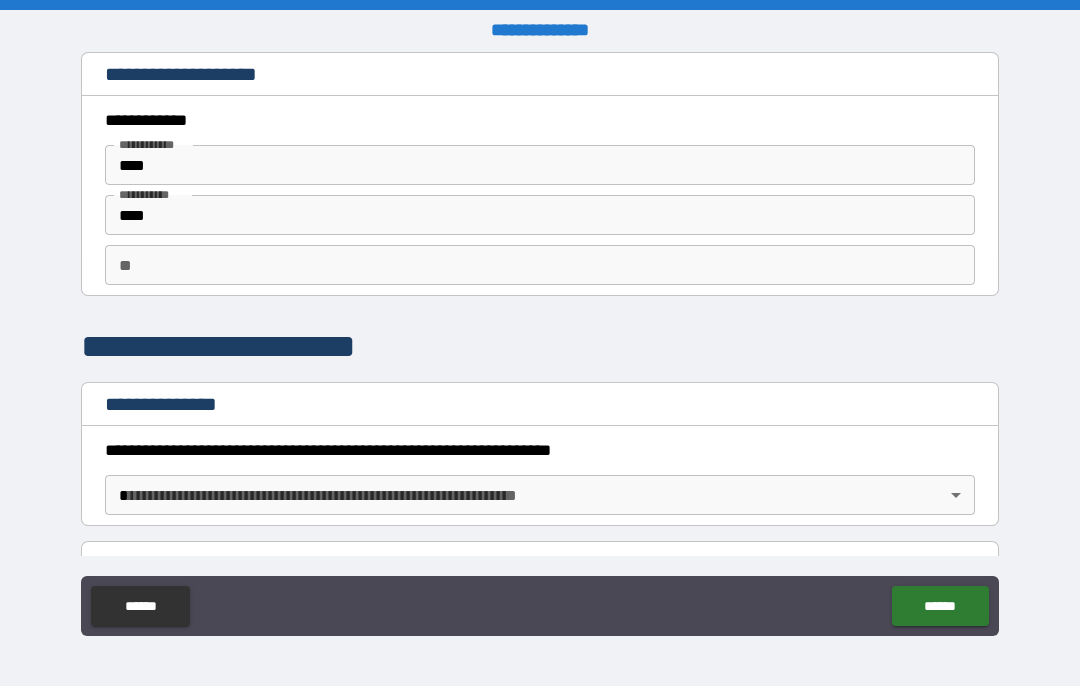 scroll, scrollTop: 0, scrollLeft: 0, axis: both 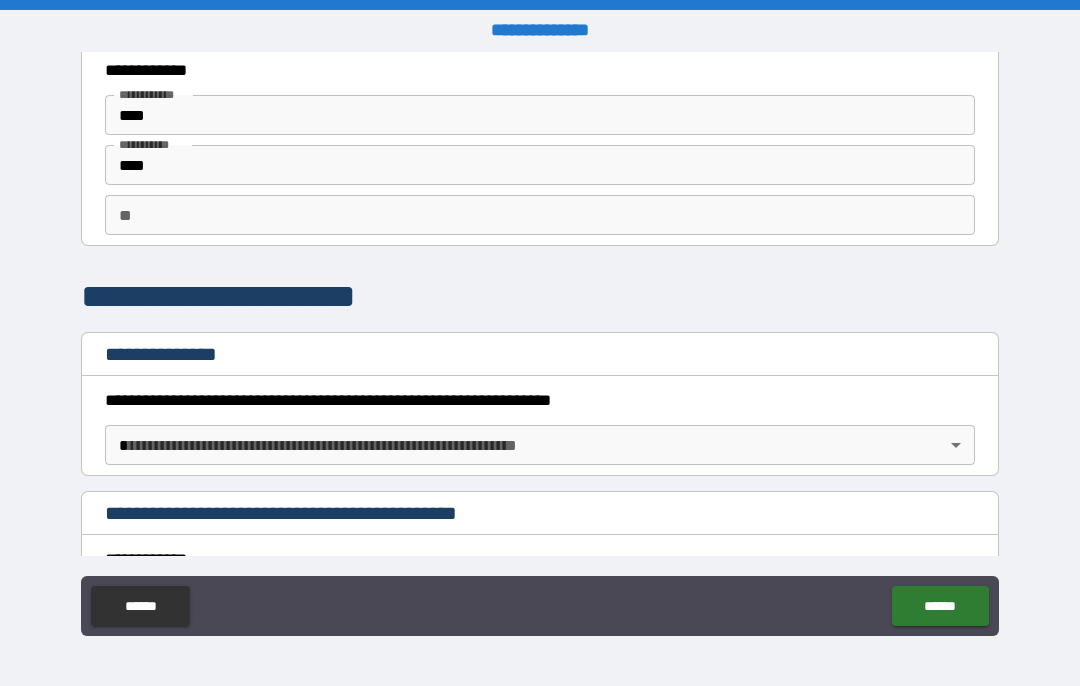 click on "**********" at bounding box center (540, 343) 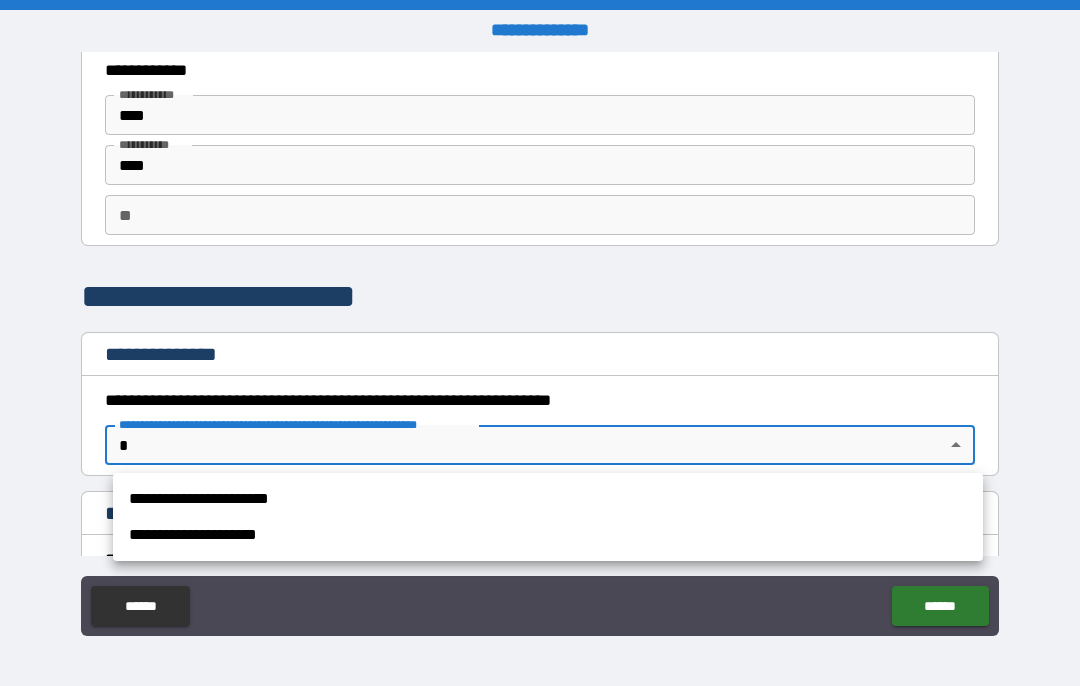 click on "**********" at bounding box center [548, 499] 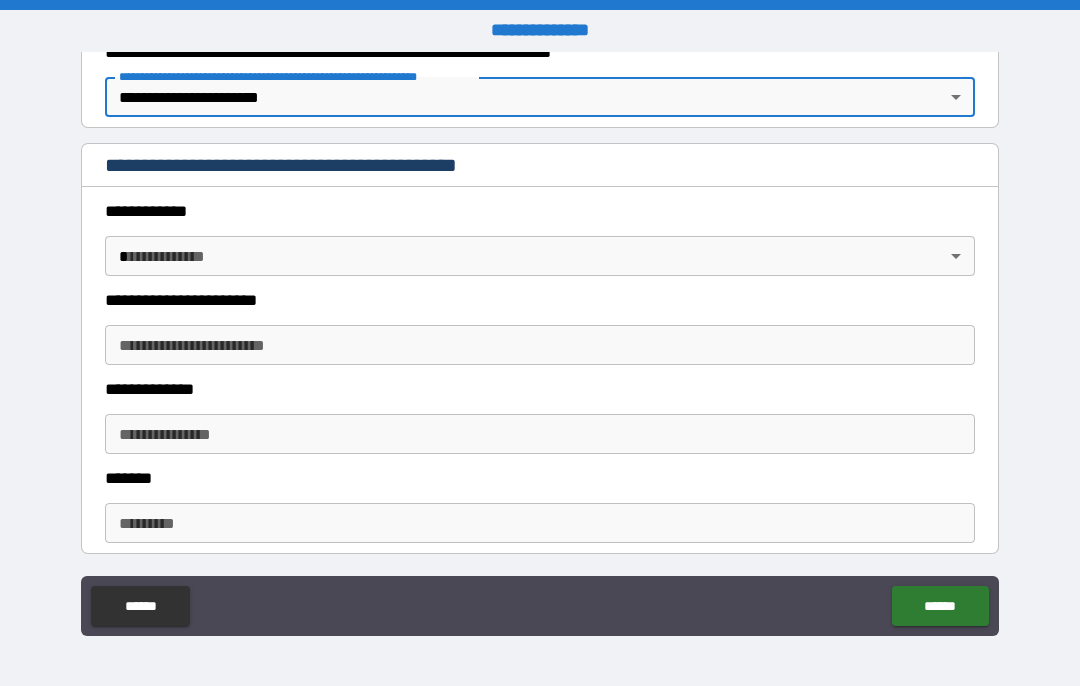 scroll, scrollTop: 404, scrollLeft: 0, axis: vertical 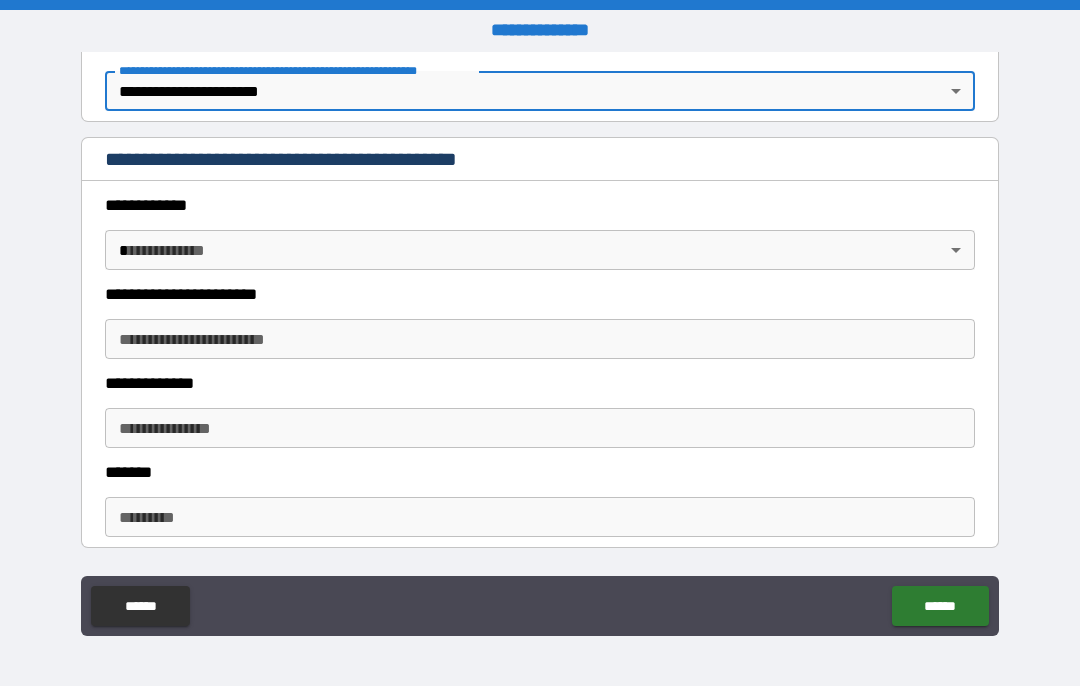 click on "**********" at bounding box center [540, 343] 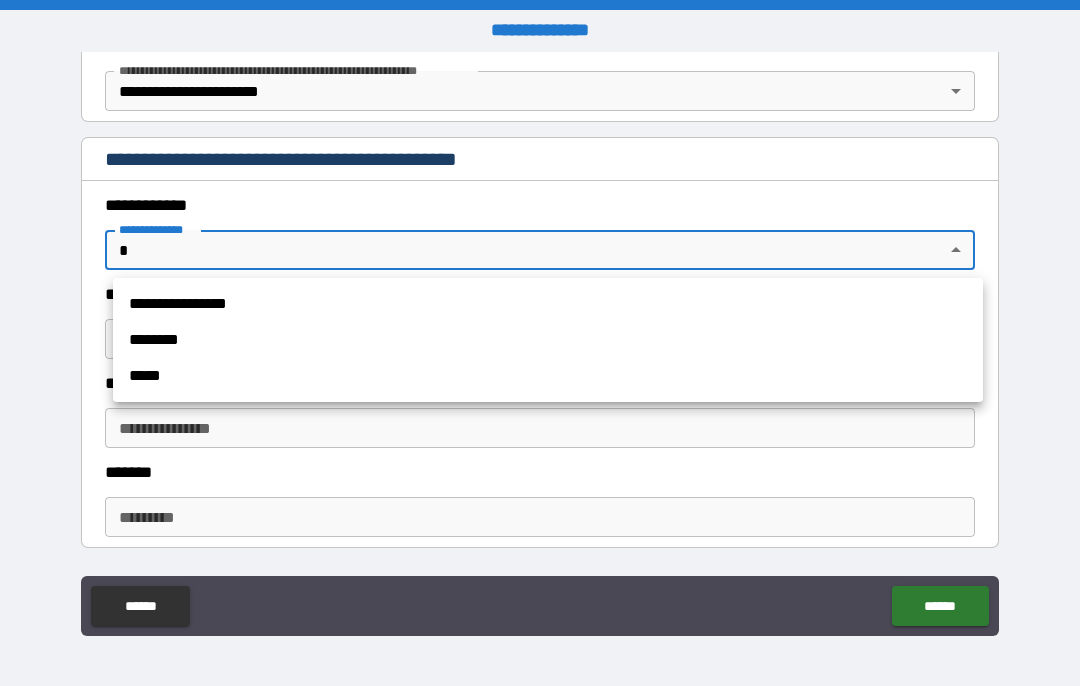 click on "**********" at bounding box center [548, 304] 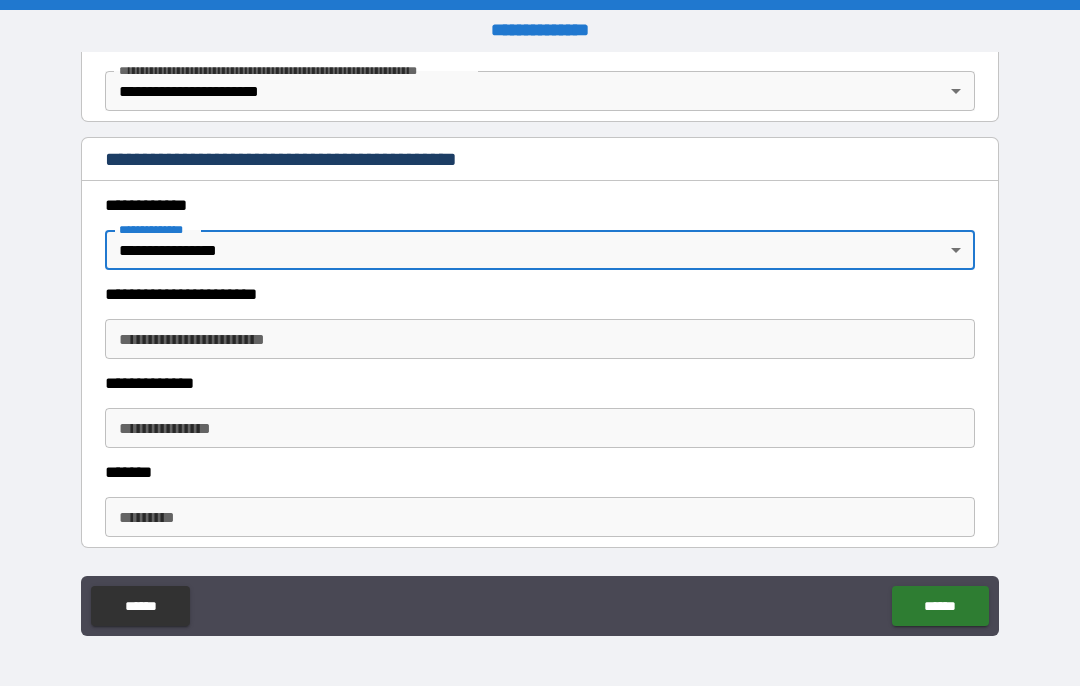 click on "**********" at bounding box center [540, 339] 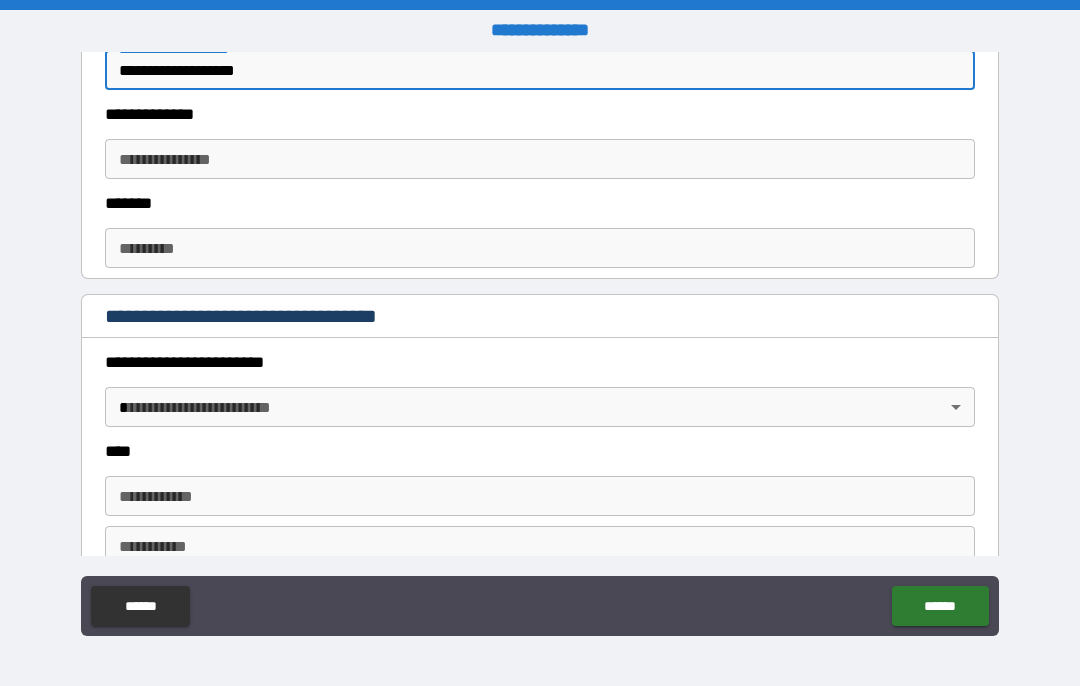 scroll, scrollTop: 672, scrollLeft: 0, axis: vertical 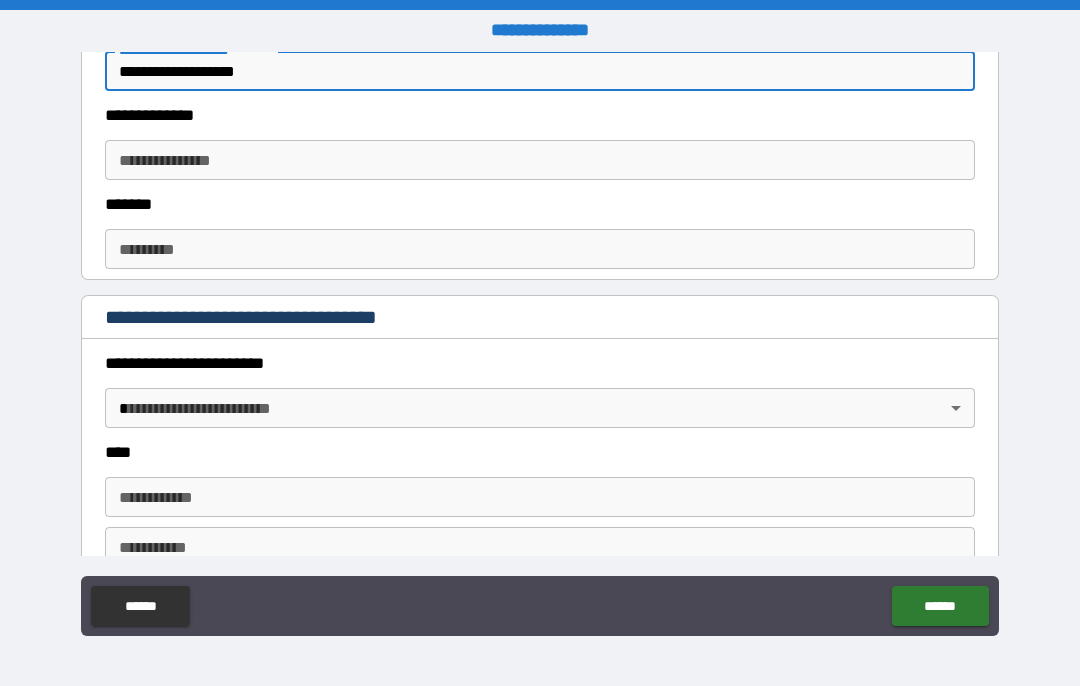 type on "**********" 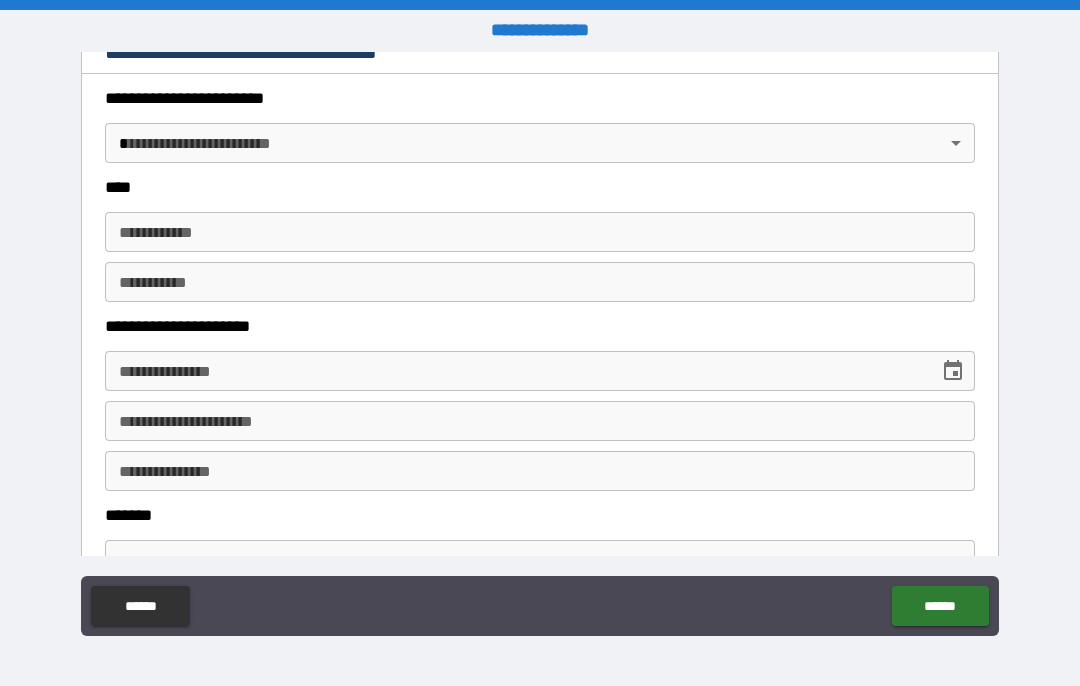 scroll, scrollTop: 947, scrollLeft: 0, axis: vertical 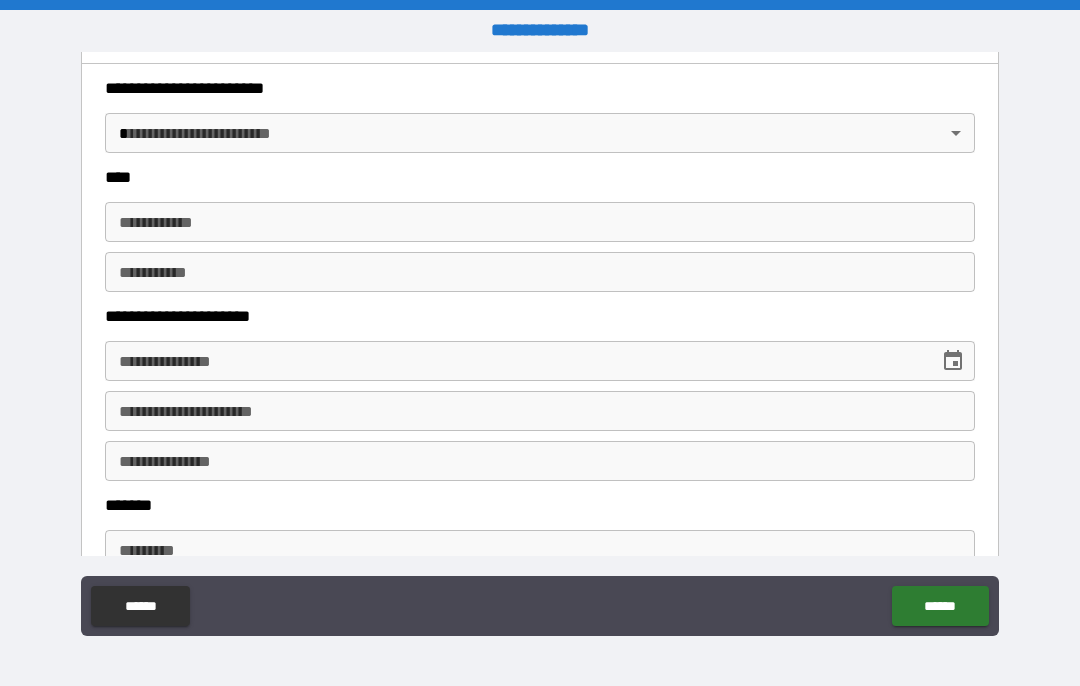 click on "**********" at bounding box center (540, 343) 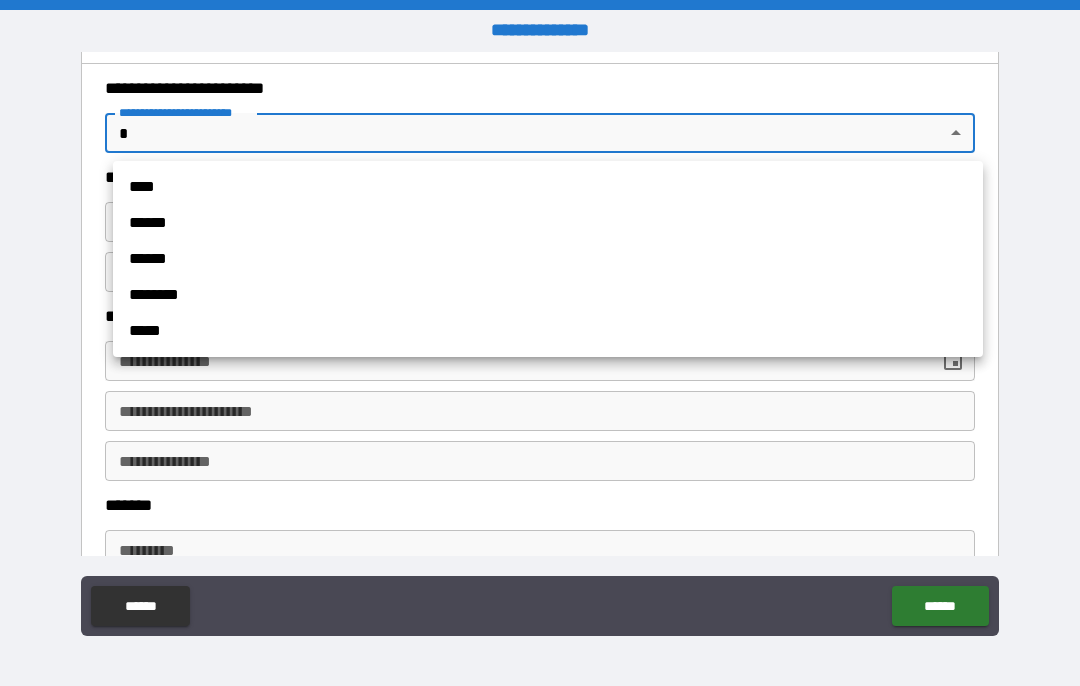 click on "****" at bounding box center [548, 187] 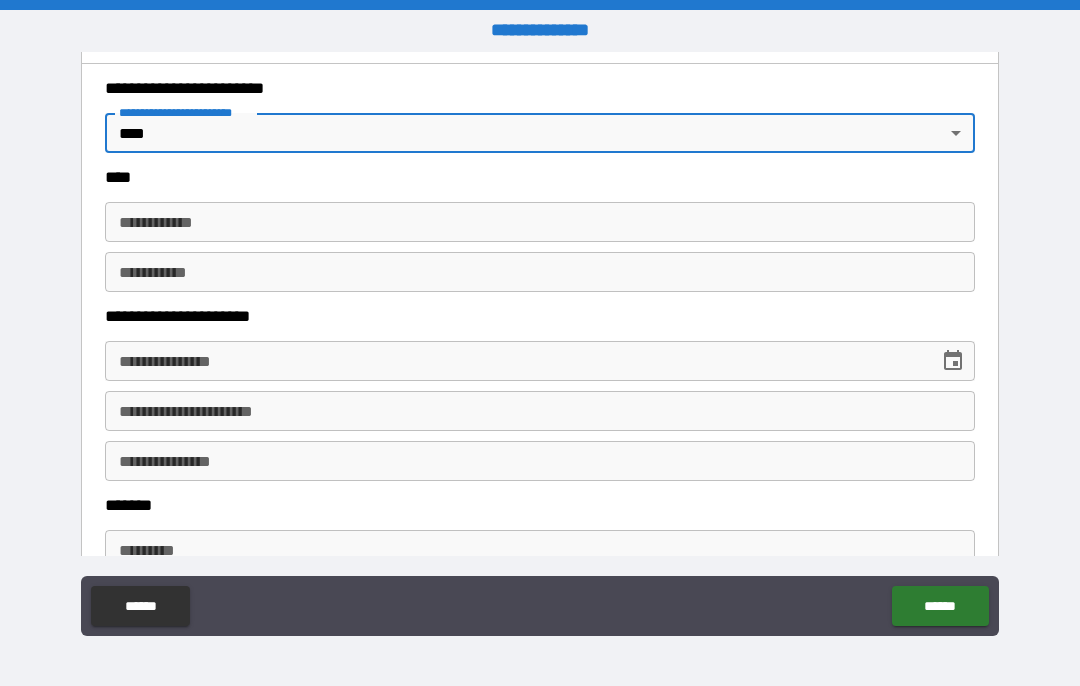 click on "**********" at bounding box center [540, 222] 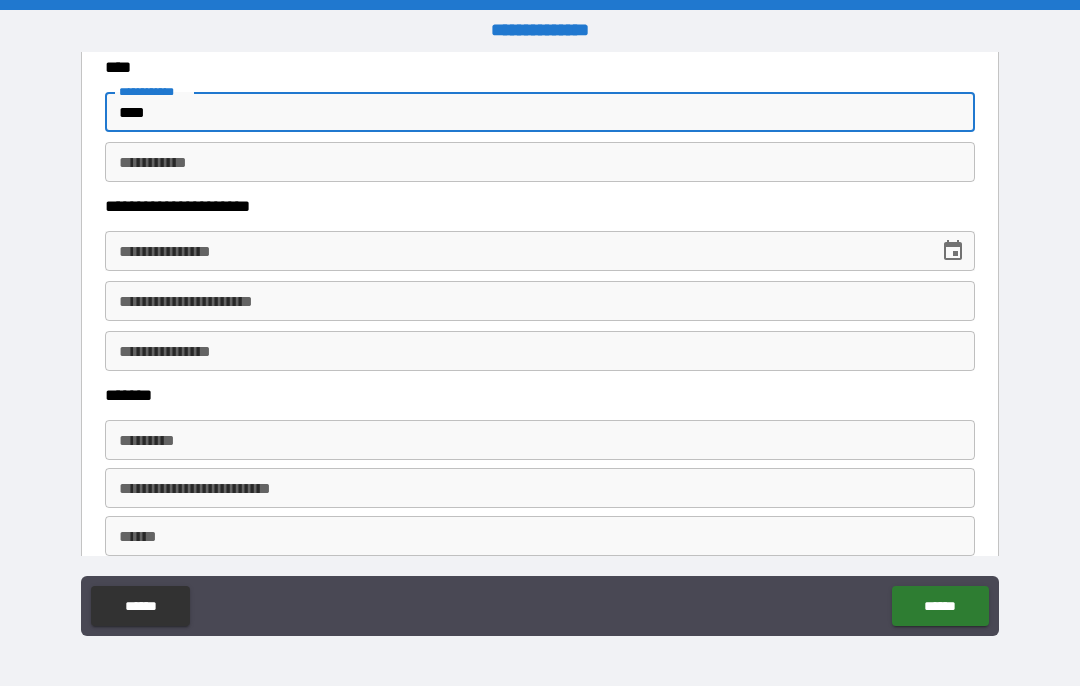scroll, scrollTop: 1060, scrollLeft: 0, axis: vertical 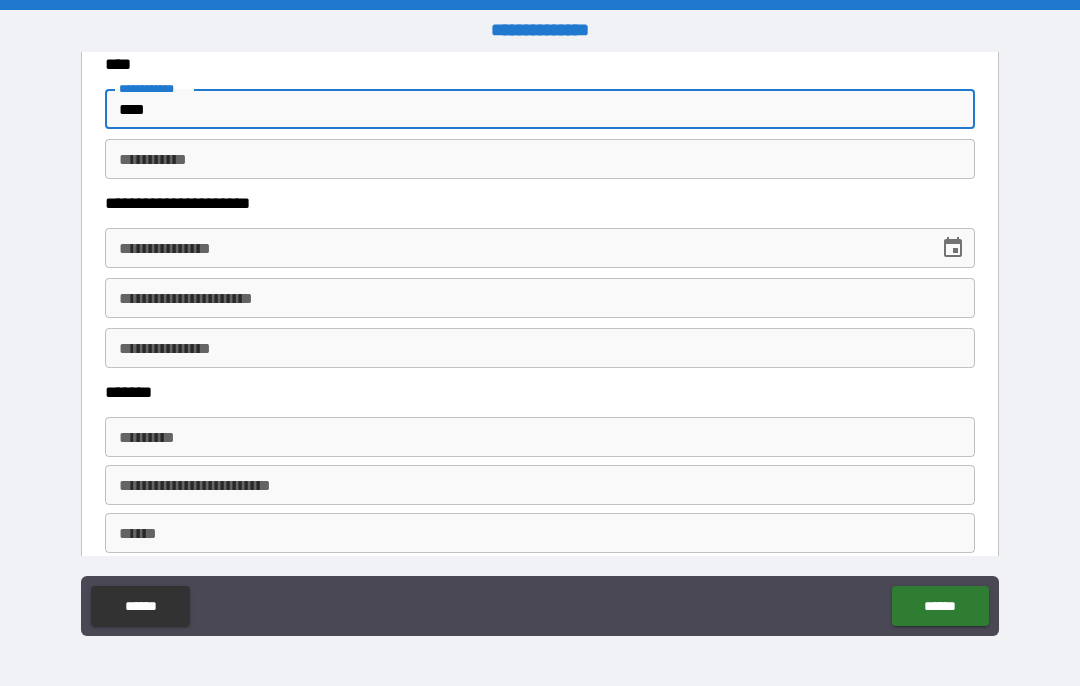type on "****" 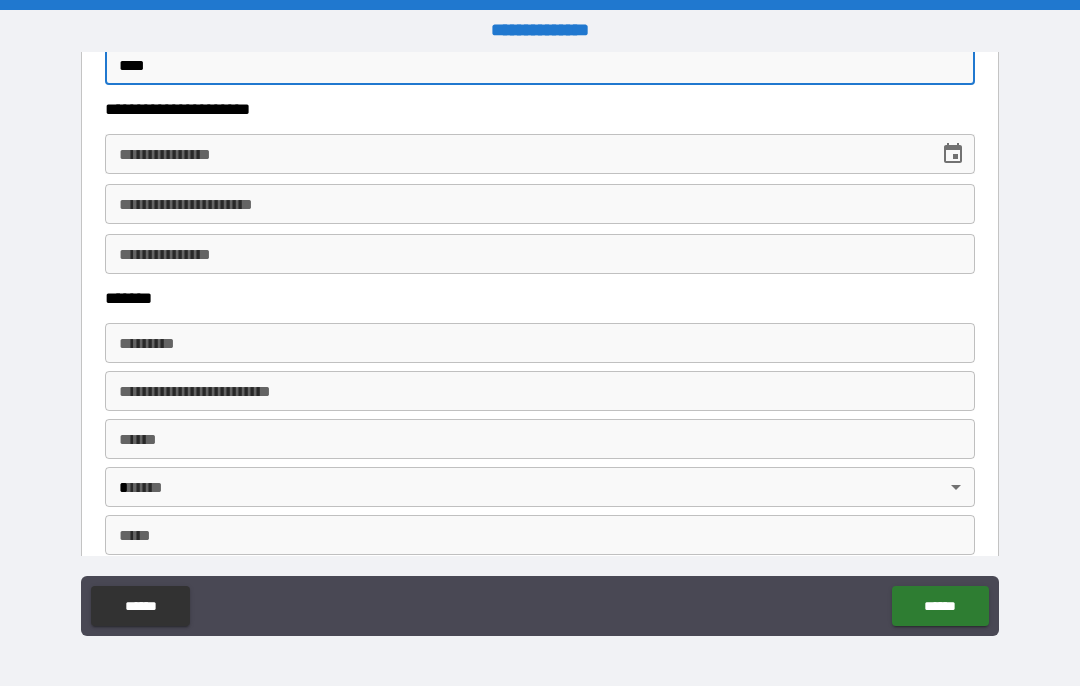 scroll, scrollTop: 1161, scrollLeft: 0, axis: vertical 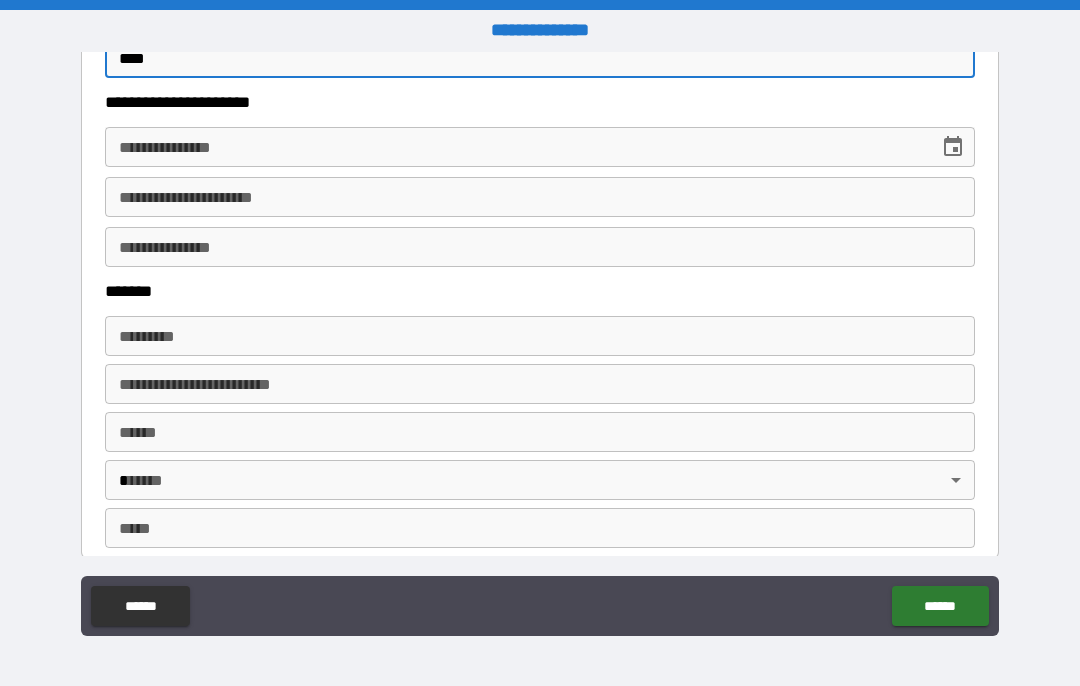 type on "****" 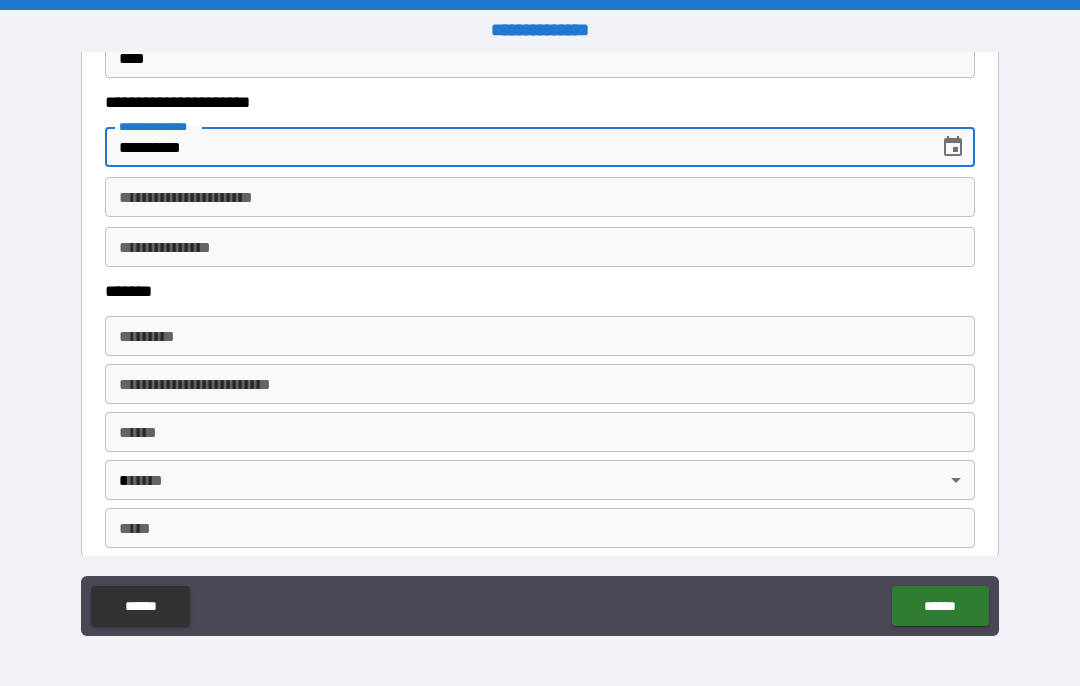 type on "**********" 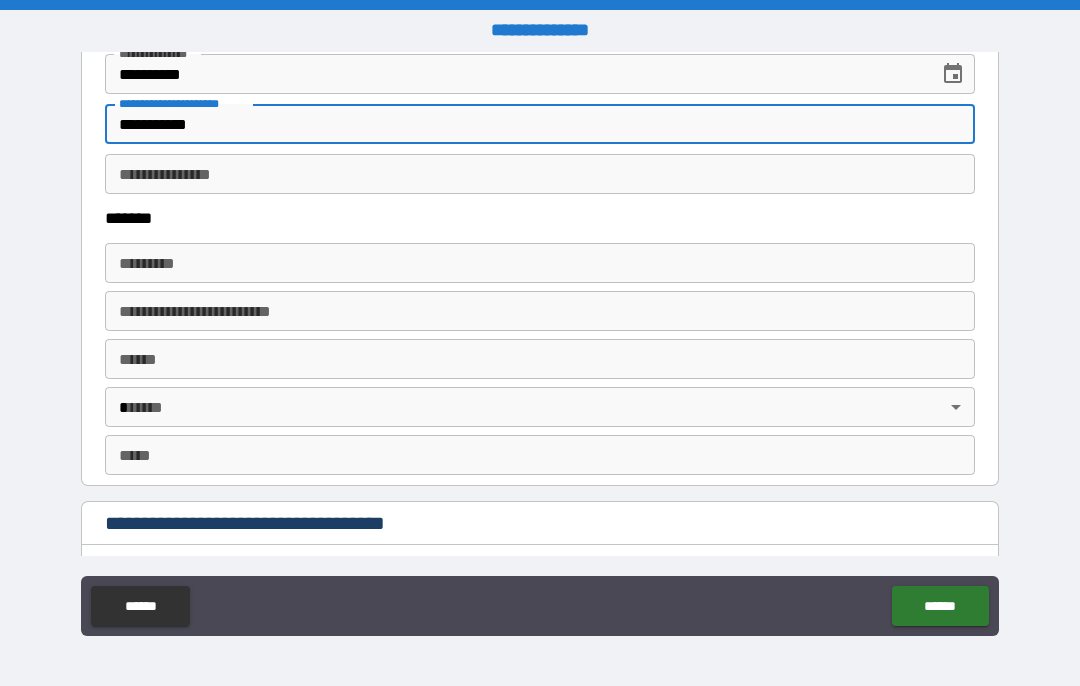 scroll, scrollTop: 1243, scrollLeft: 0, axis: vertical 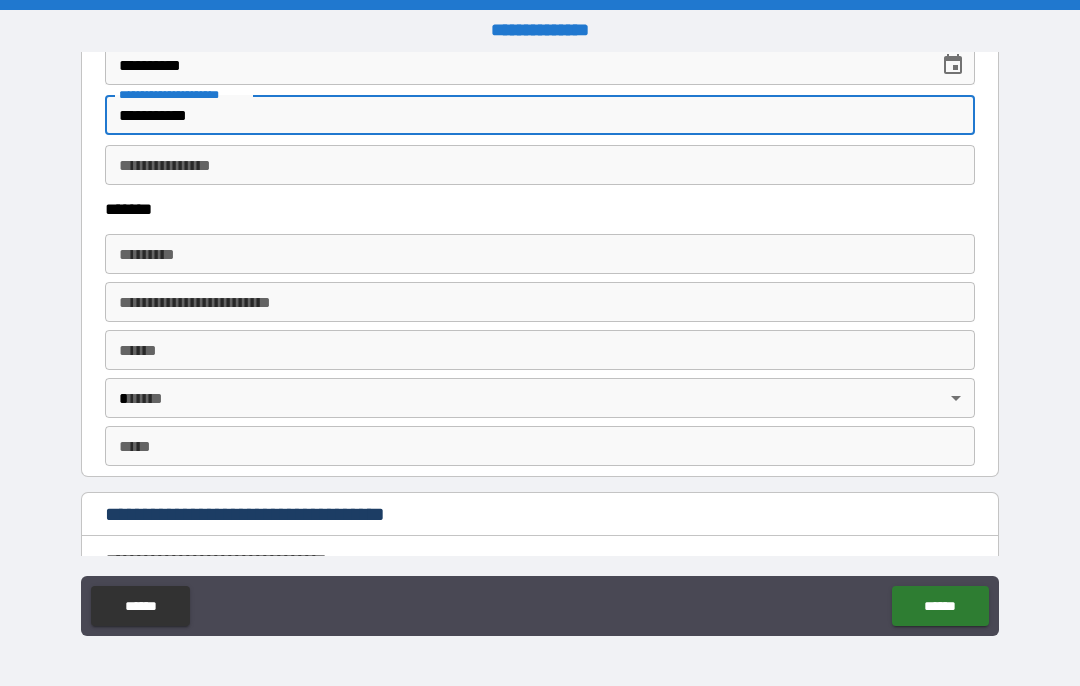 type on "**********" 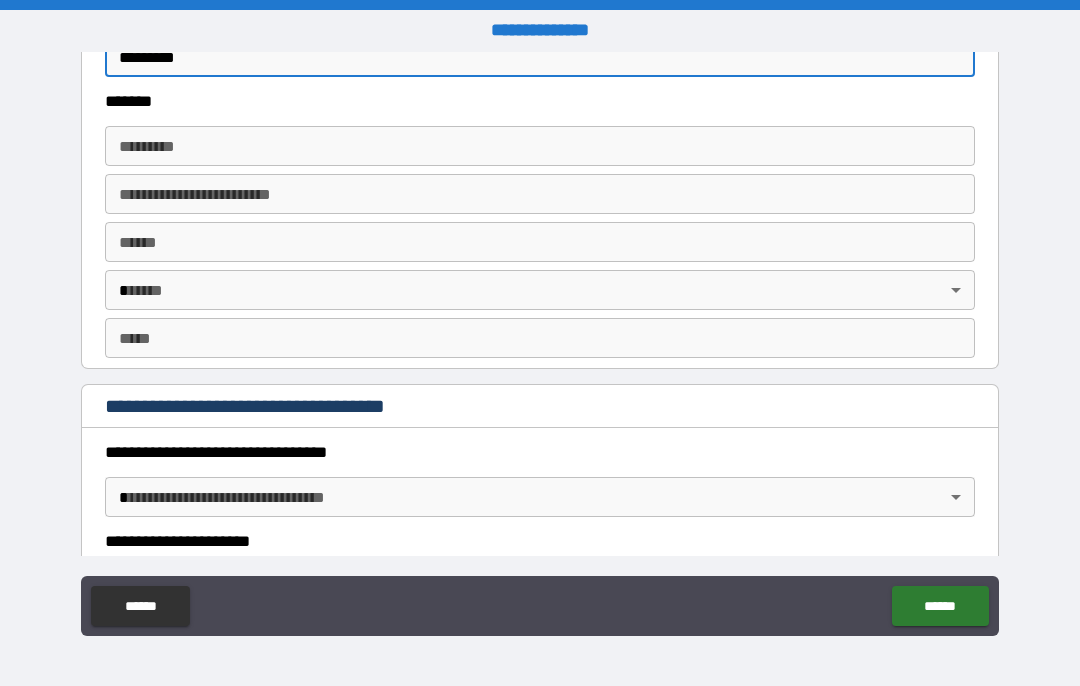 scroll, scrollTop: 1355, scrollLeft: 0, axis: vertical 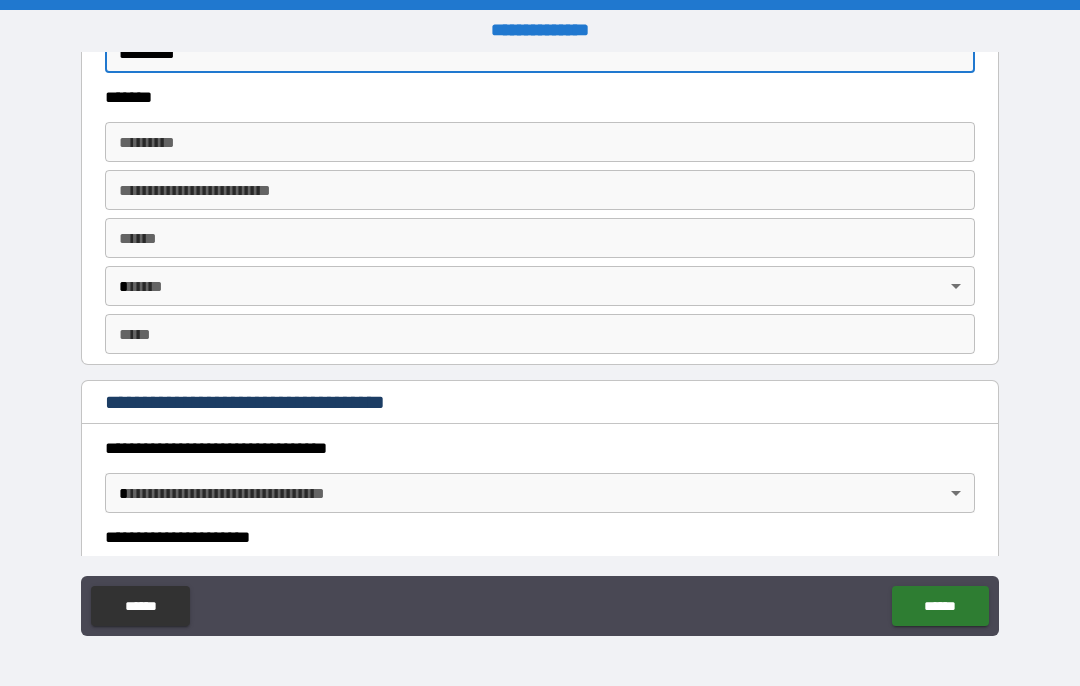 type on "*********" 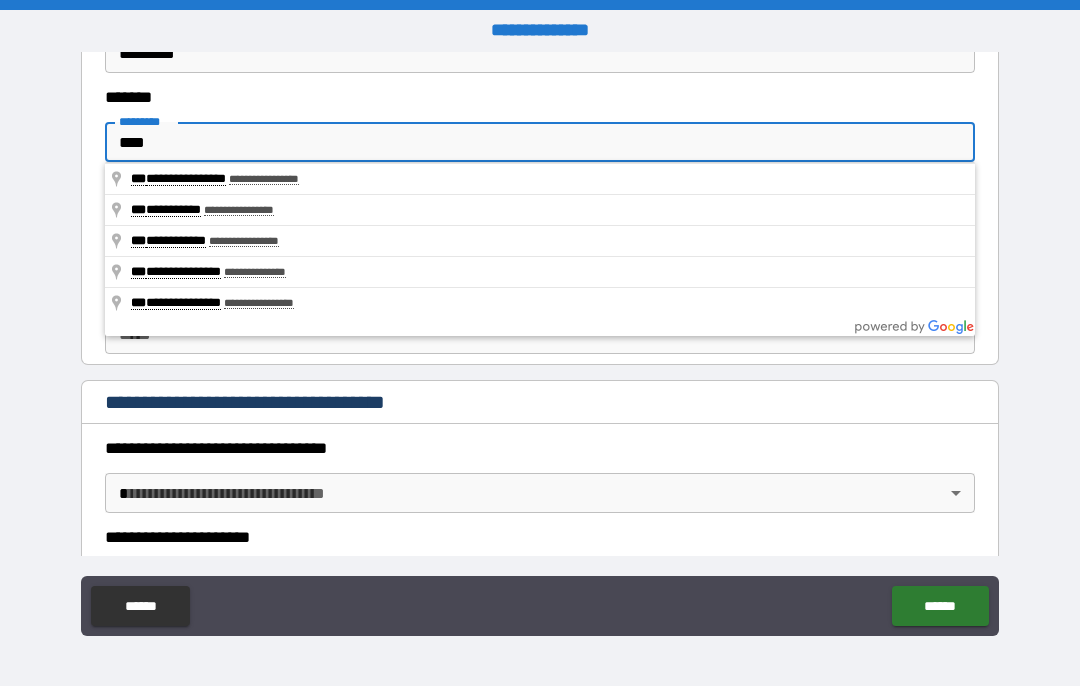 type on "**********" 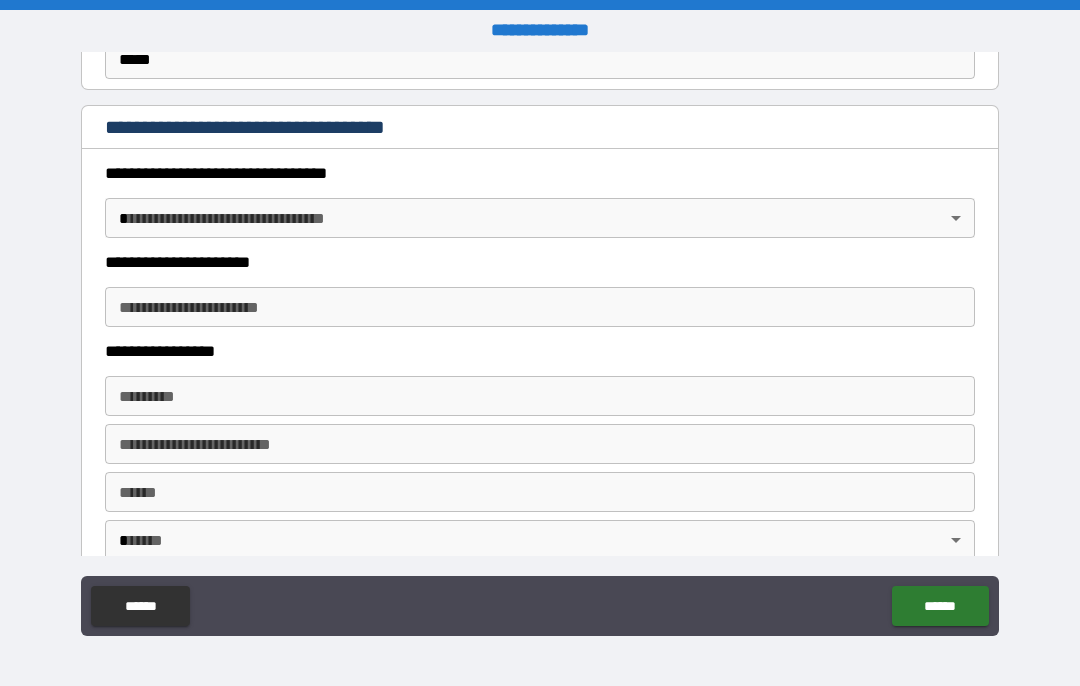 scroll, scrollTop: 1632, scrollLeft: 0, axis: vertical 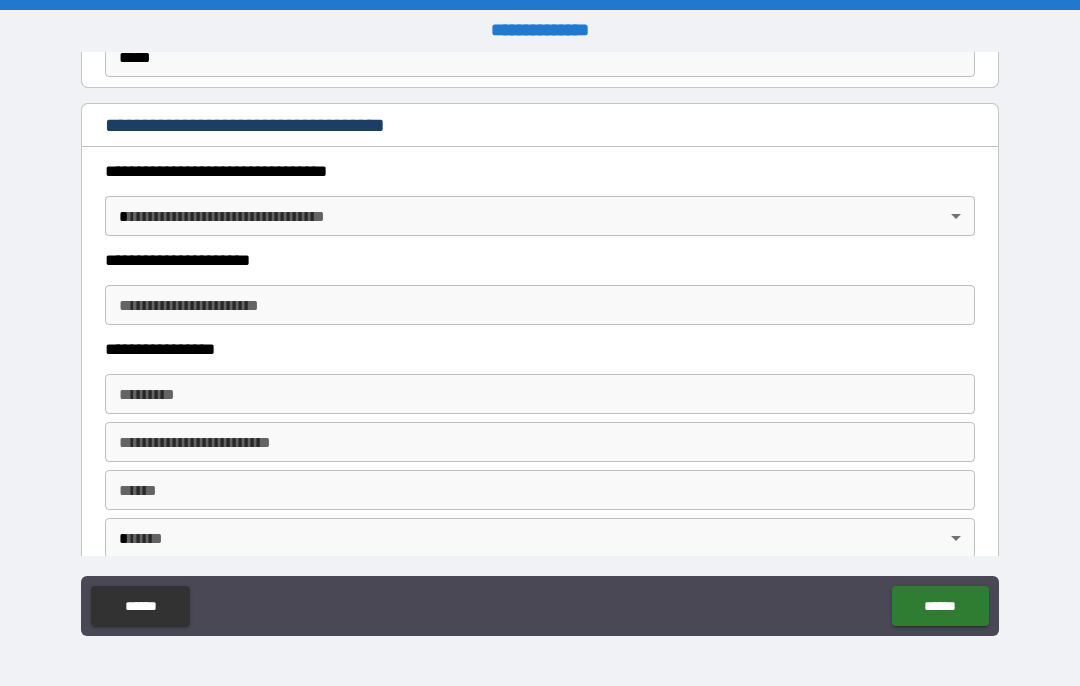 click on "**********" at bounding box center [540, 343] 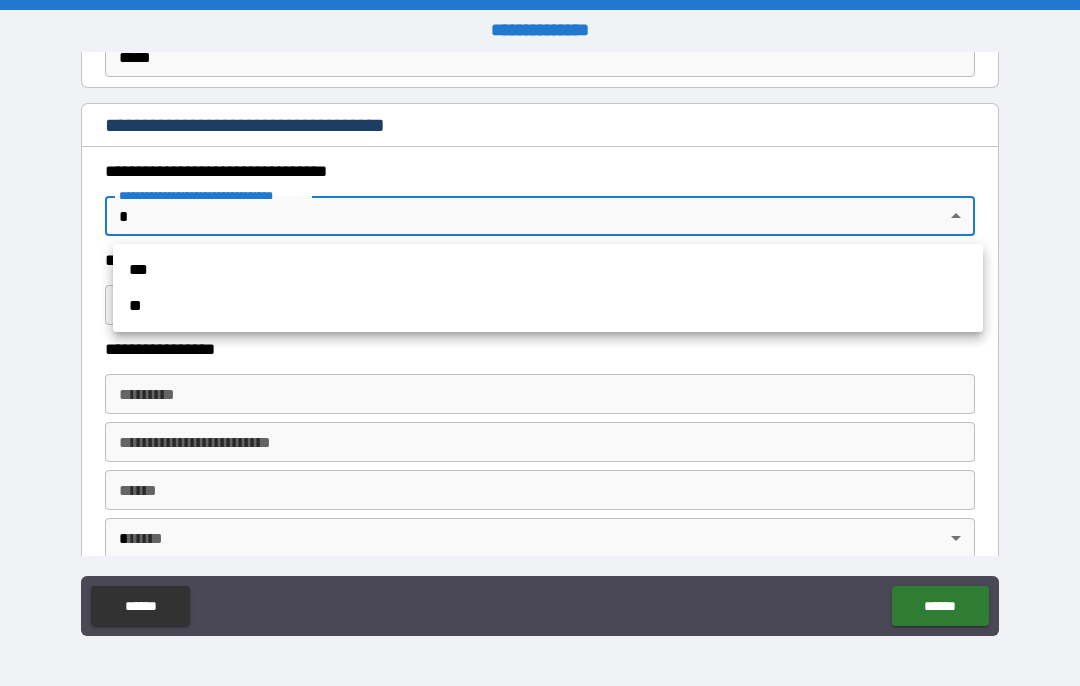 click on "**" at bounding box center (548, 306) 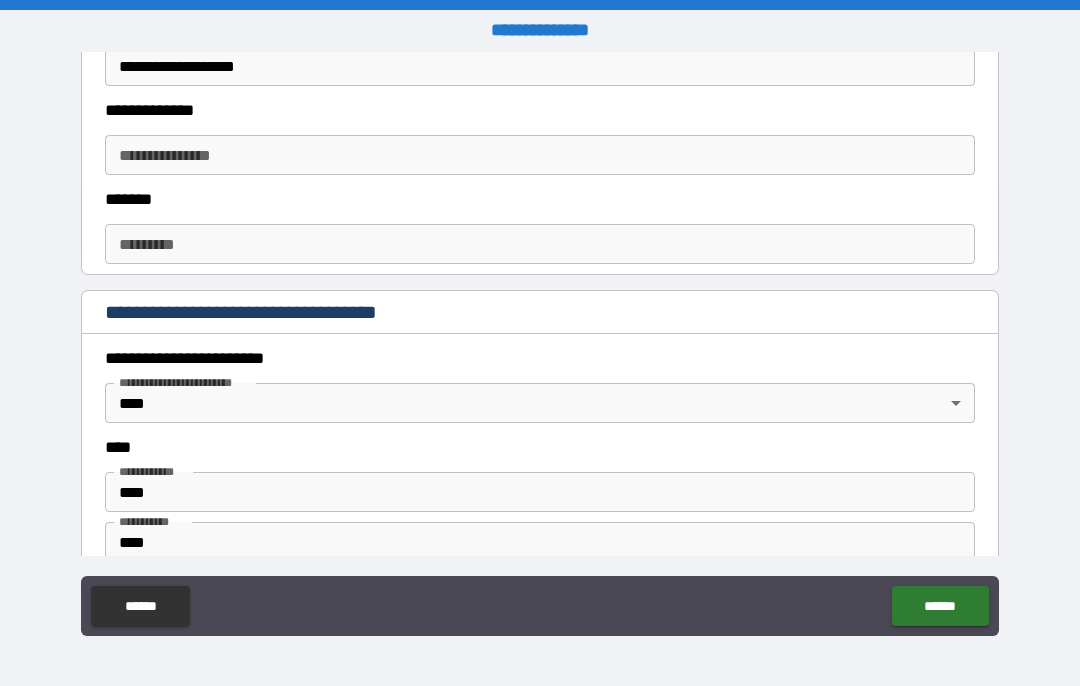 scroll, scrollTop: 672, scrollLeft: 0, axis: vertical 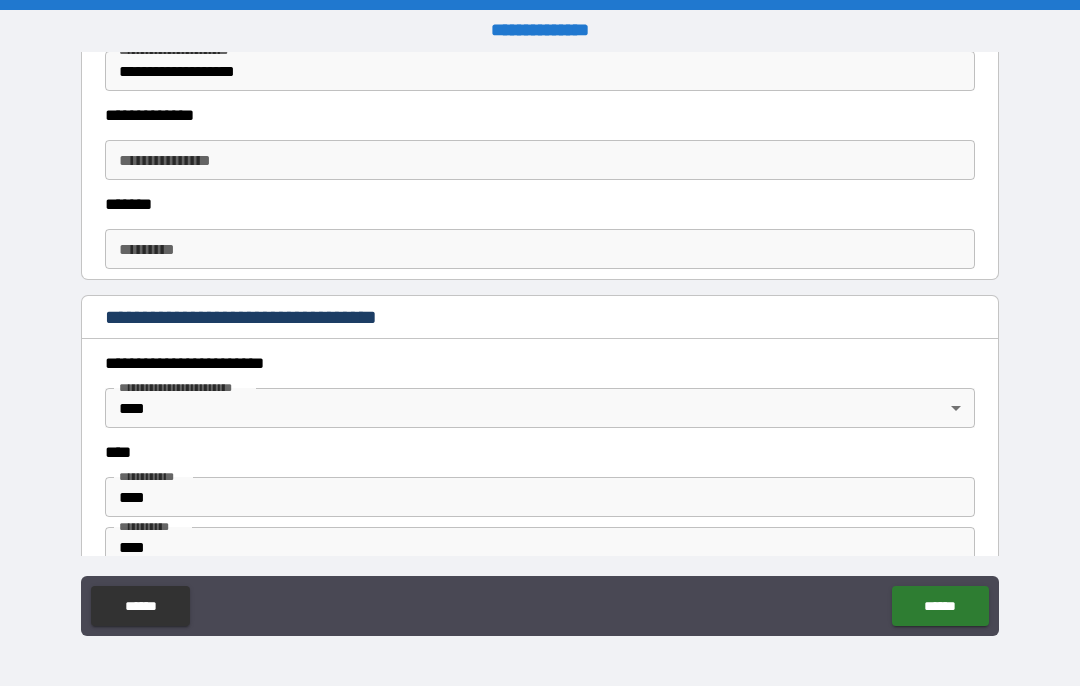 click on "**********" at bounding box center (540, 71) 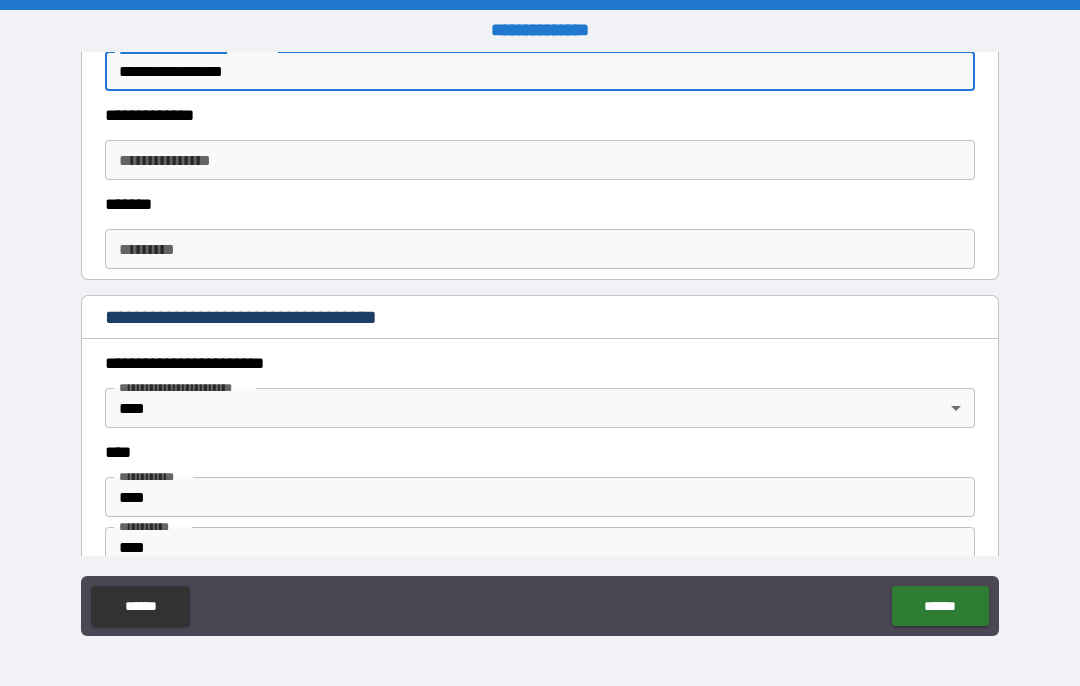 type on "**********" 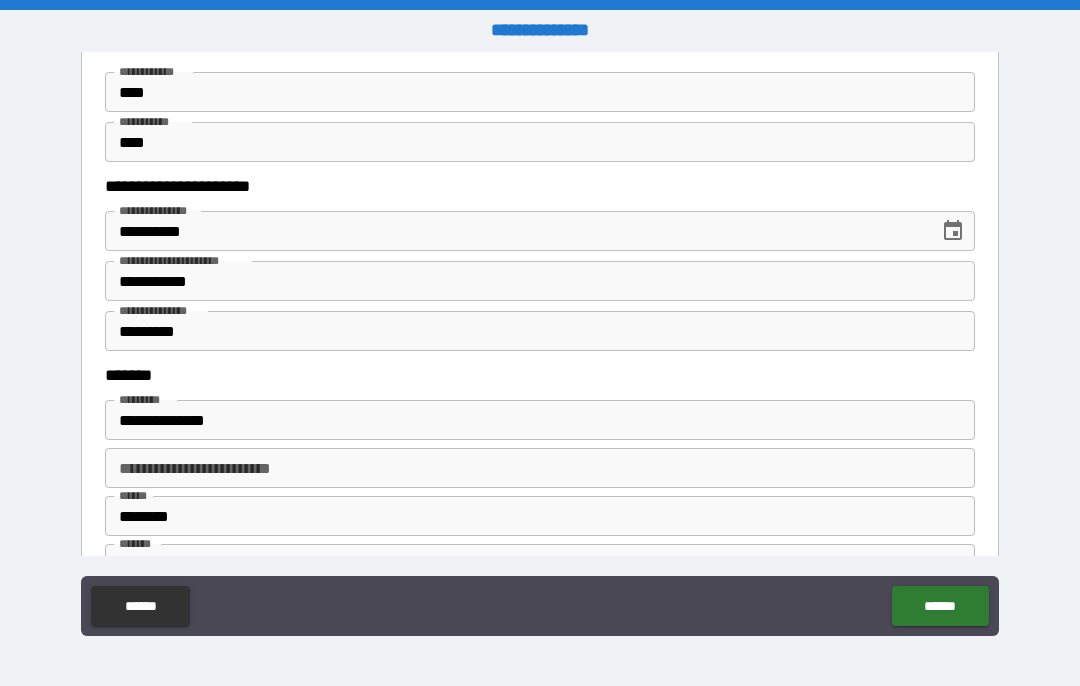 scroll, scrollTop: 1079, scrollLeft: 0, axis: vertical 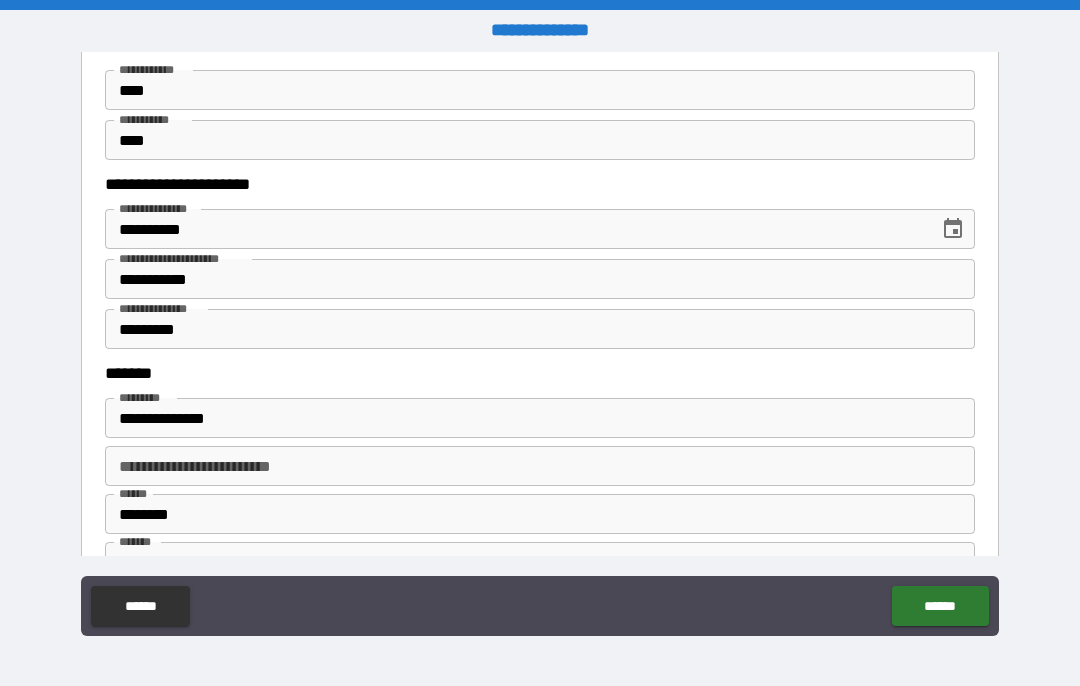 click on "**********" at bounding box center (540, 345) 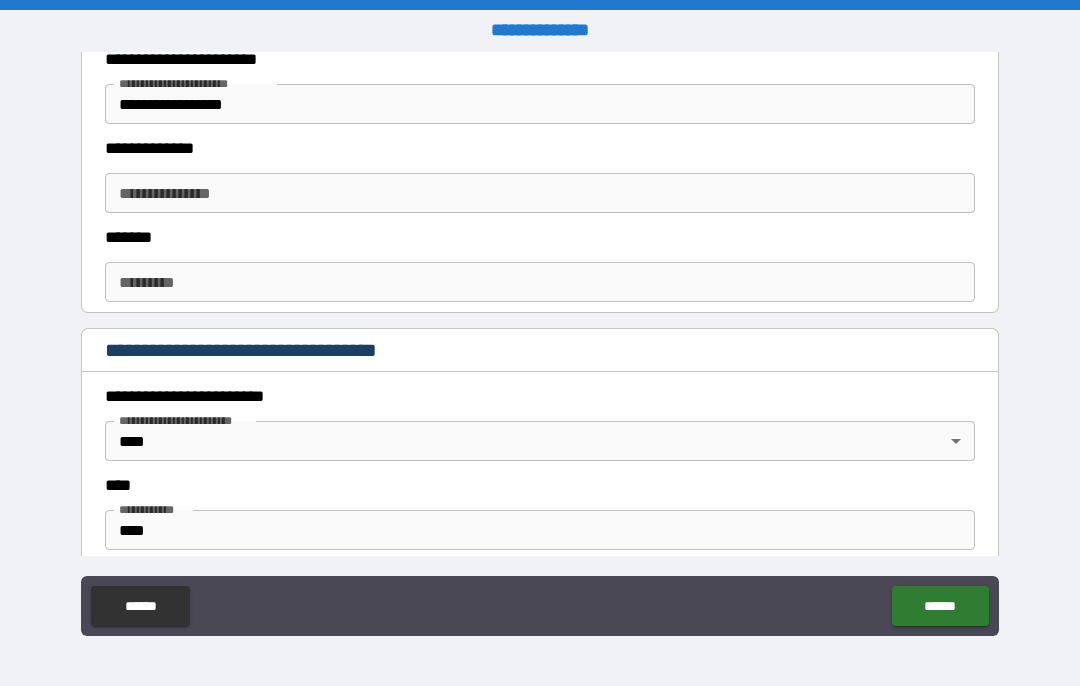 scroll, scrollTop: 617, scrollLeft: 0, axis: vertical 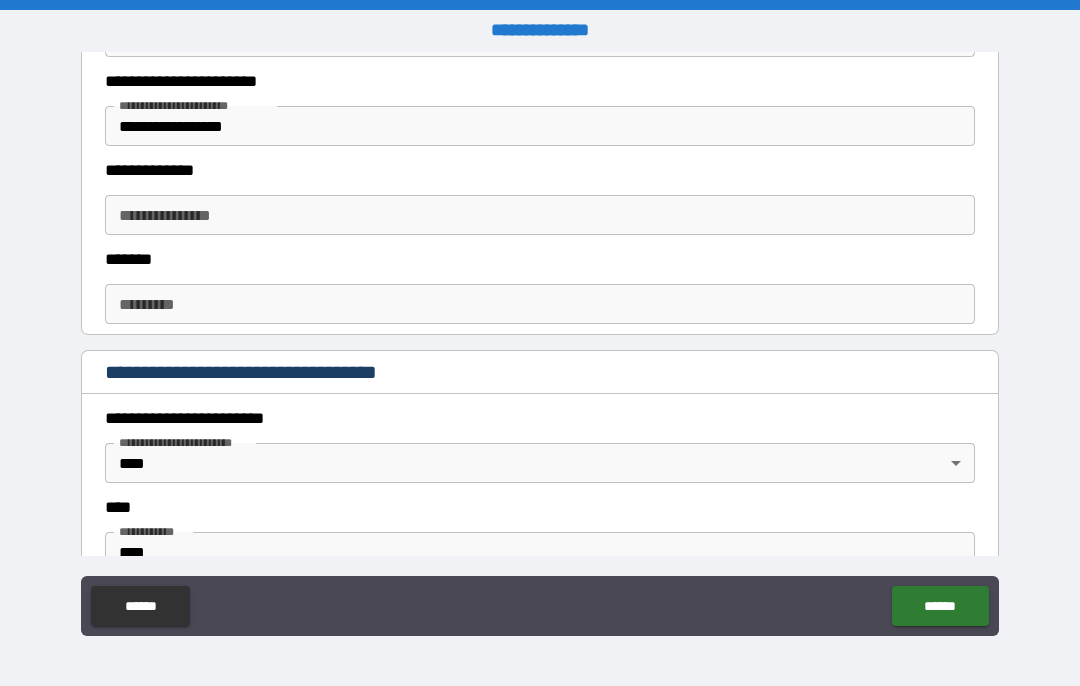 click on "**********" at bounding box center (540, 215) 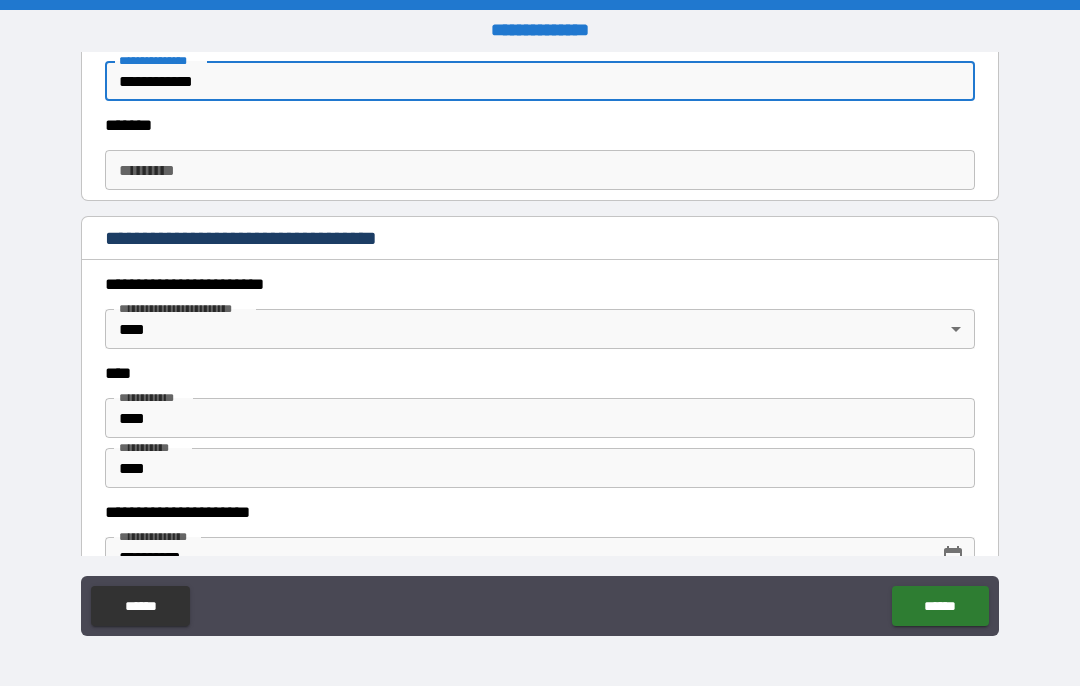 scroll, scrollTop: 746, scrollLeft: 0, axis: vertical 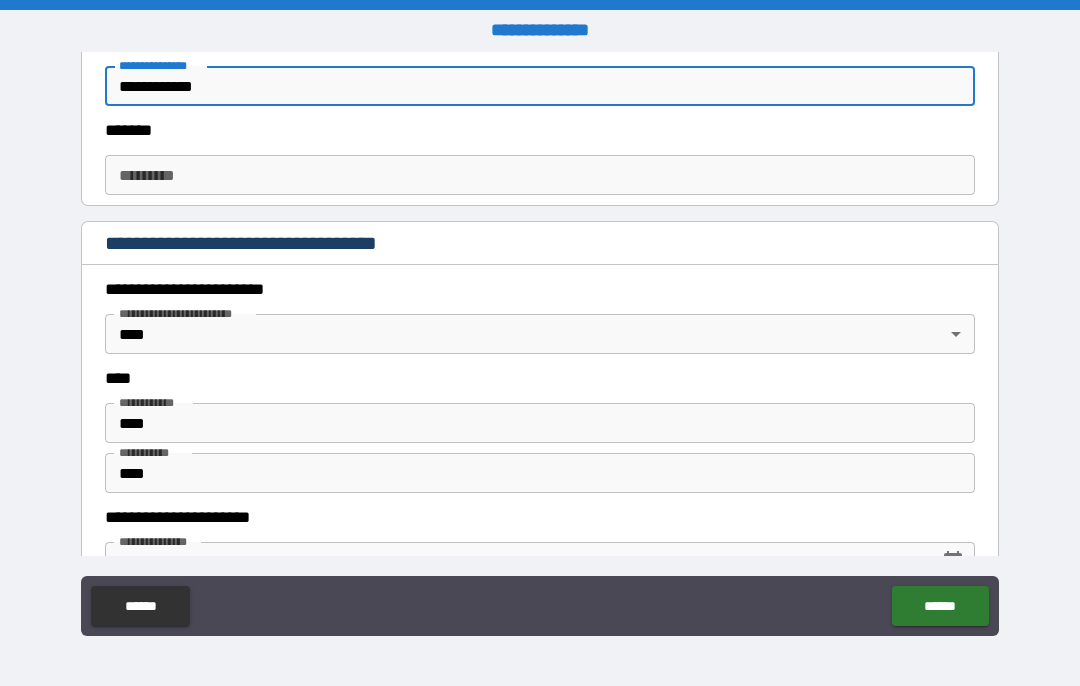 type on "**********" 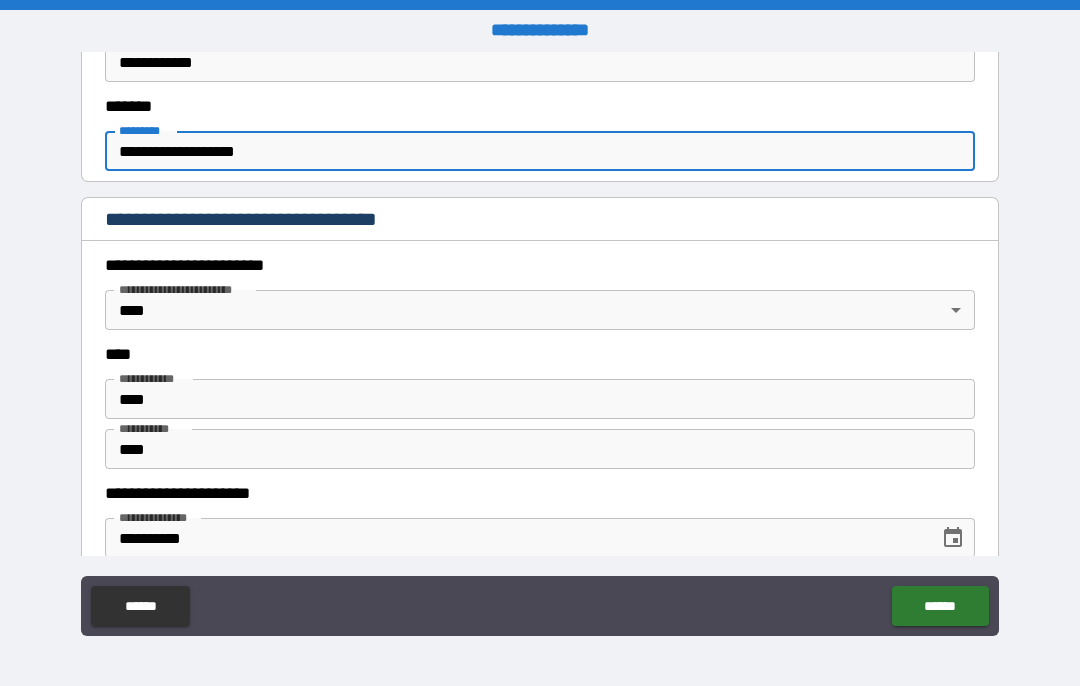 scroll, scrollTop: 775, scrollLeft: 0, axis: vertical 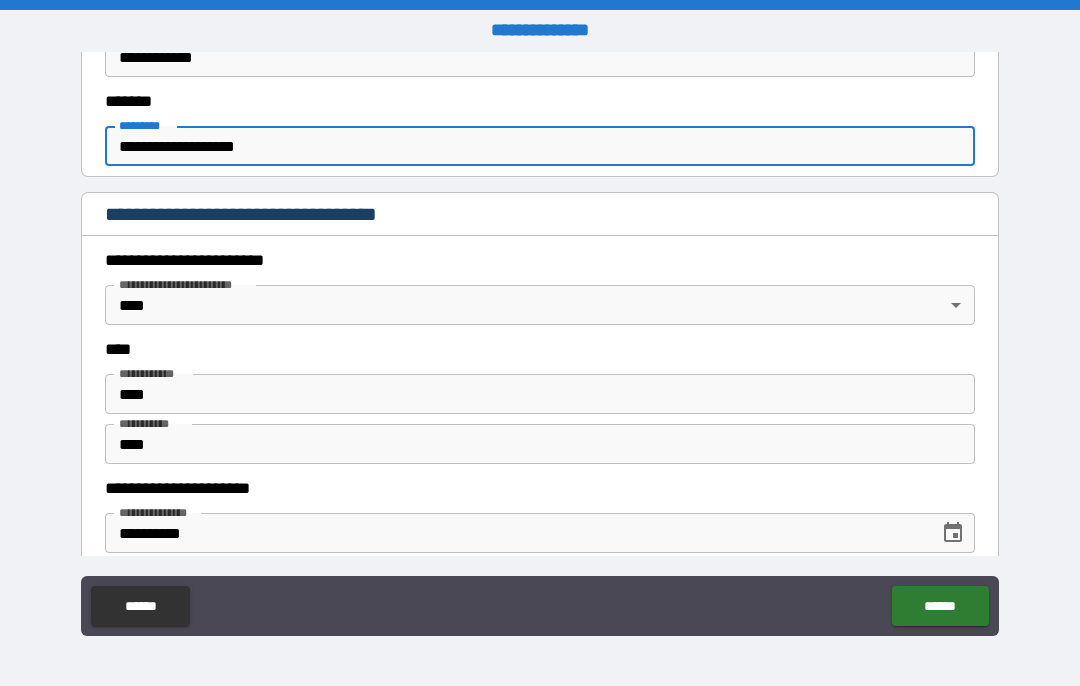 type on "**********" 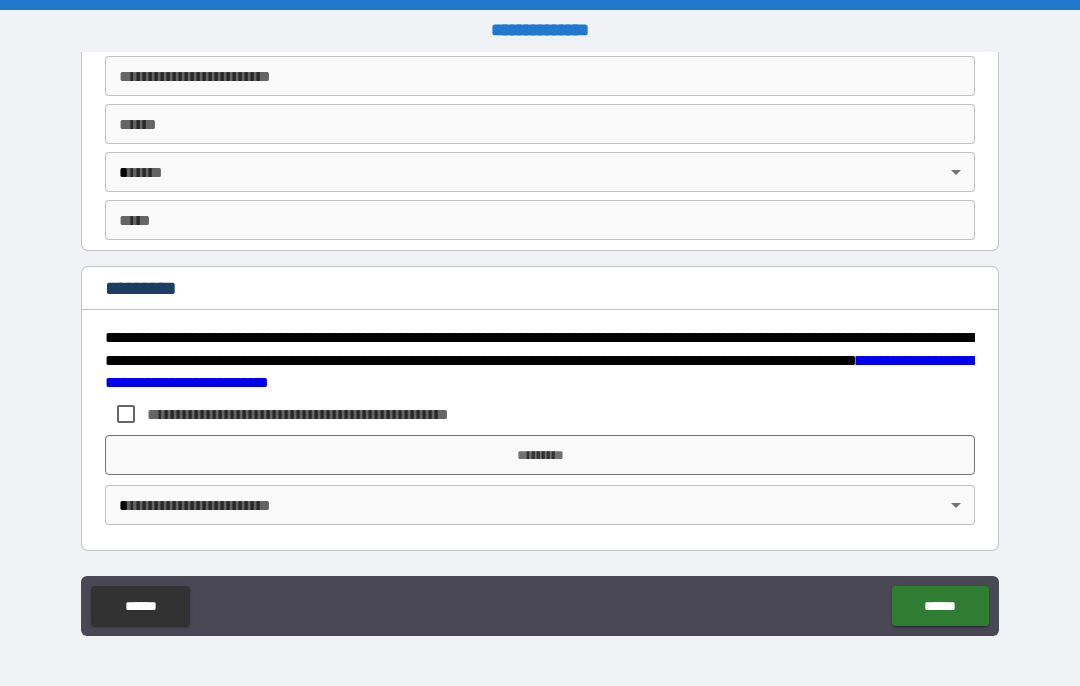 scroll, scrollTop: 3440, scrollLeft: 0, axis: vertical 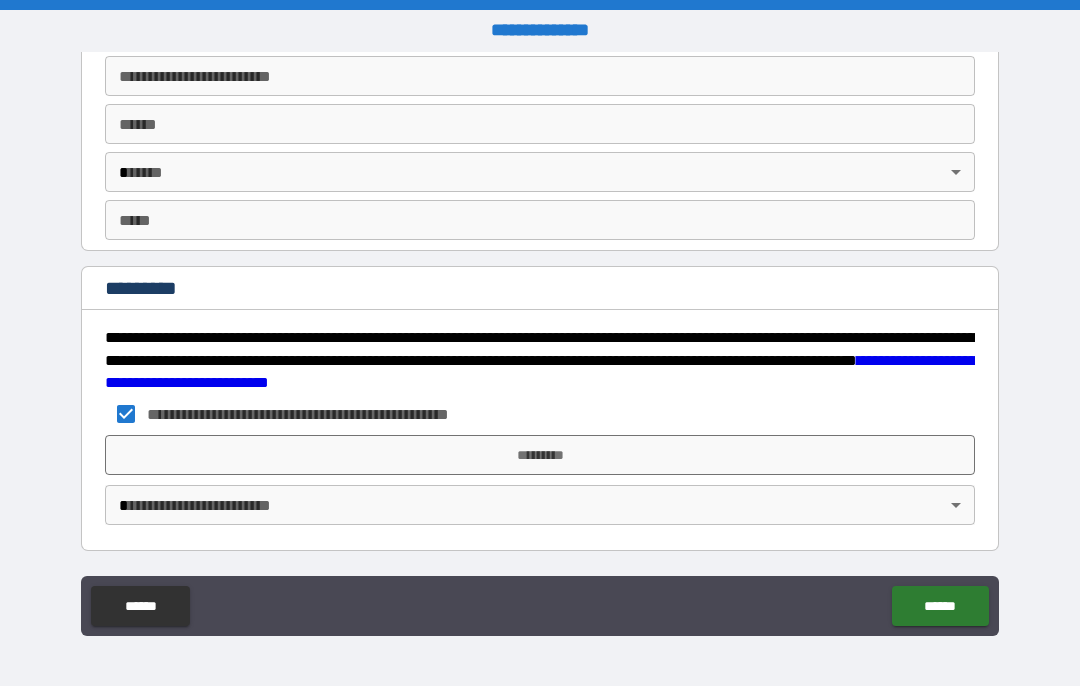 click on "*********" at bounding box center [540, 455] 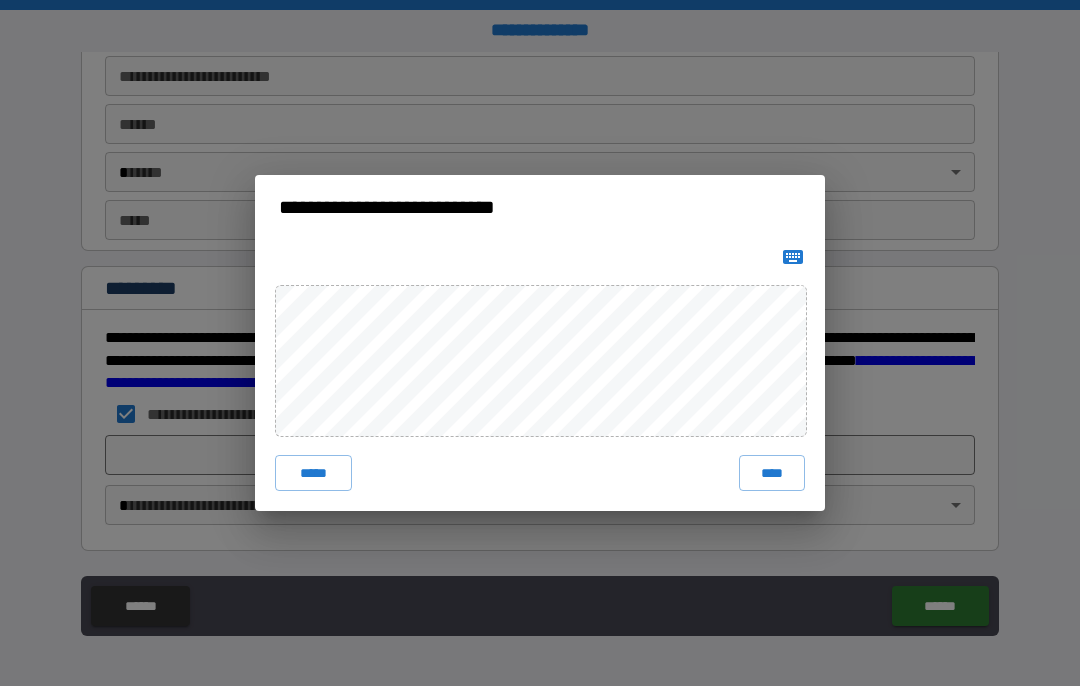 click on "****" at bounding box center (772, 473) 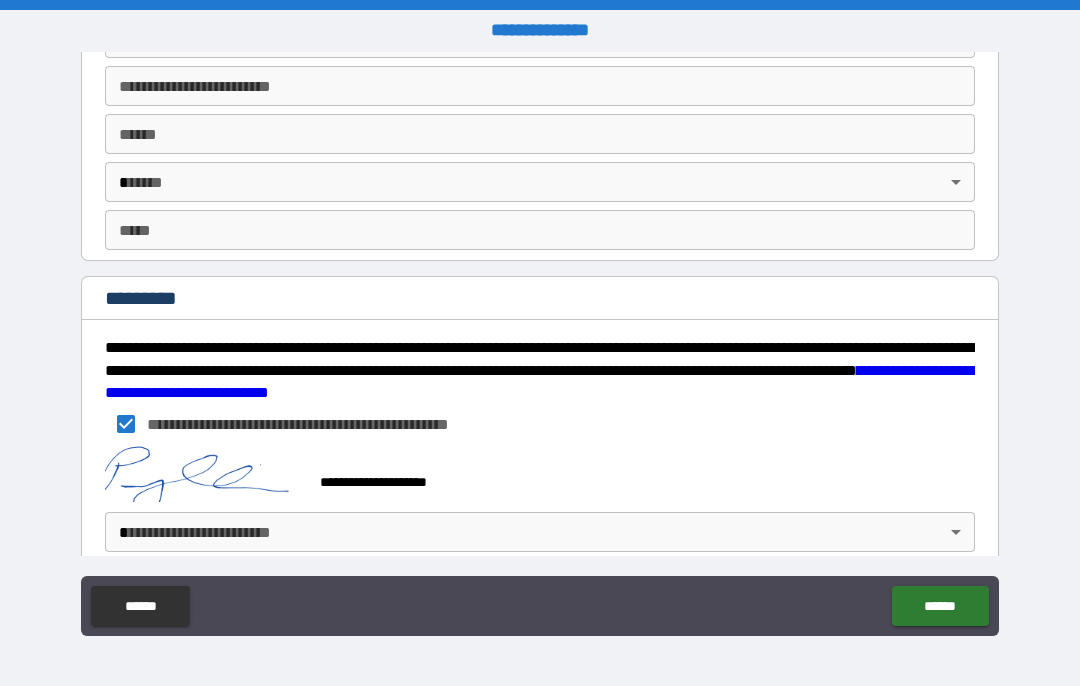 click on "******" at bounding box center [940, 606] 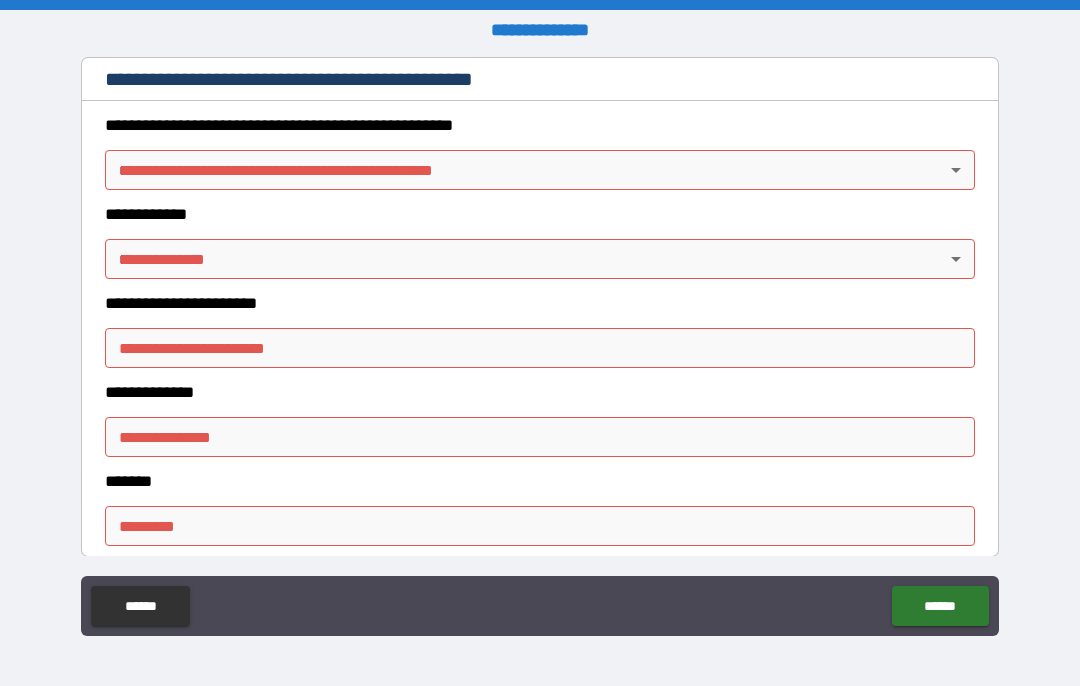 scroll, scrollTop: 1838, scrollLeft: 0, axis: vertical 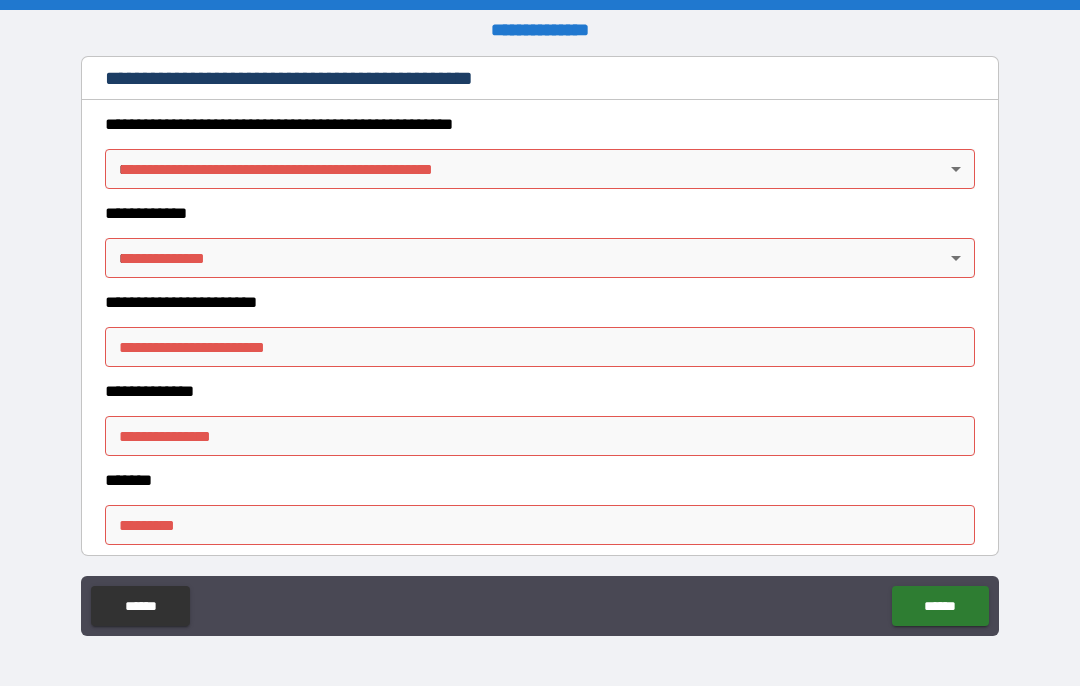 click on "**********" at bounding box center (540, 343) 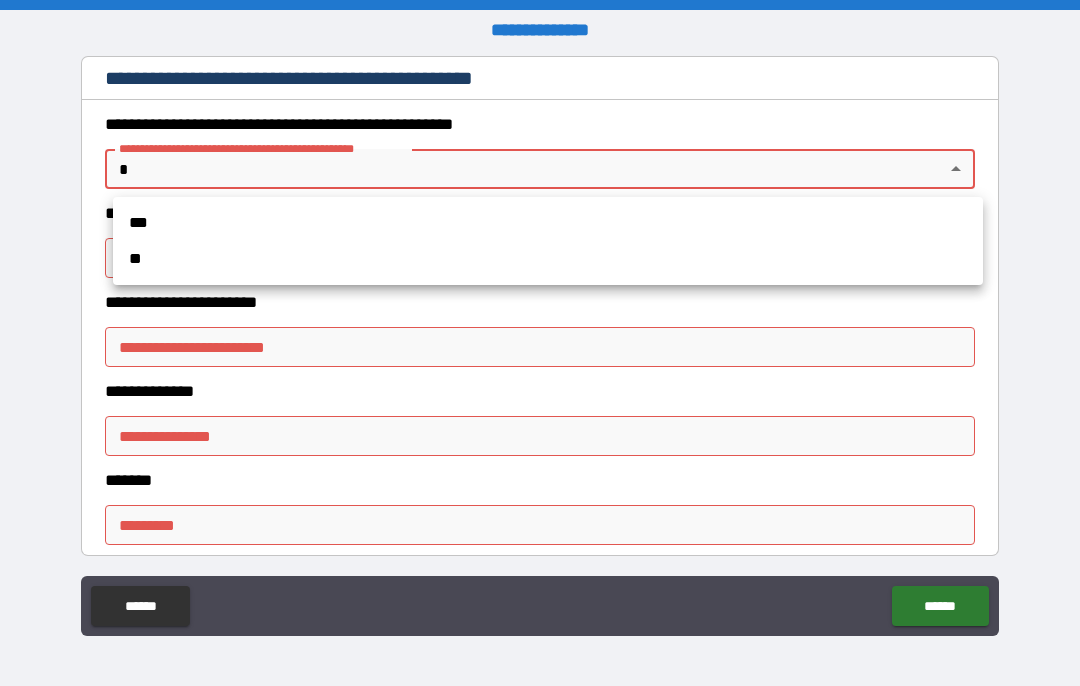 click on "**" at bounding box center (548, 259) 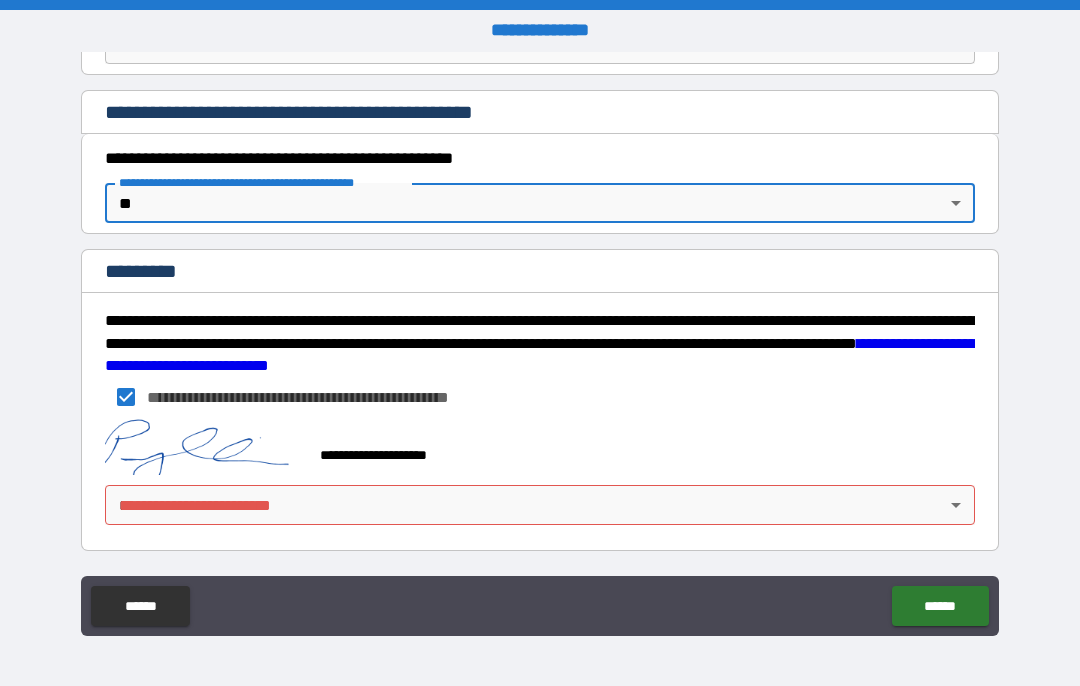 type on "*" 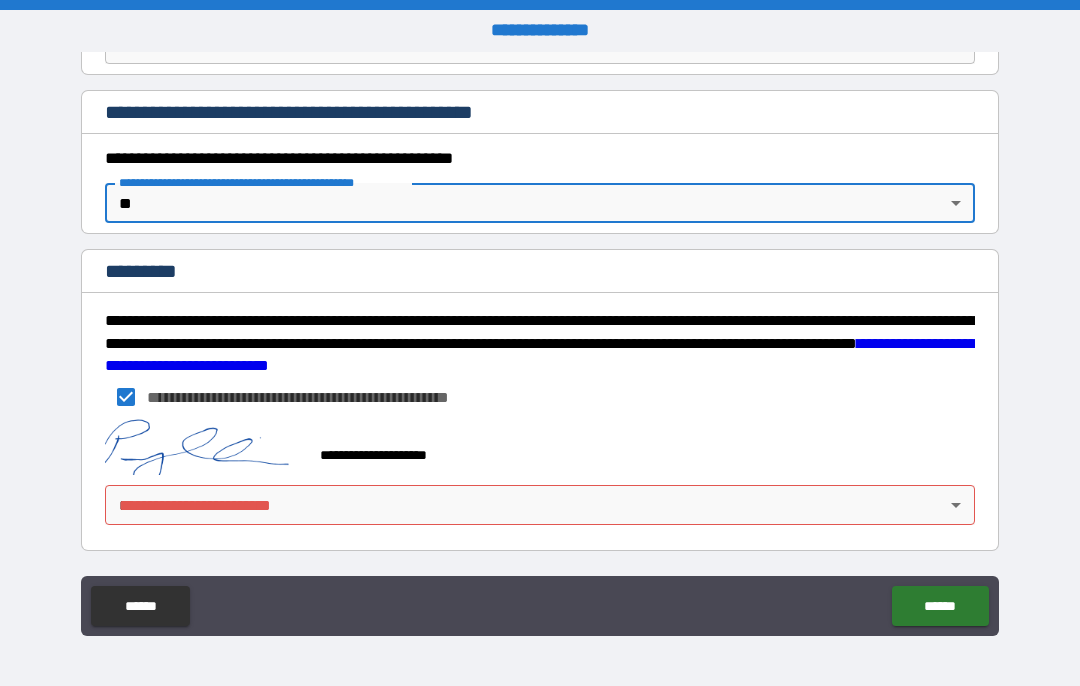 click on "**********" at bounding box center [540, 343] 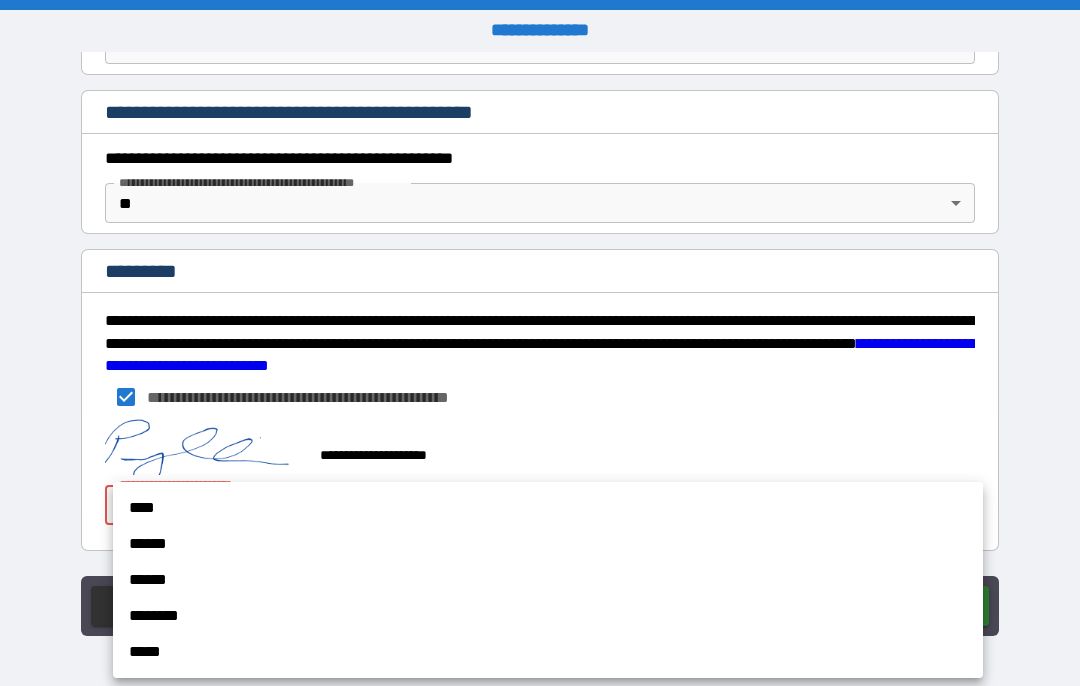 click on "****" at bounding box center [548, 508] 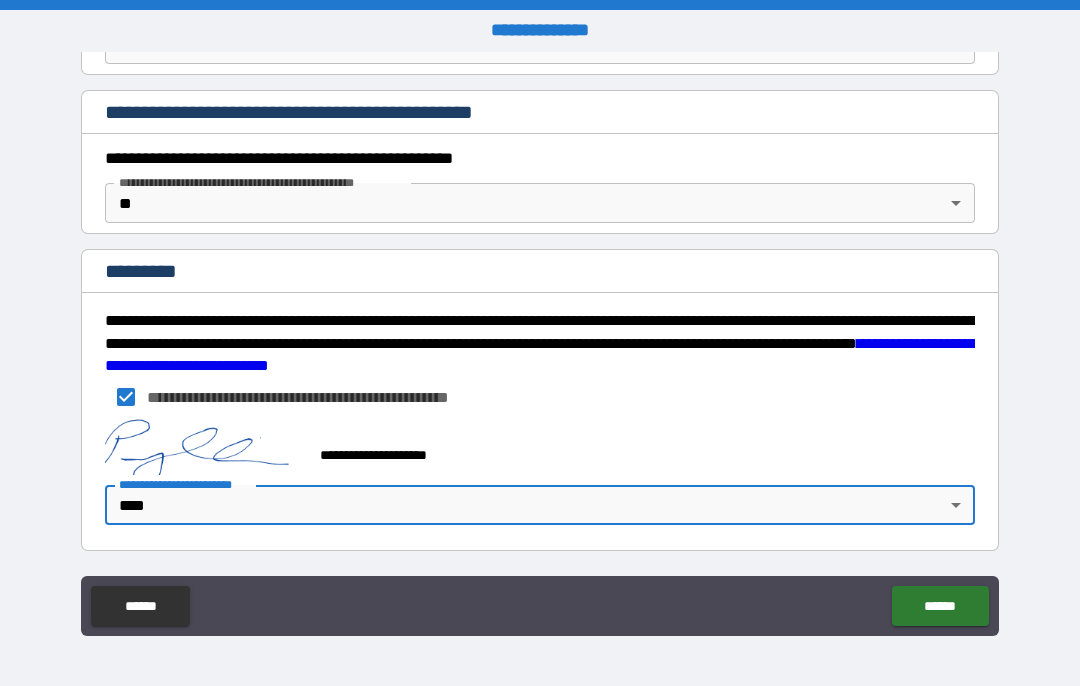 click on "******" at bounding box center (940, 606) 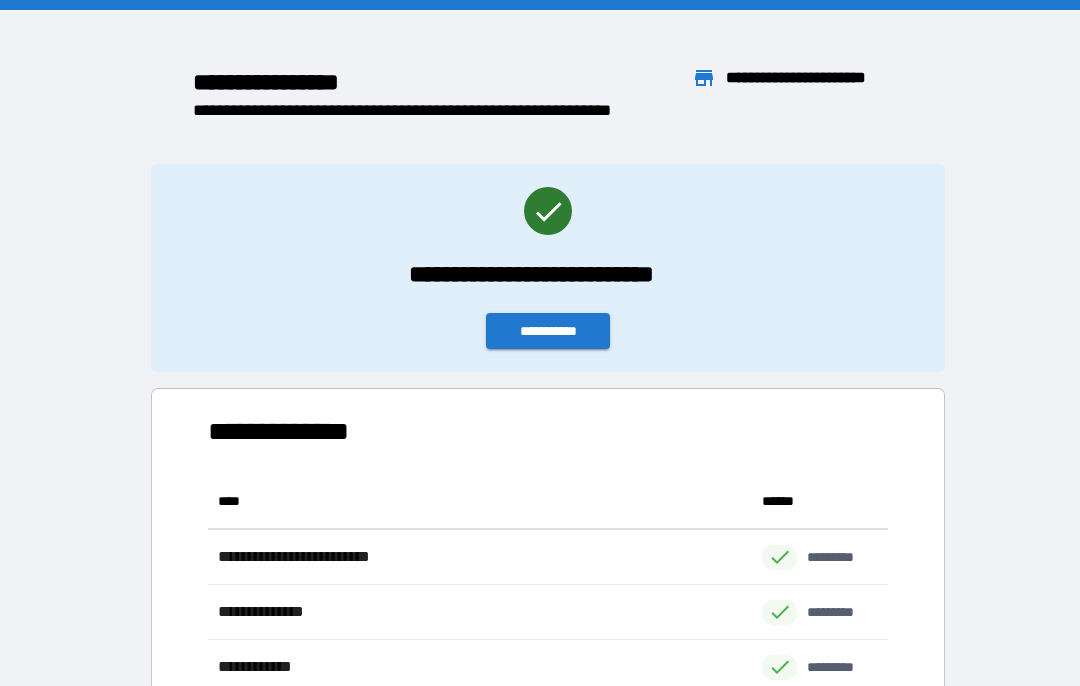 scroll, scrollTop: 221, scrollLeft: 680, axis: both 